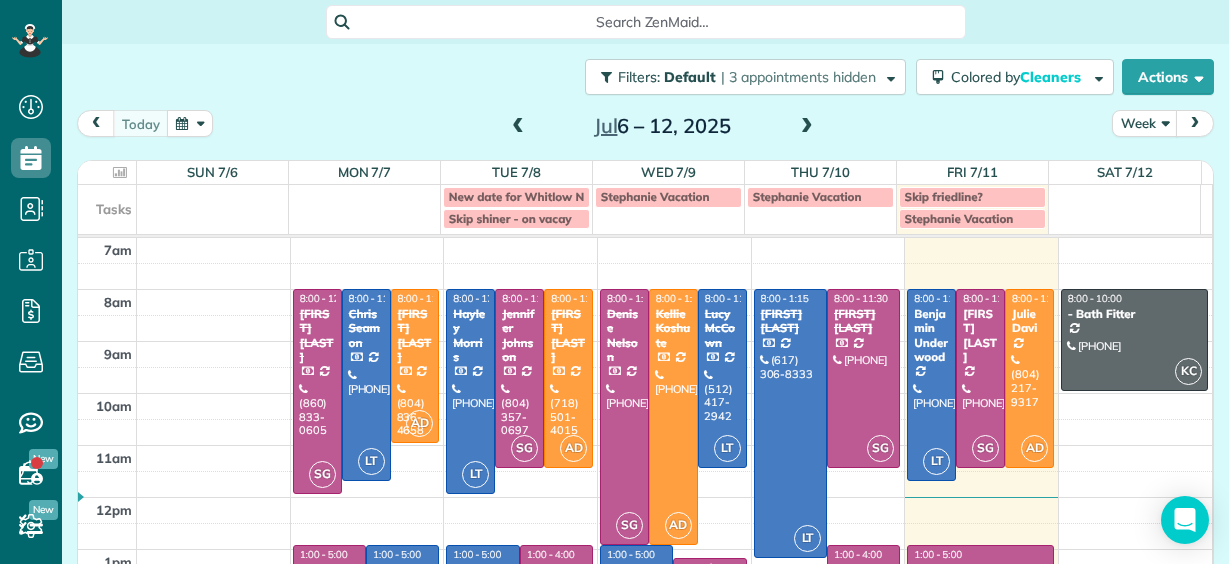 scroll, scrollTop: 0, scrollLeft: 0, axis: both 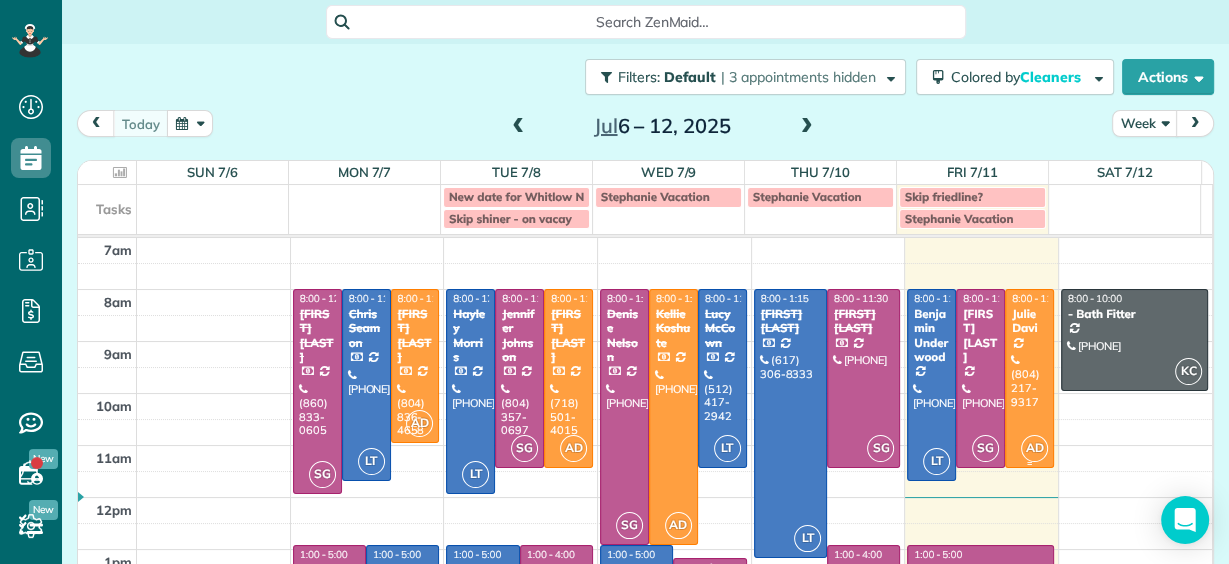 click at bounding box center [1029, 378] 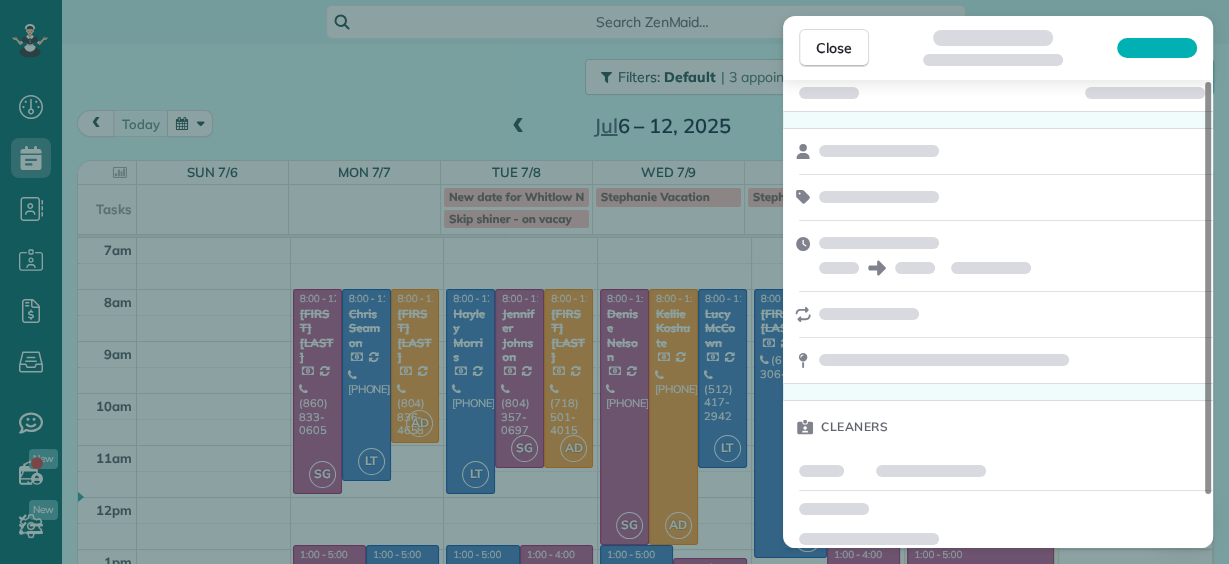 scroll, scrollTop: 58, scrollLeft: 0, axis: vertical 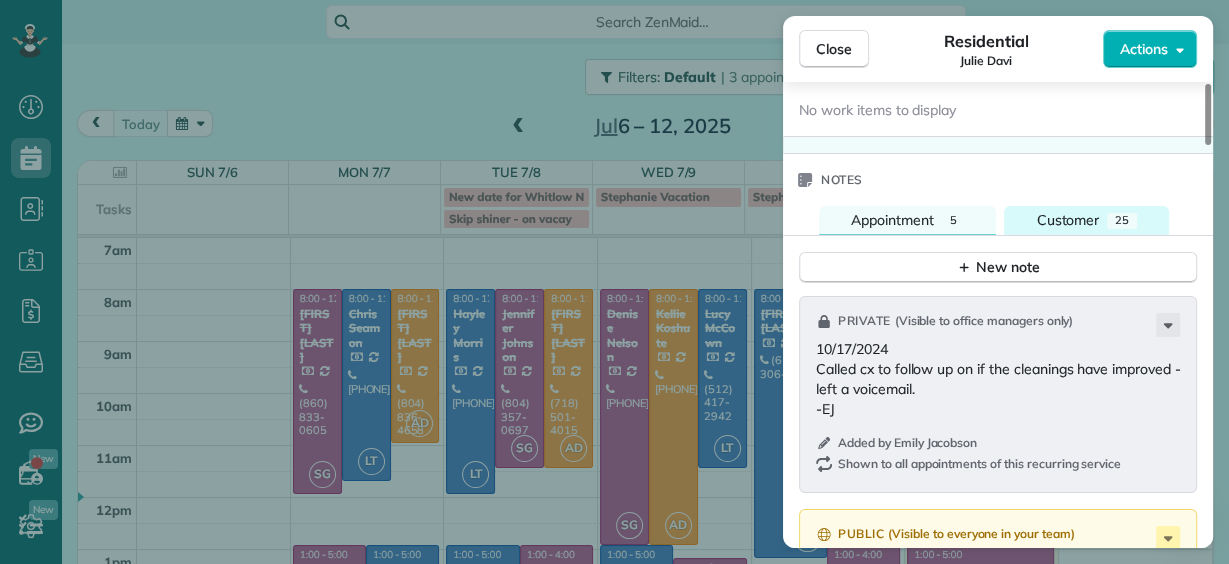 click on "Customer" at bounding box center (1067, 220) 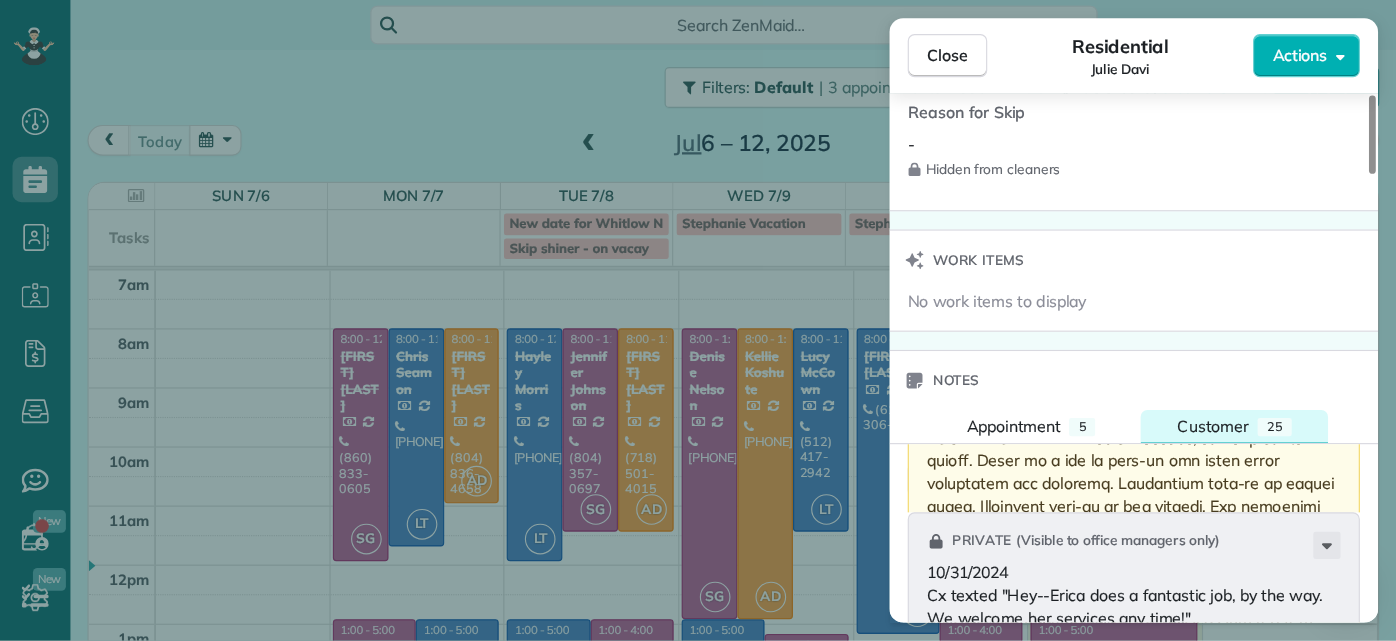 scroll, scrollTop: 1685, scrollLeft: 0, axis: vertical 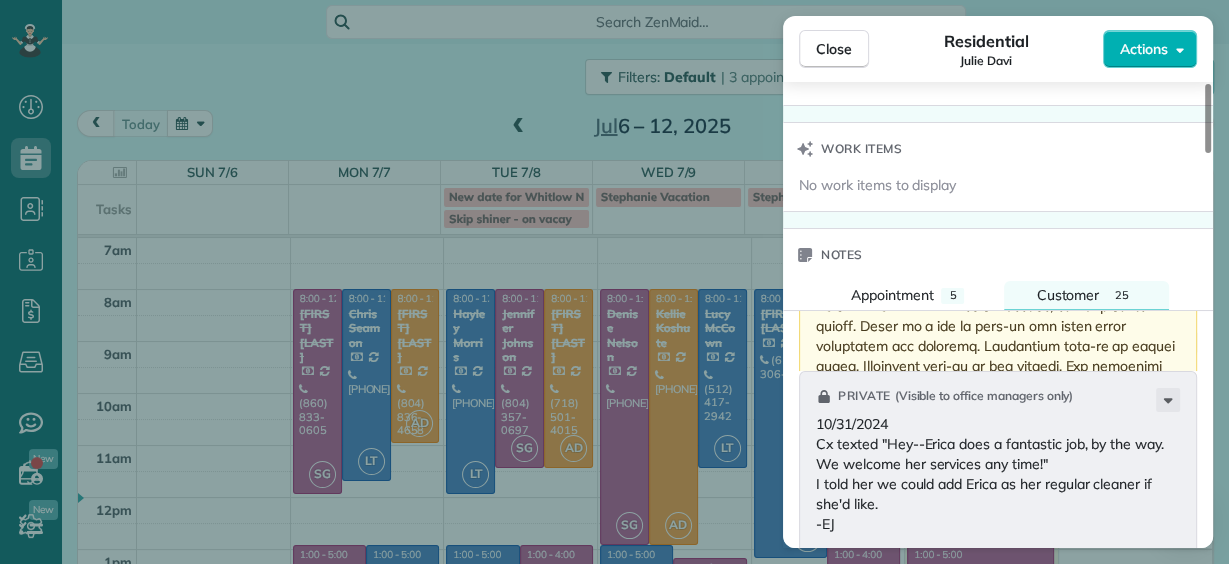click at bounding box center [1000, 115] 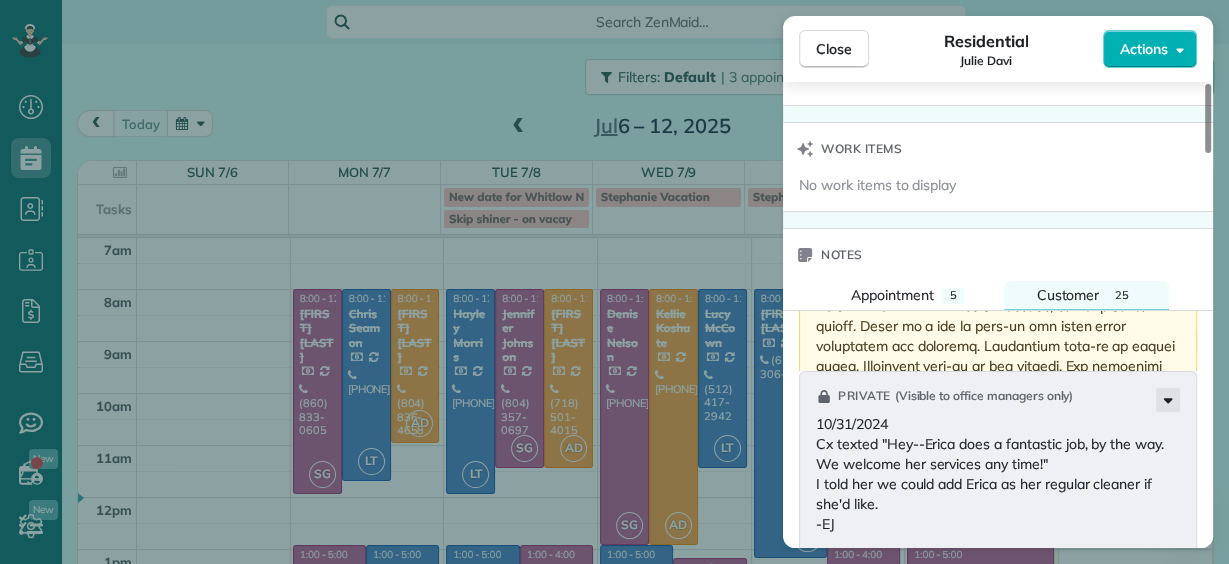 click 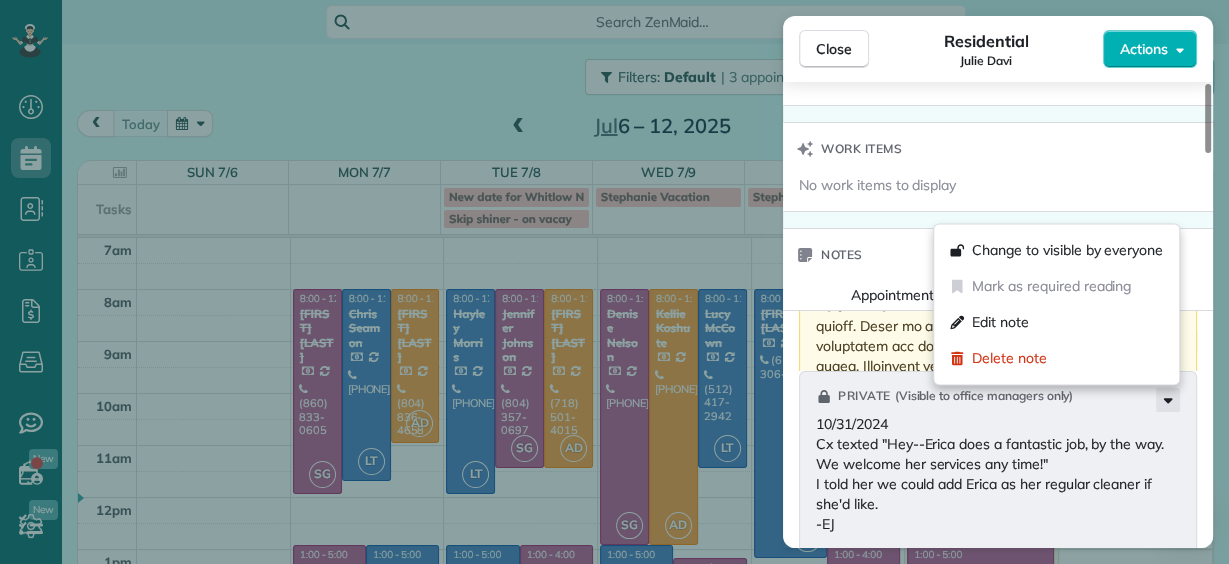 click 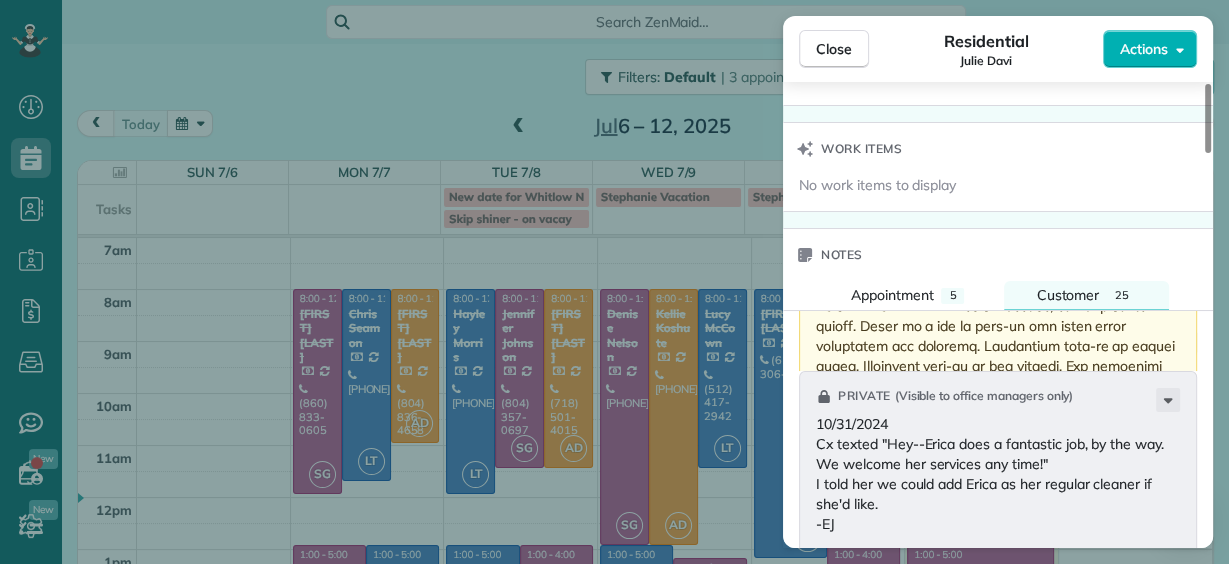click at bounding box center [1000, 115] 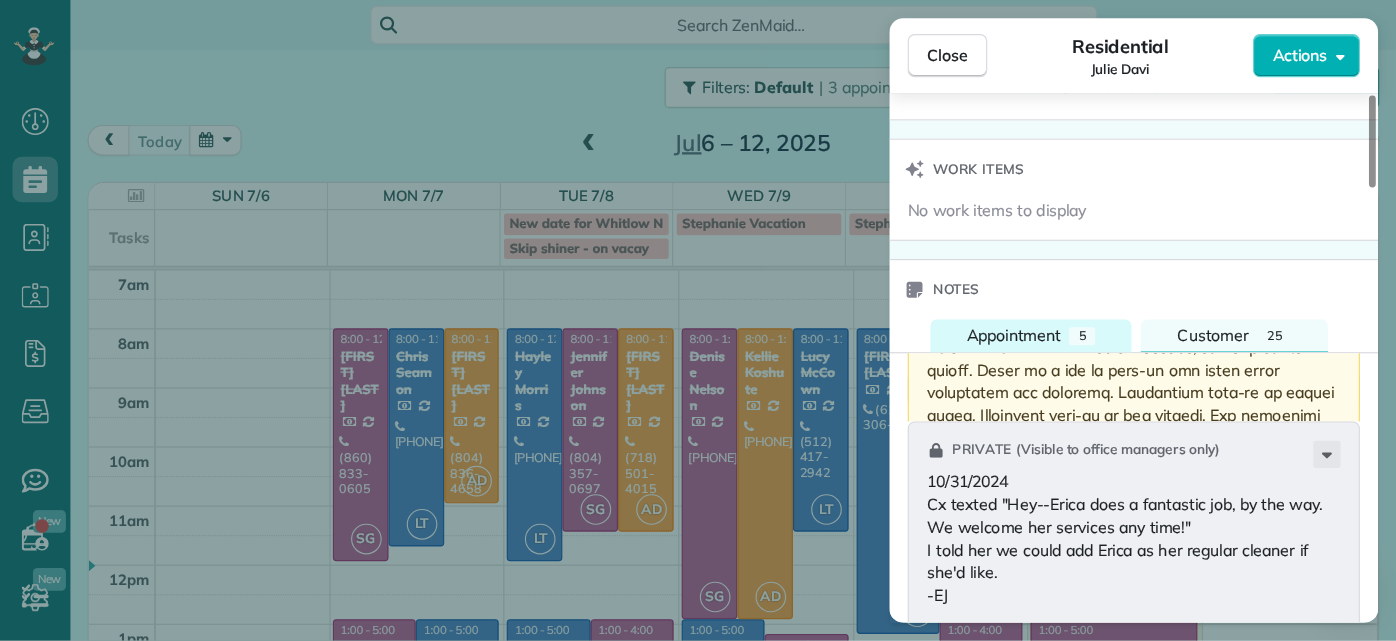 scroll, scrollTop: 641, scrollLeft: 62, axis: both 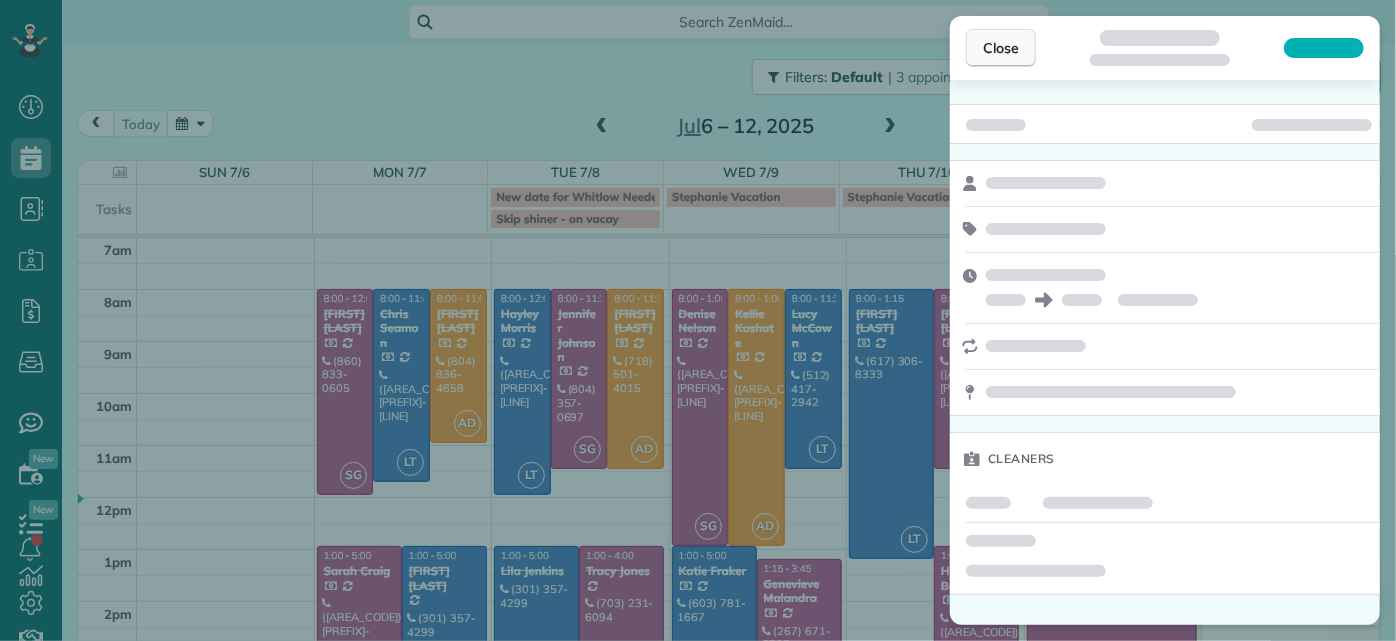 click on "Close" at bounding box center (1001, 48) 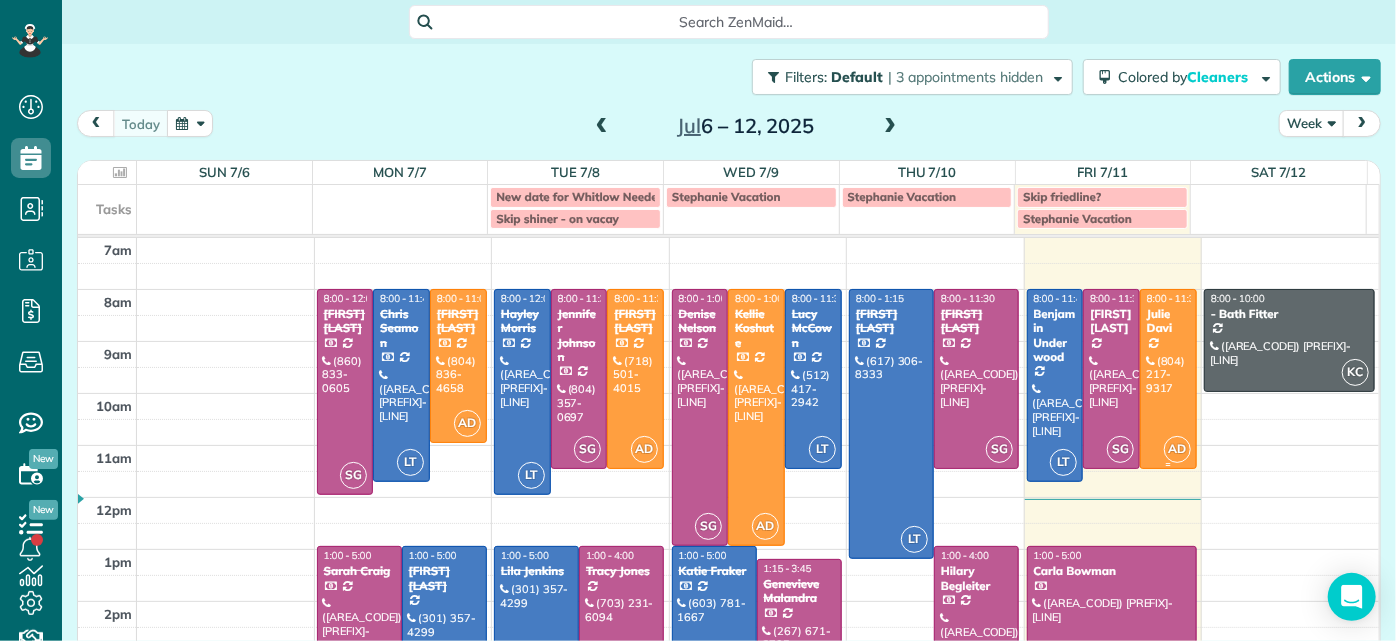 click at bounding box center [1168, 379] 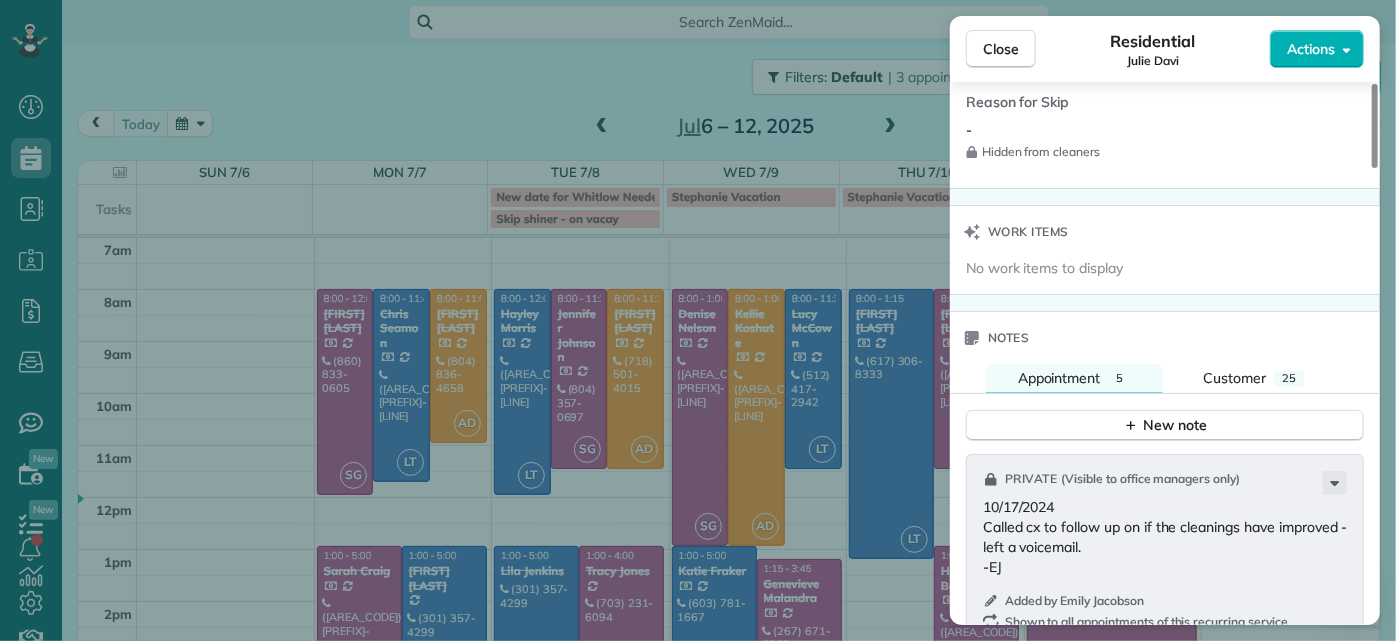 scroll, scrollTop: 1727, scrollLeft: 0, axis: vertical 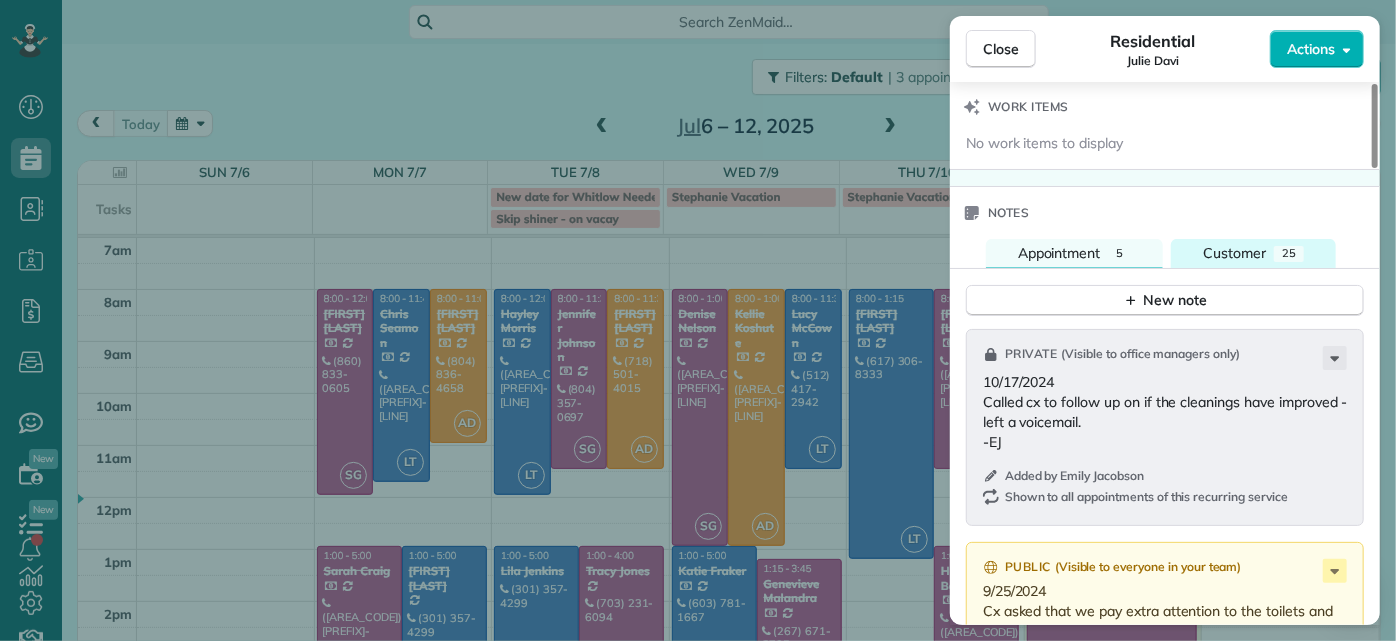 click on "Customer 25" at bounding box center (1253, 253) 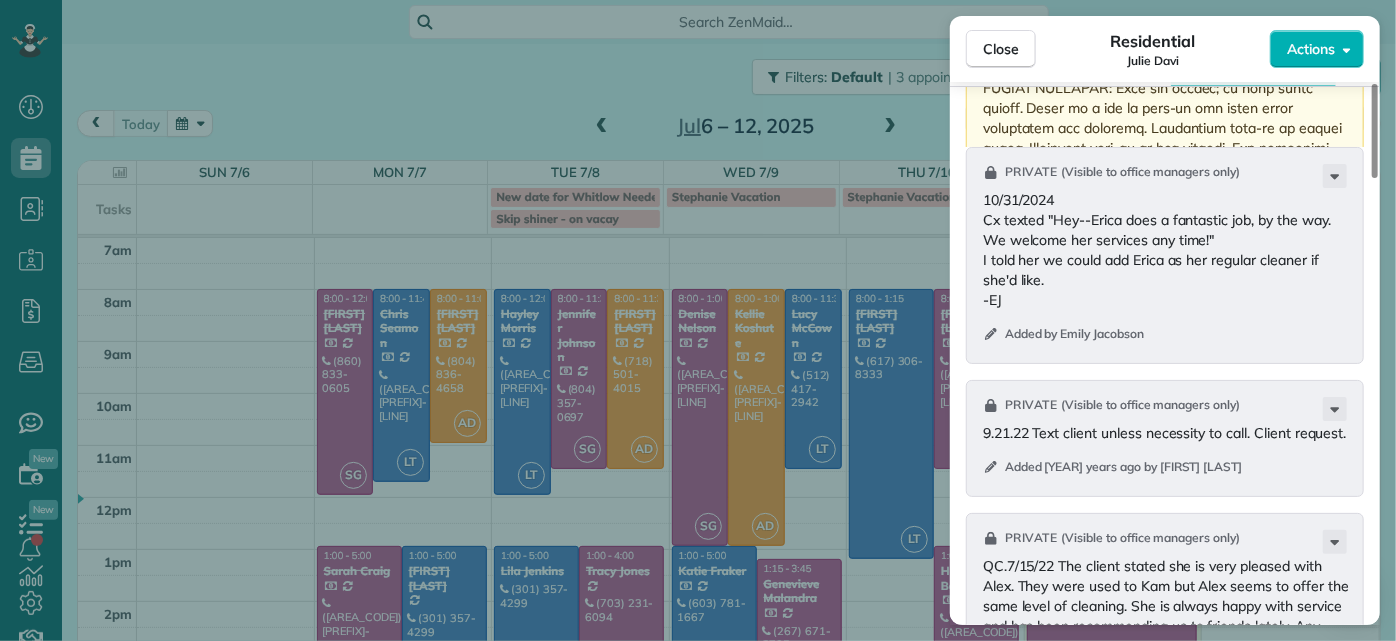 scroll, scrollTop: 1727, scrollLeft: 0, axis: vertical 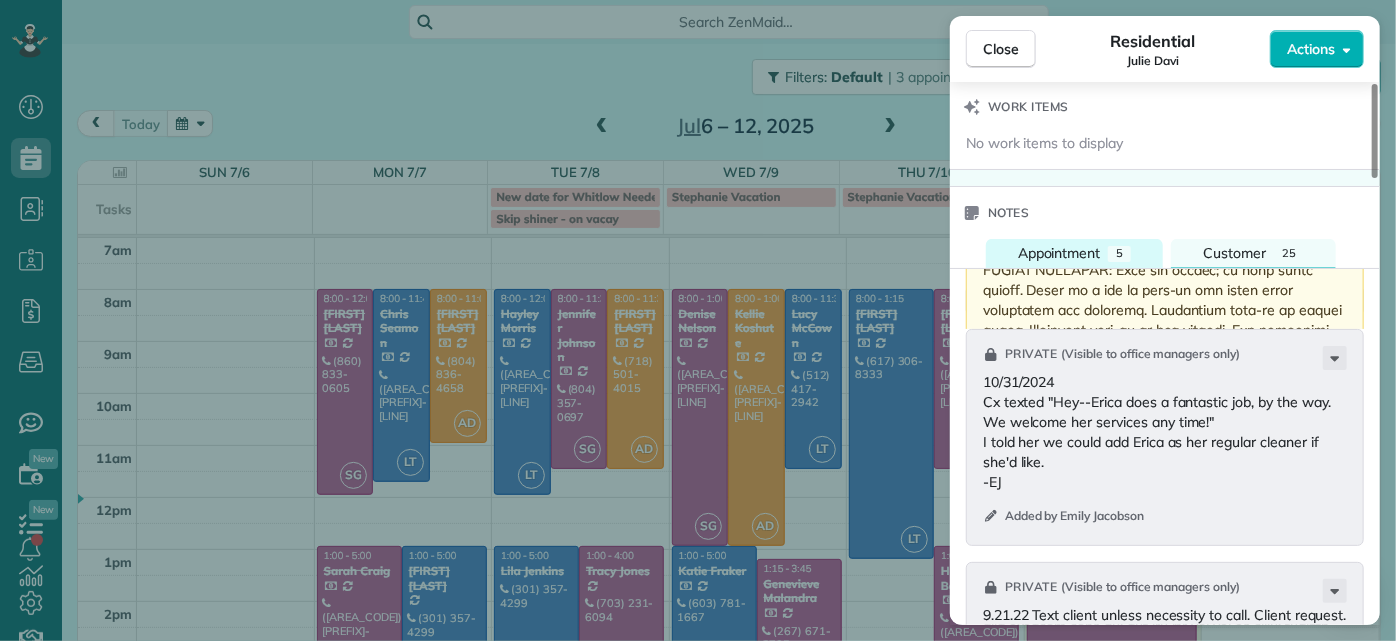 click on "Appointment" at bounding box center (1059, 253) 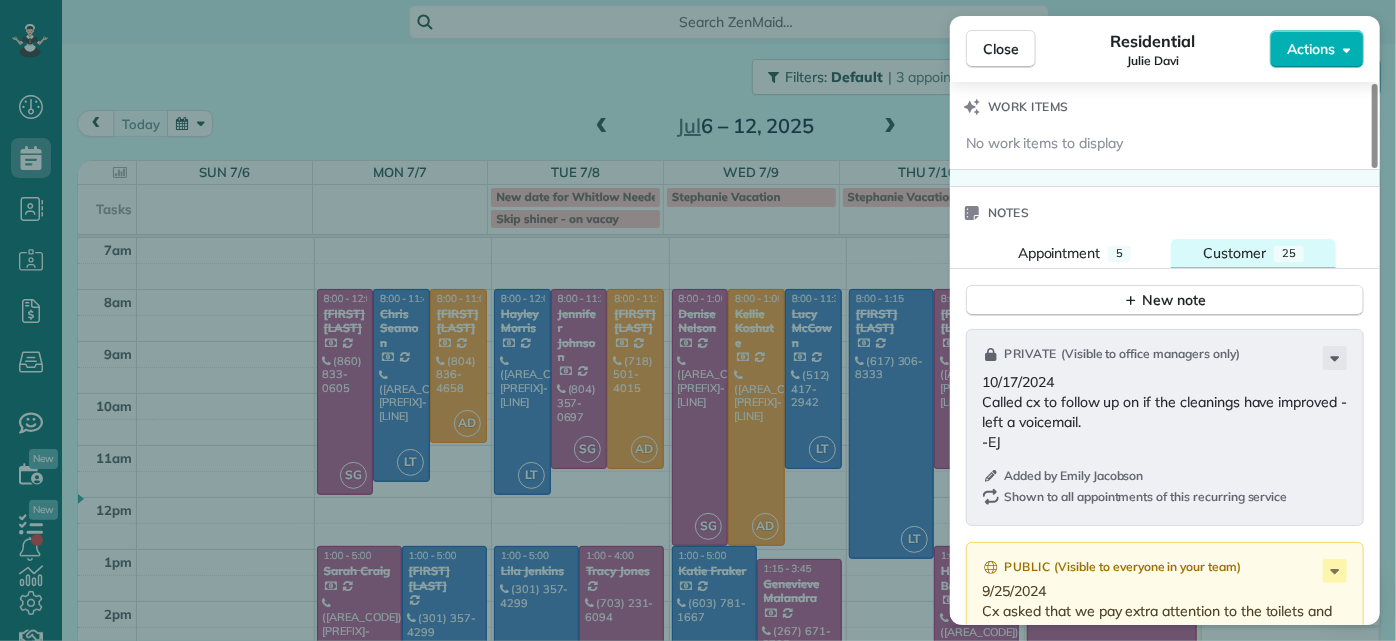 click on "Customer" at bounding box center (1234, 253) 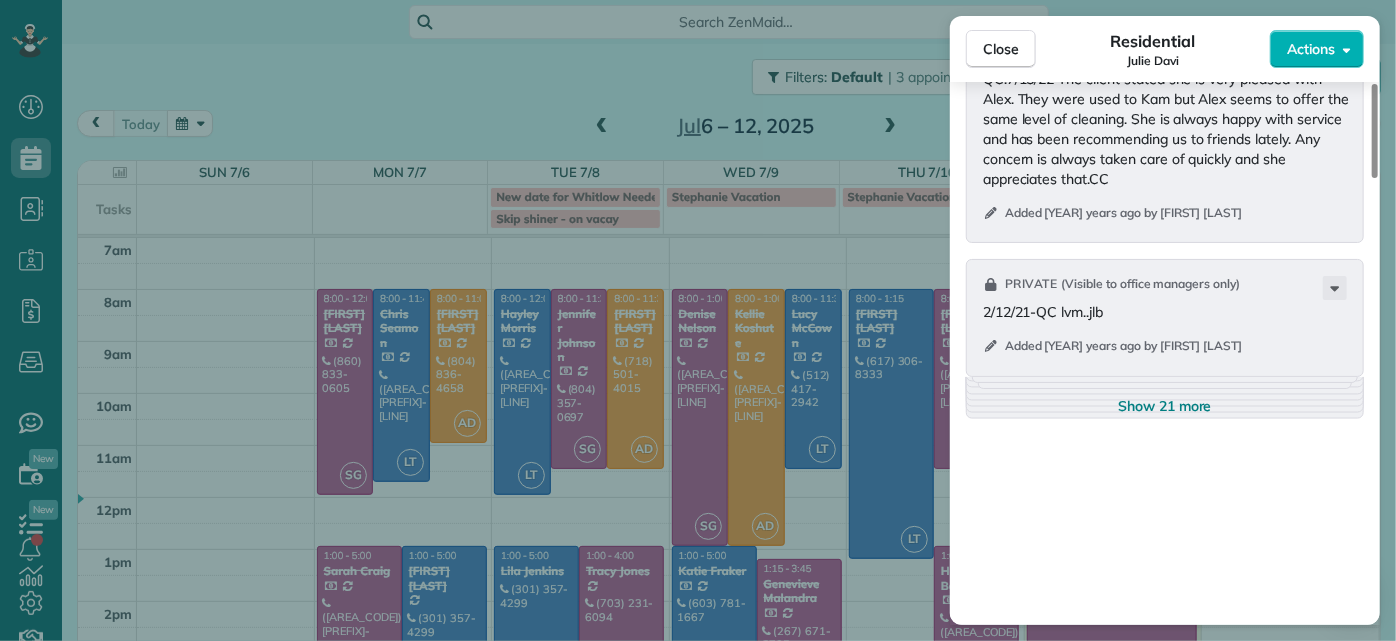 scroll, scrollTop: 2454, scrollLeft: 0, axis: vertical 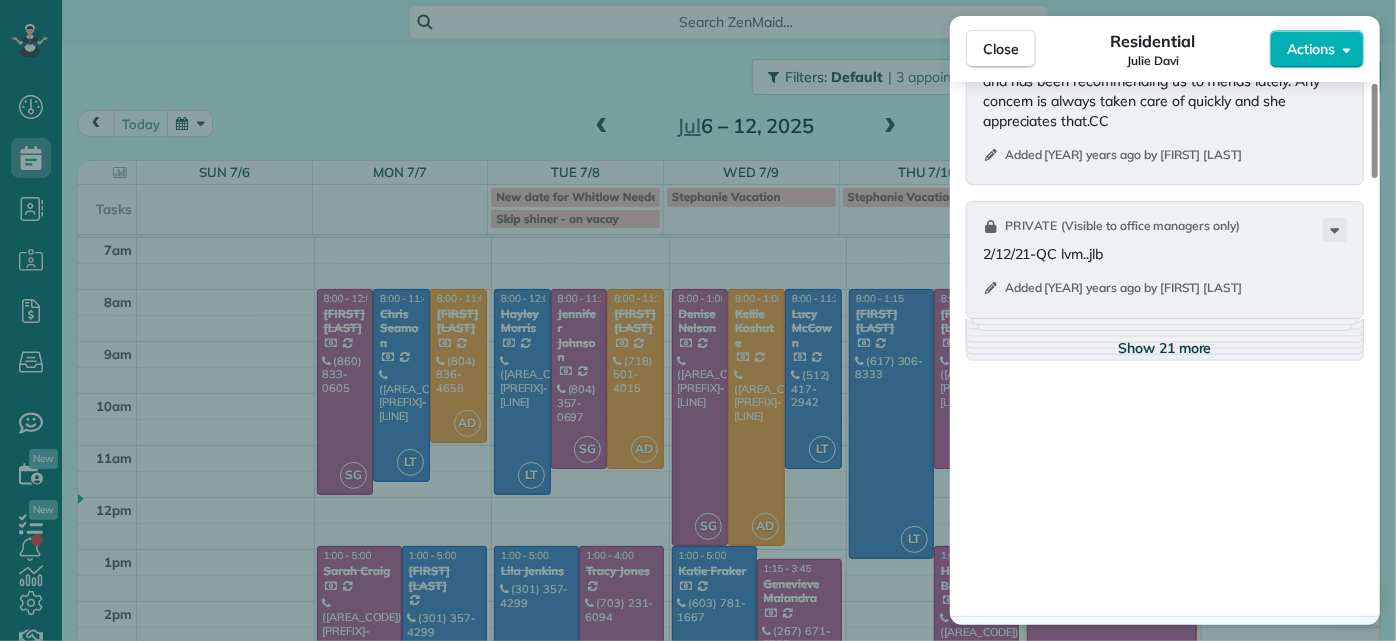 click on "Show 21 more" at bounding box center (1165, 348) 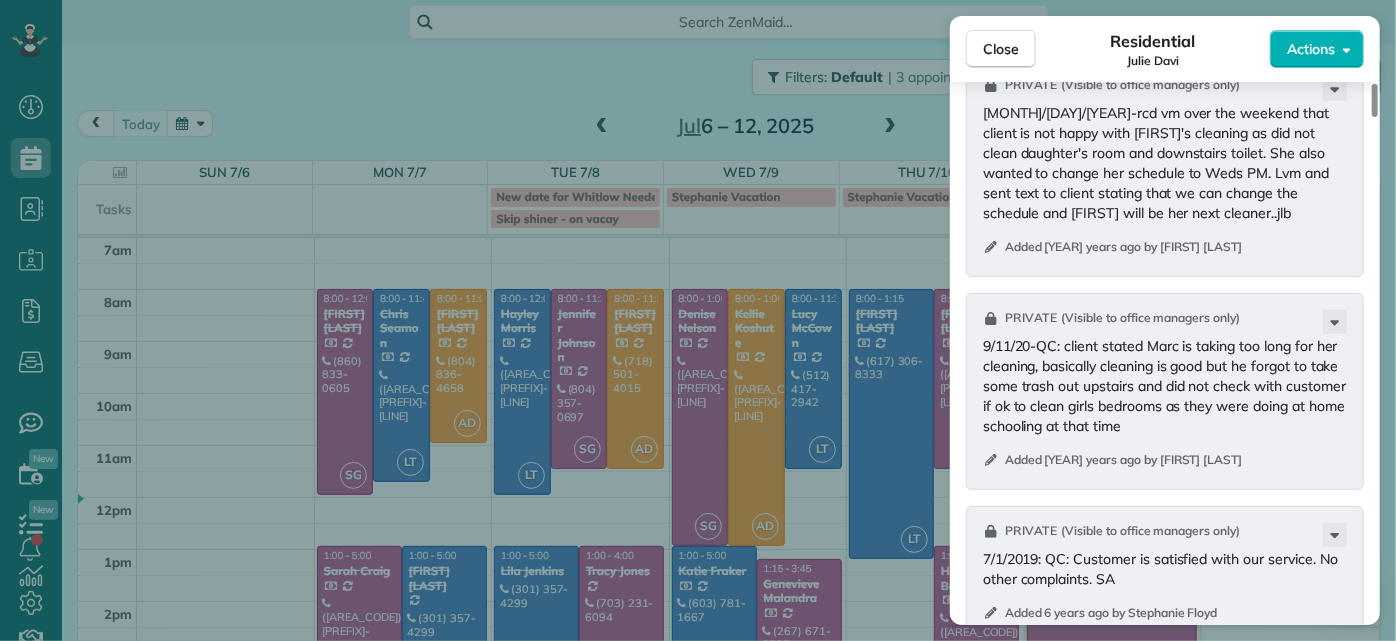 scroll, scrollTop: 2727, scrollLeft: 0, axis: vertical 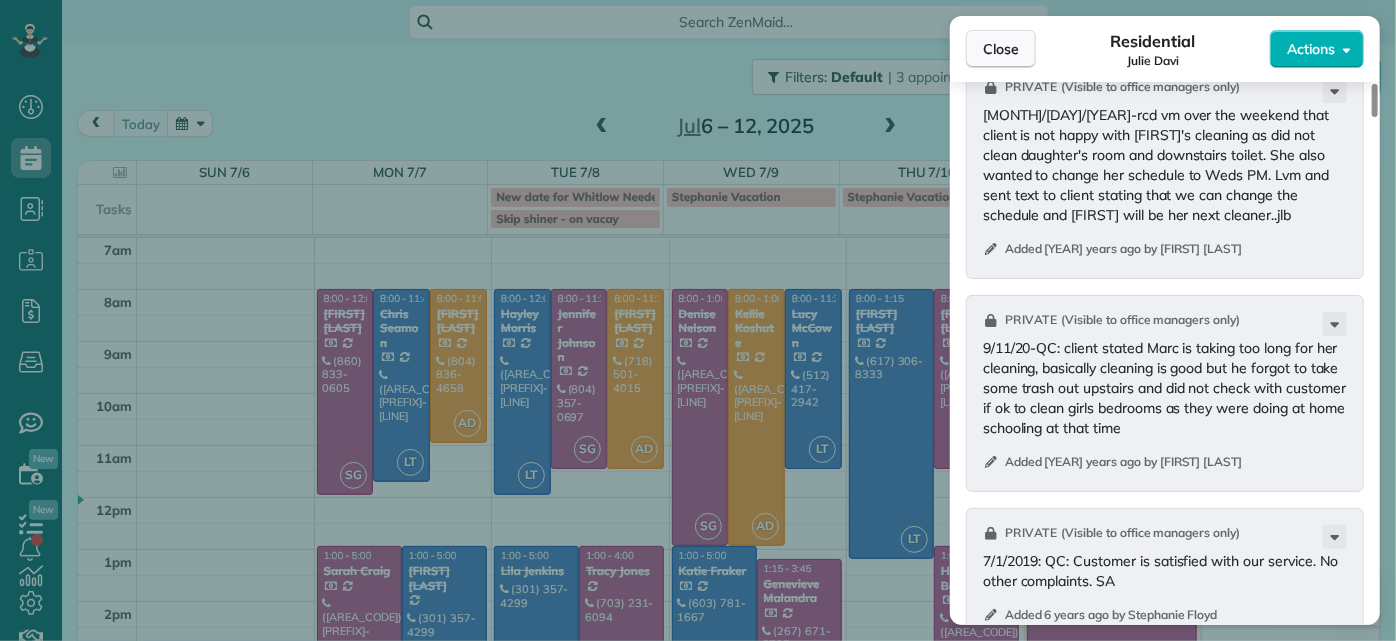 click on "Close" at bounding box center (1001, 49) 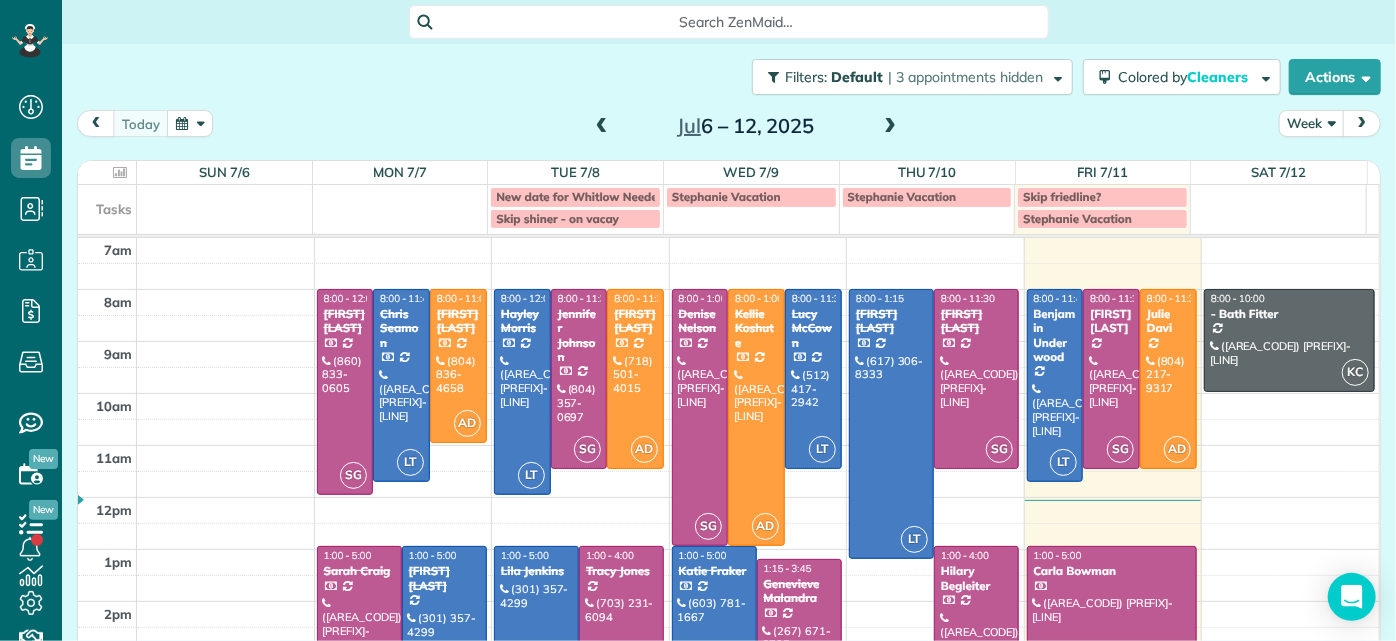 click on "Search ZenMaid…" at bounding box center (736, 22) 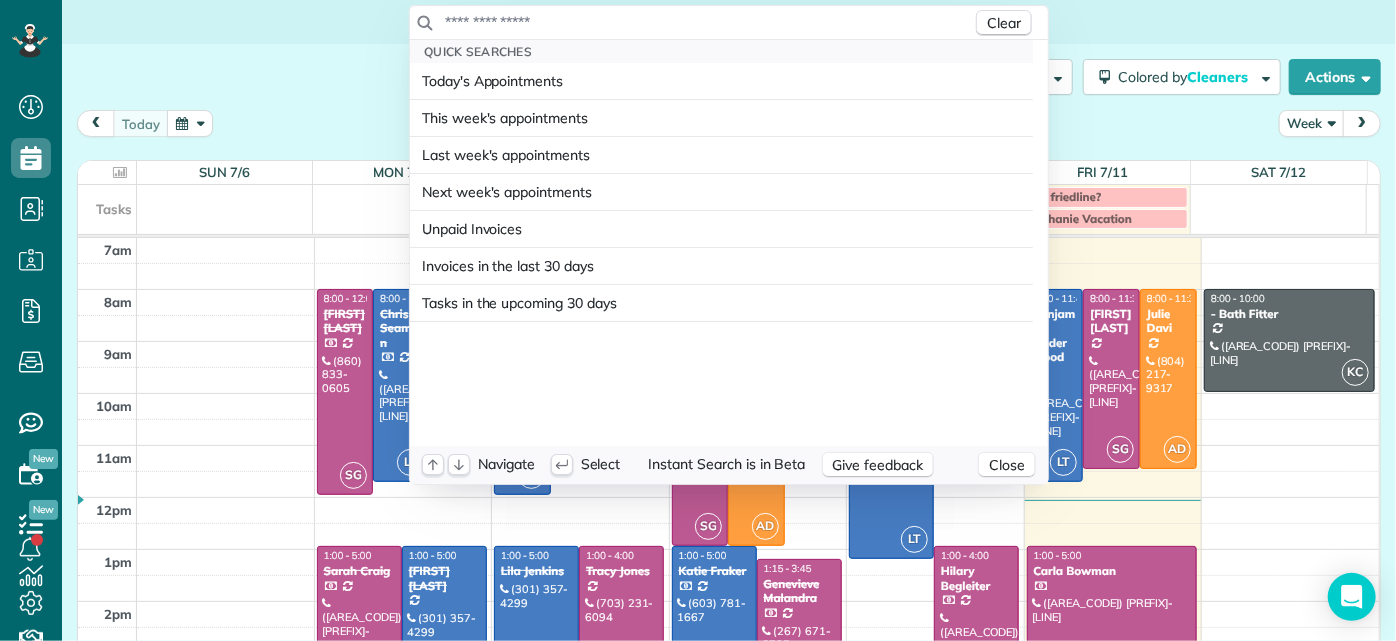 click at bounding box center (708, 22) 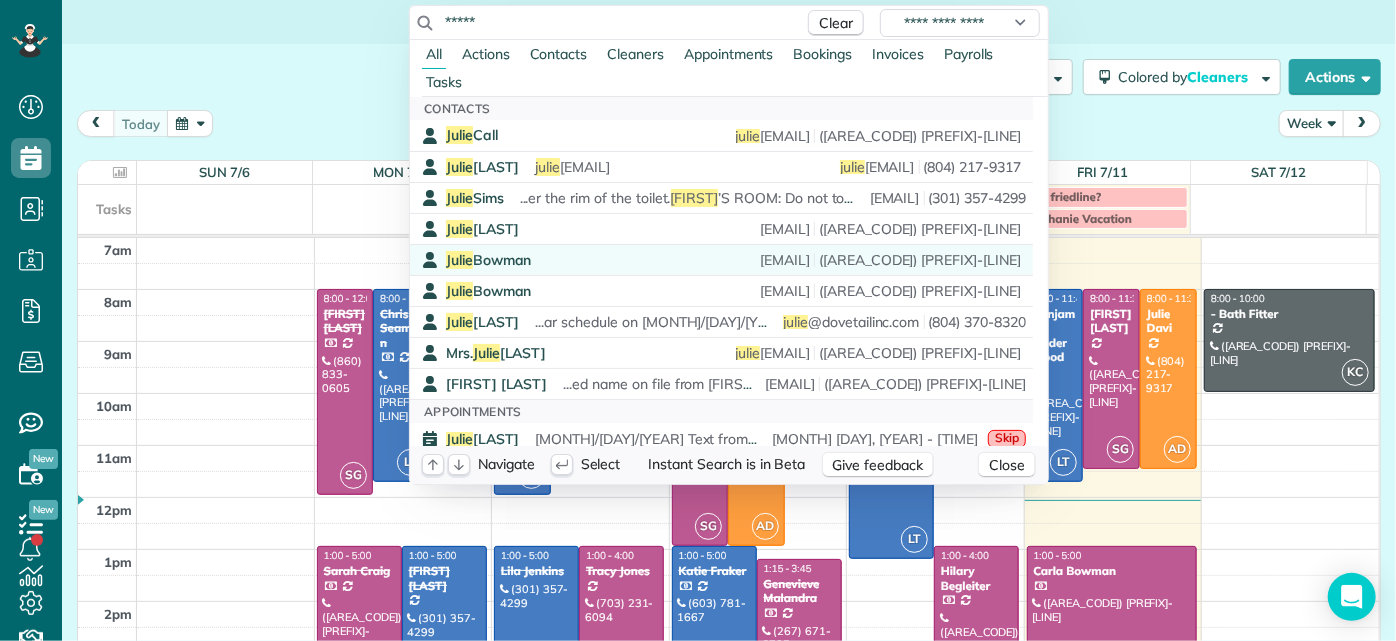 type on "*****" 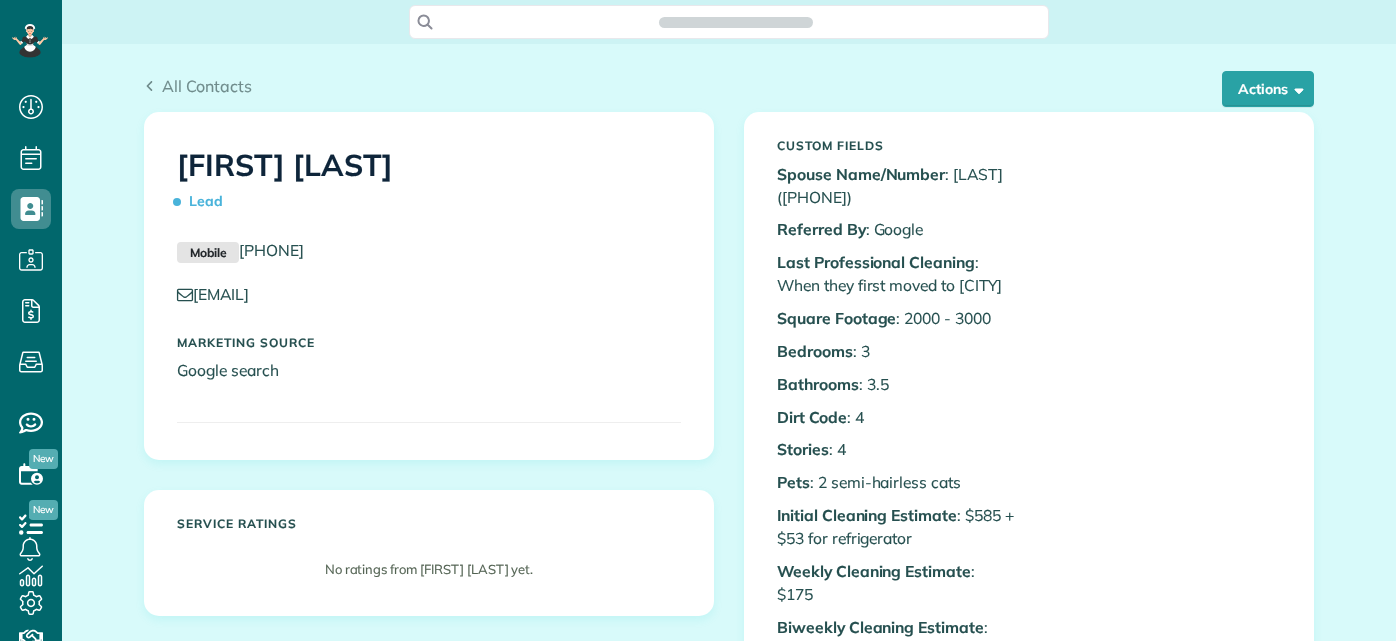 scroll, scrollTop: 0, scrollLeft: 0, axis: both 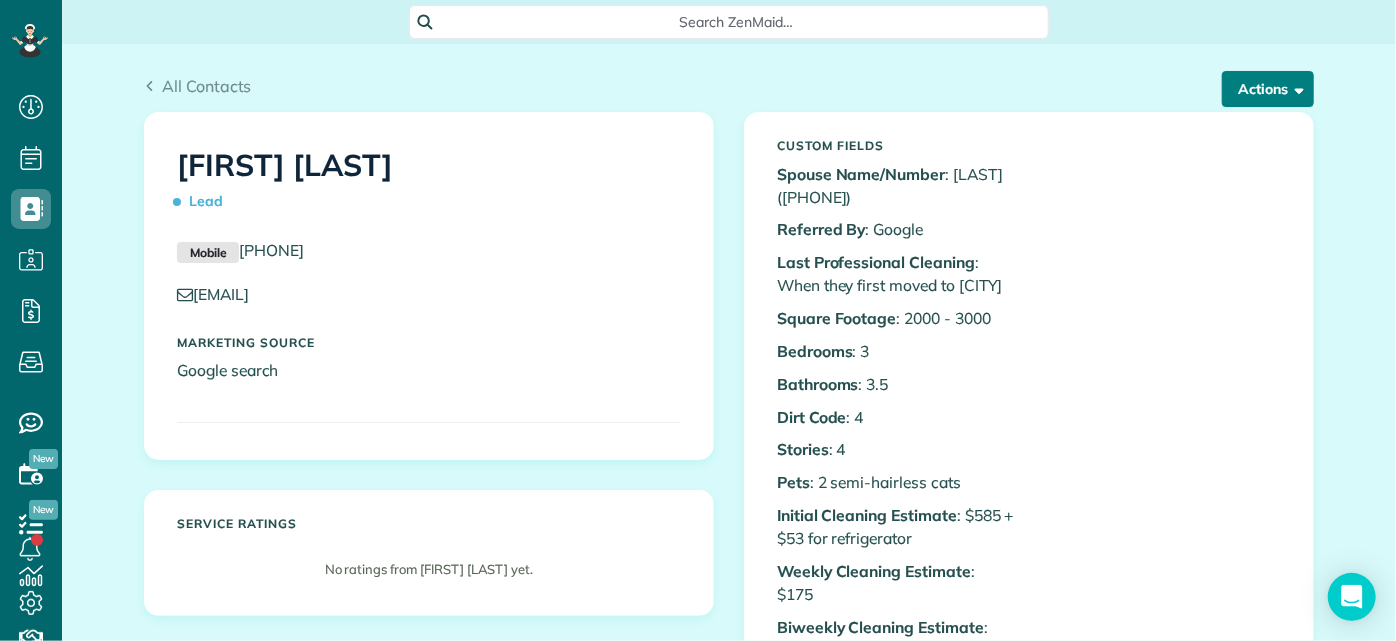 click on "All Contacts
Actions
Edit
Add Appointment
Recent Activity
Send Email
Show Past appointments
Show Future appointments
Manage Credit Cards
Delete" at bounding box center [729, 93] 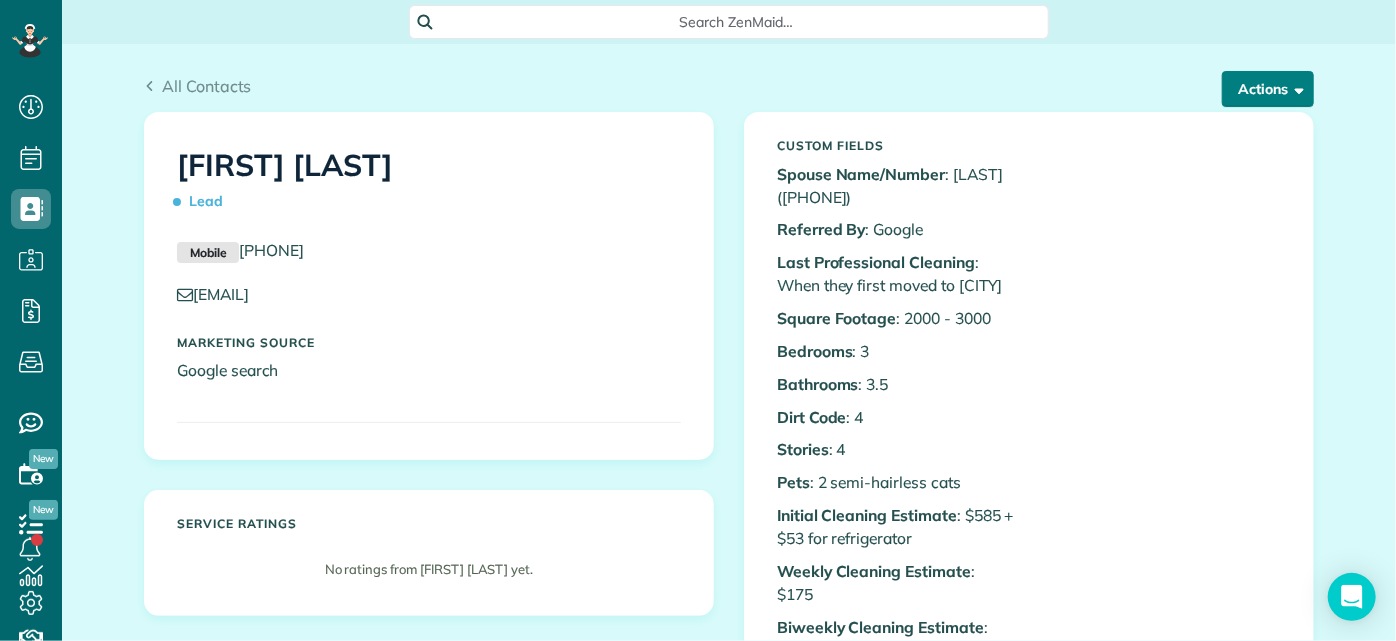 click on "Actions" at bounding box center (1268, 89) 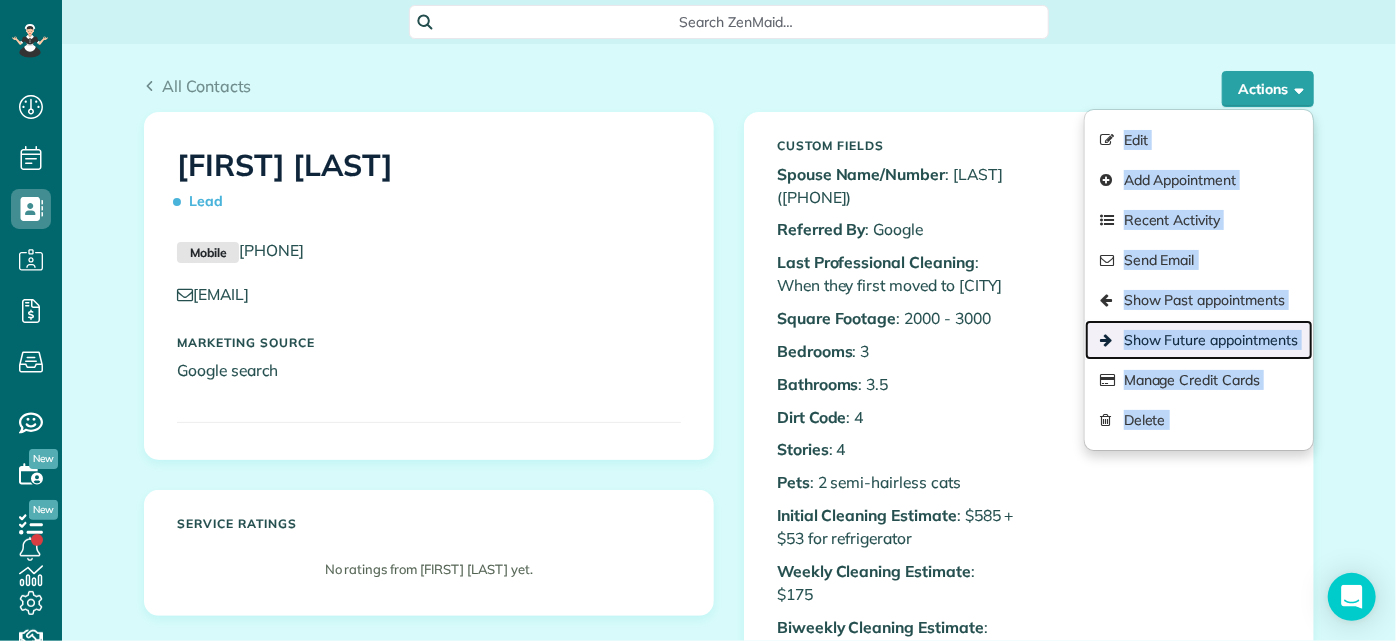 click on "Show Future appointments" at bounding box center (1199, 340) 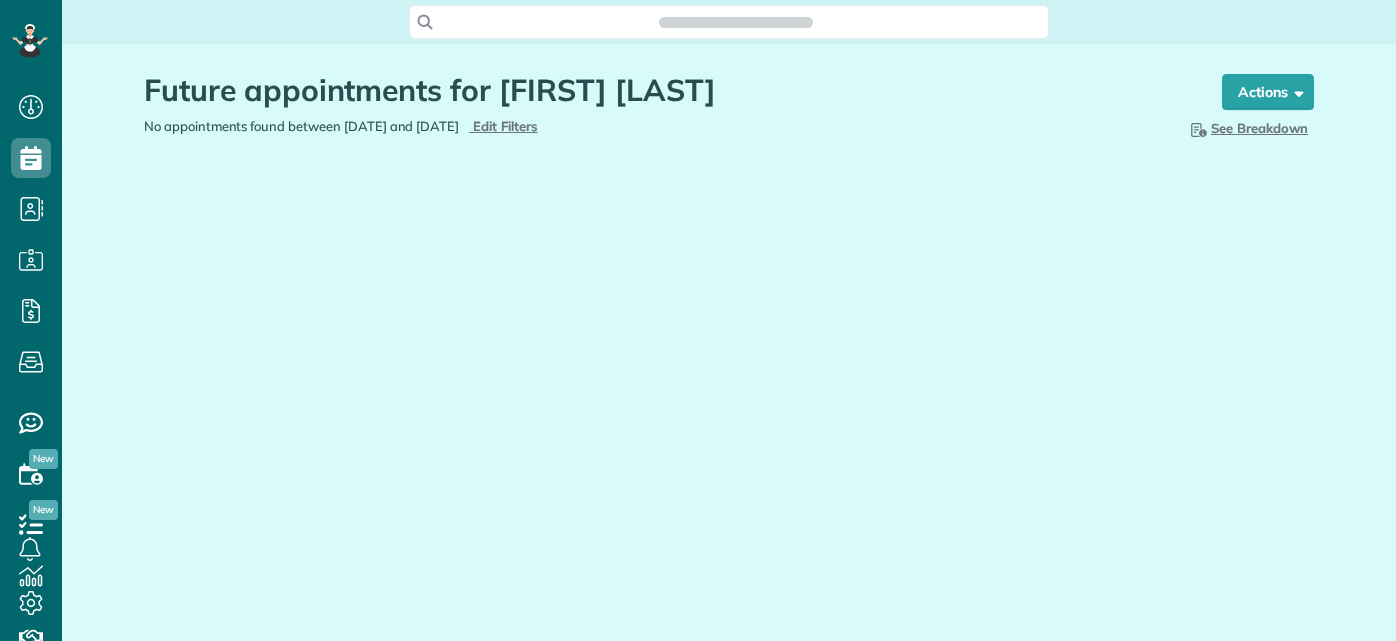 scroll, scrollTop: 0, scrollLeft: 0, axis: both 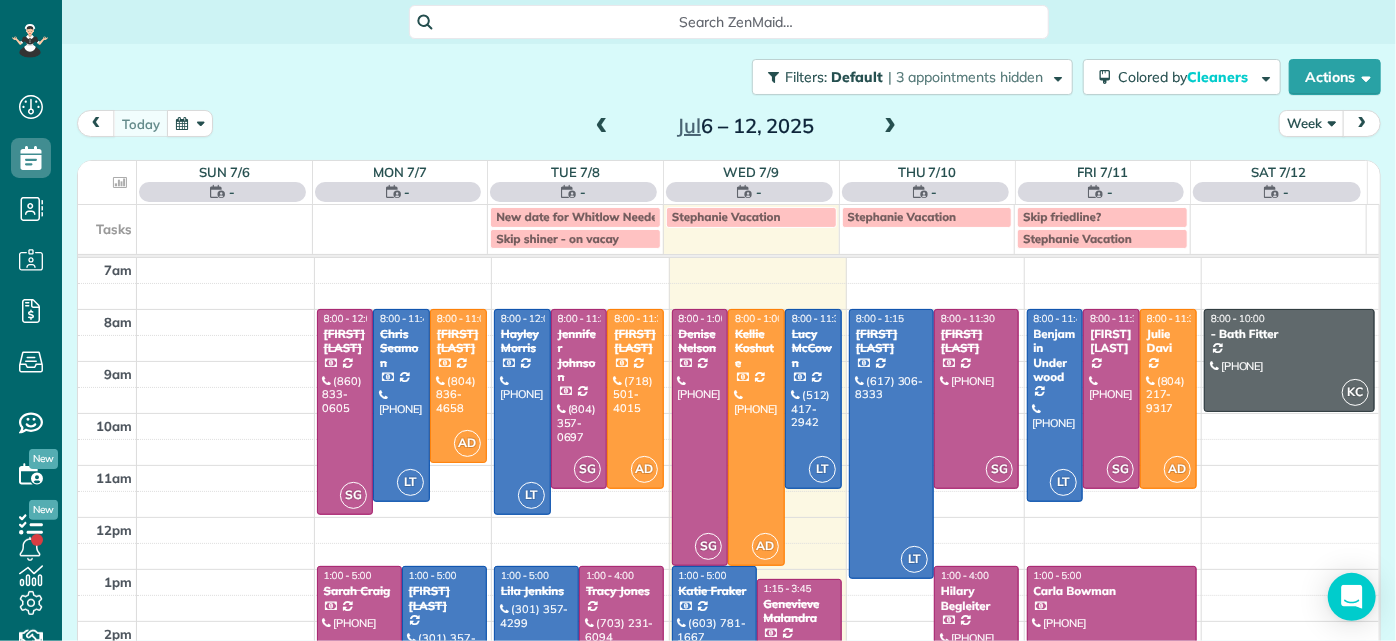 click on "Search ZenMaid…" at bounding box center [736, 22] 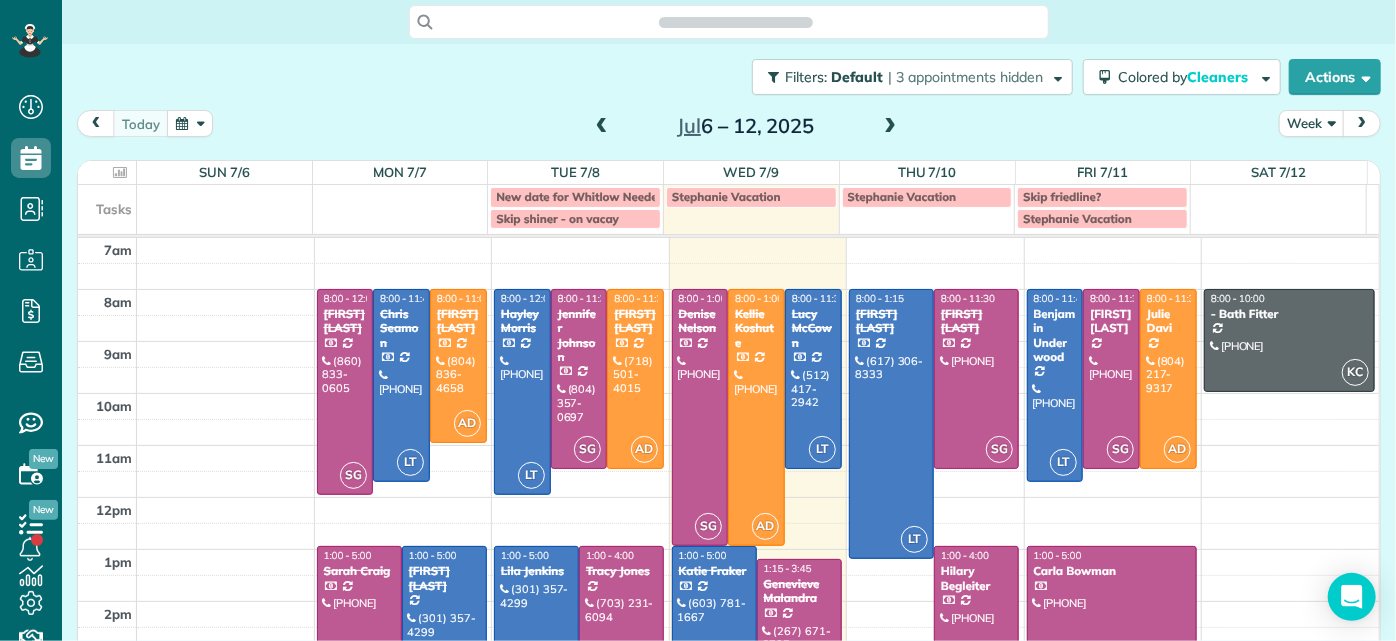 click on "Search ZenMaid…" at bounding box center [729, 22] 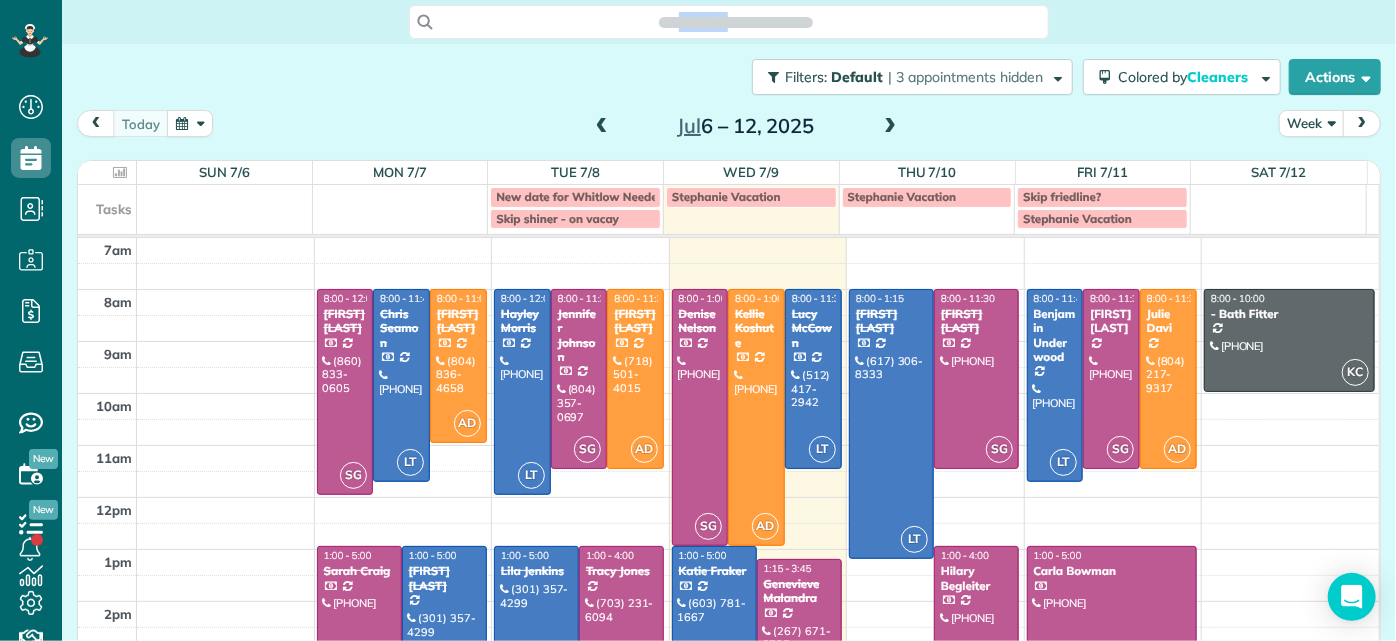 click on "Search ZenMaid…" at bounding box center (729, 22) 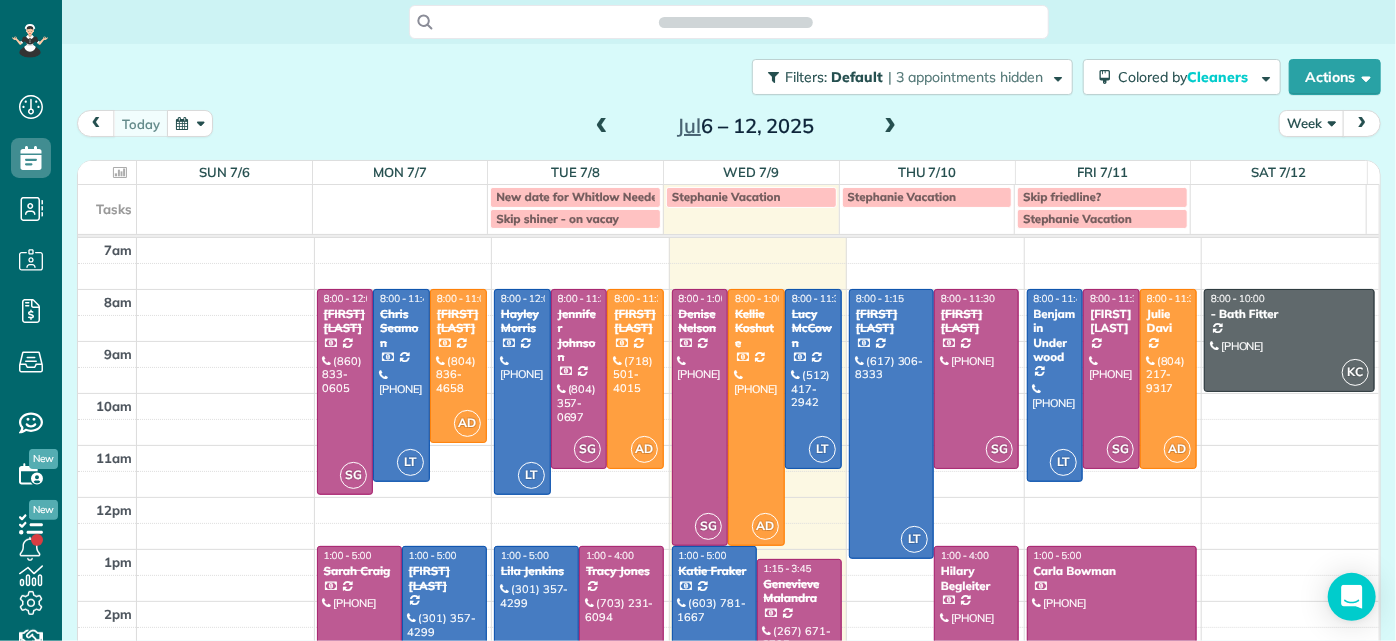 click on "Search ZenMaid…" at bounding box center [729, 22] 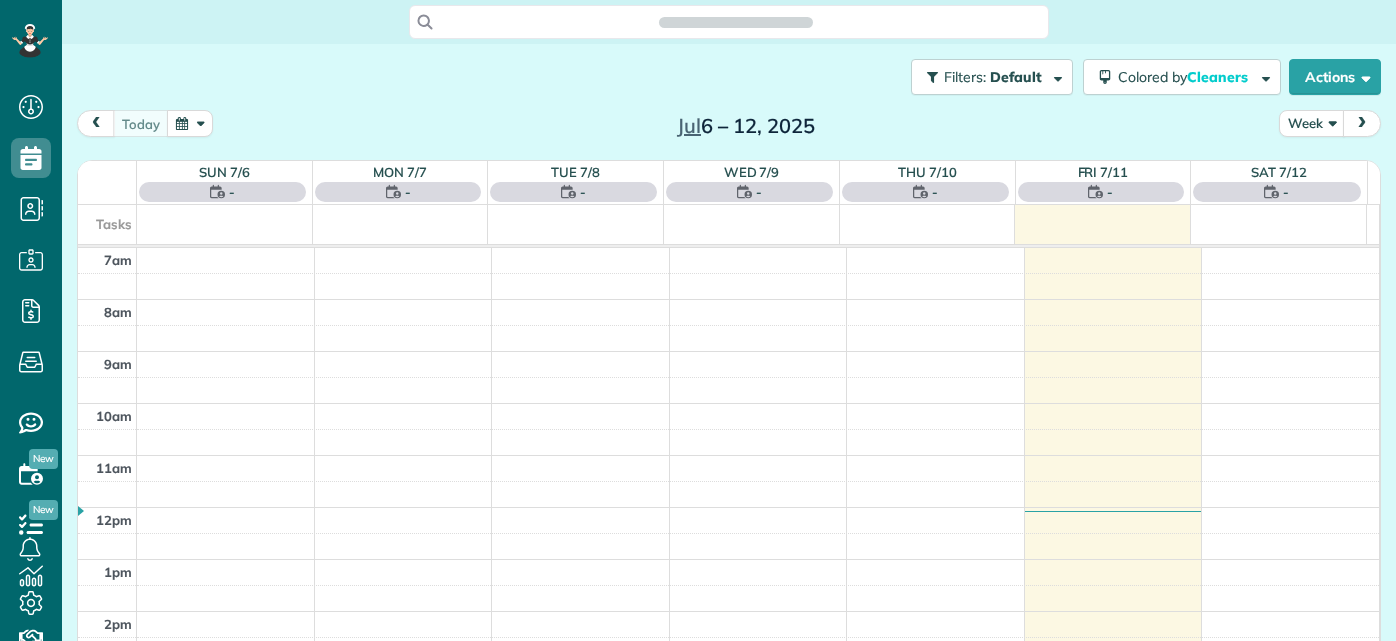 scroll, scrollTop: 0, scrollLeft: 0, axis: both 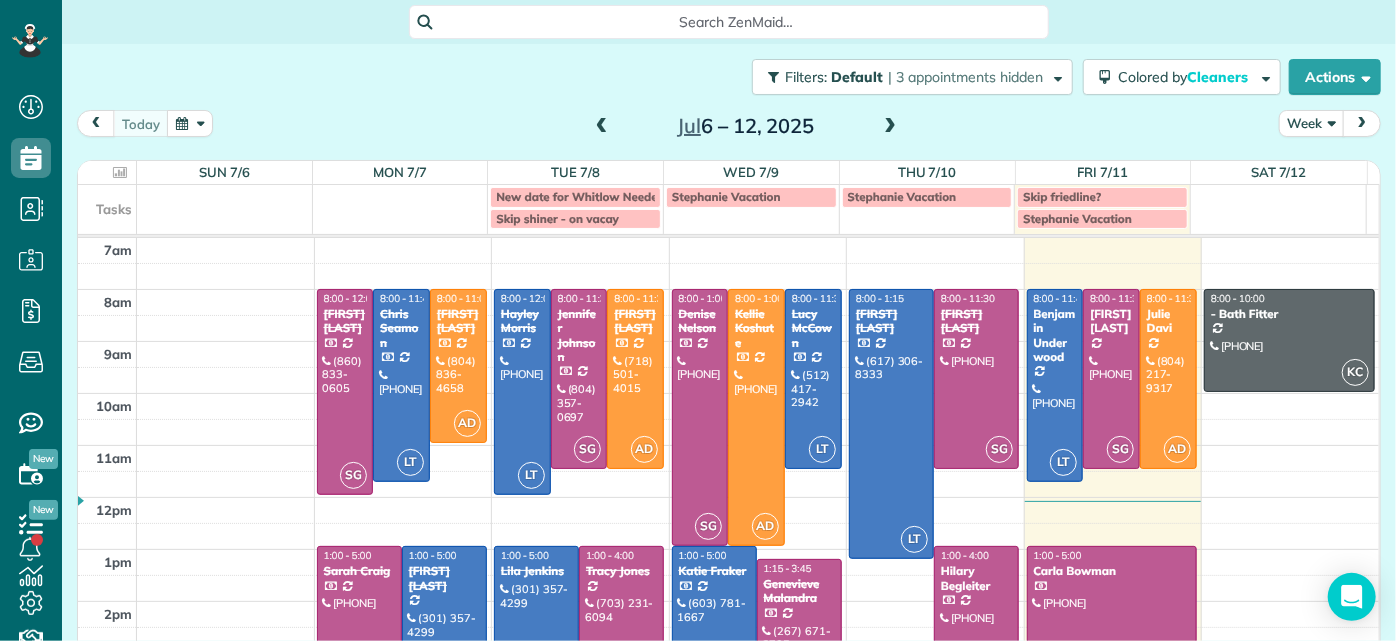 click on "Search ZenMaid…" at bounding box center [736, 22] 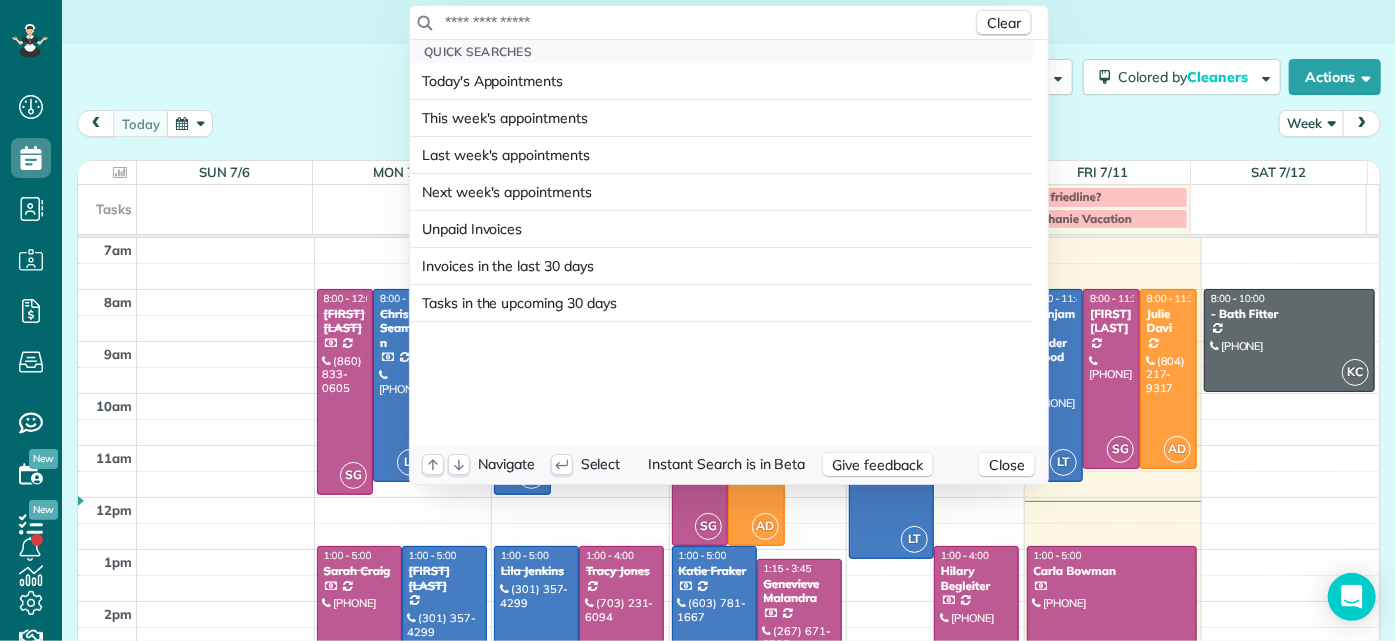 click at bounding box center (708, 22) 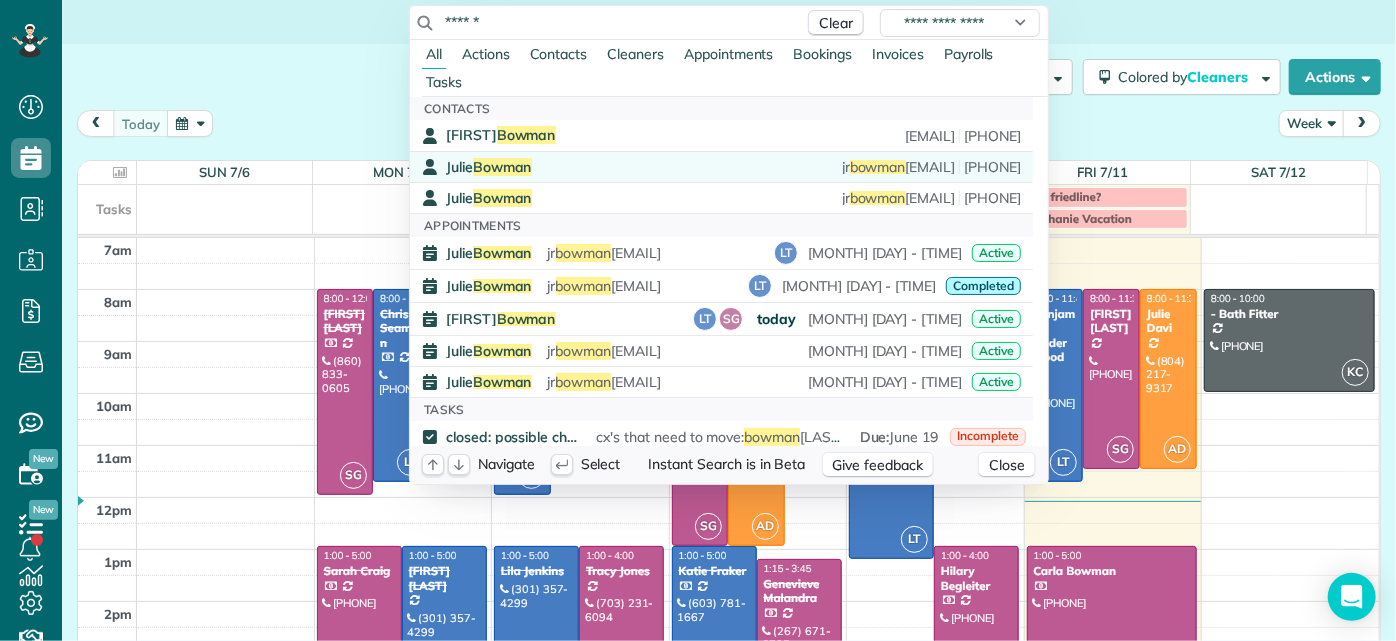 type on "******" 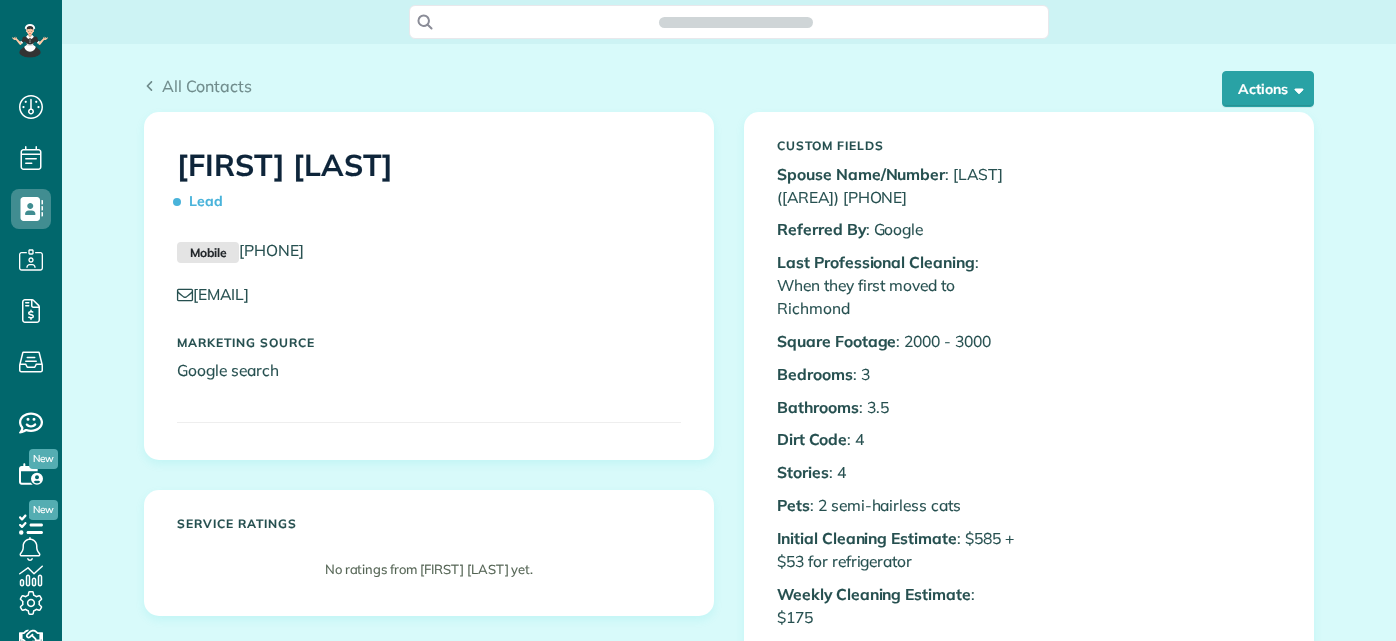 scroll, scrollTop: 0, scrollLeft: 0, axis: both 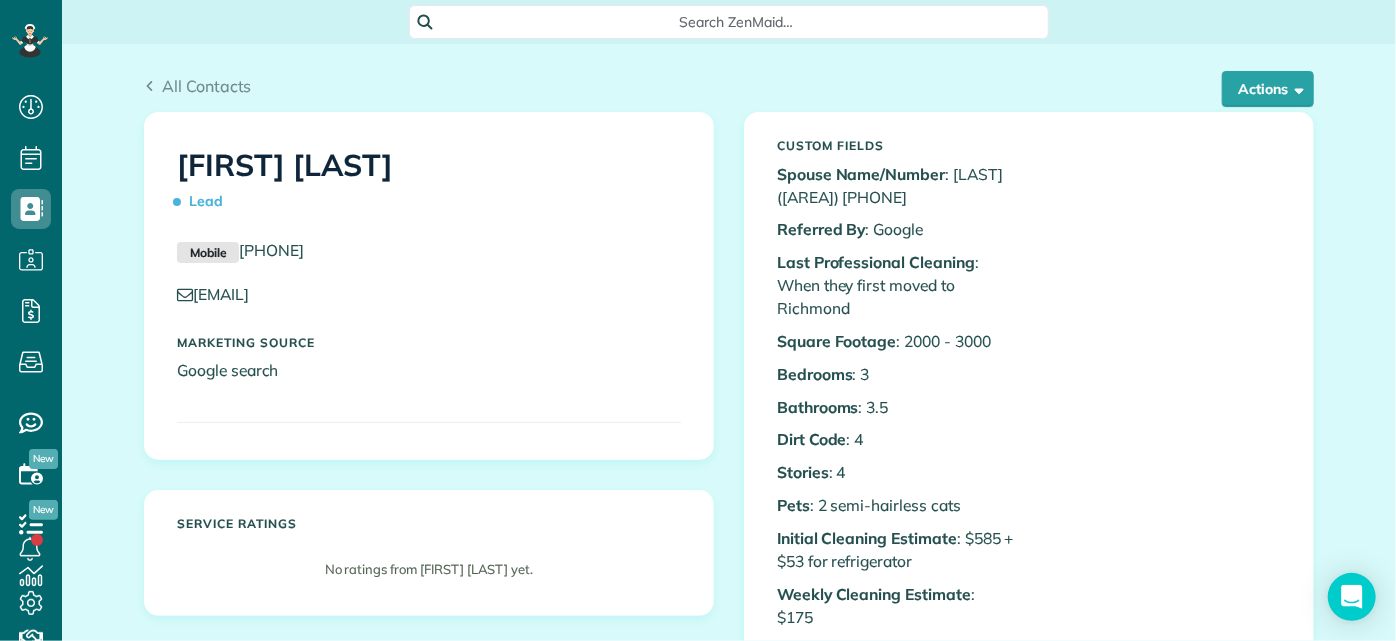 click on "Search ZenMaid…" at bounding box center (736, 22) 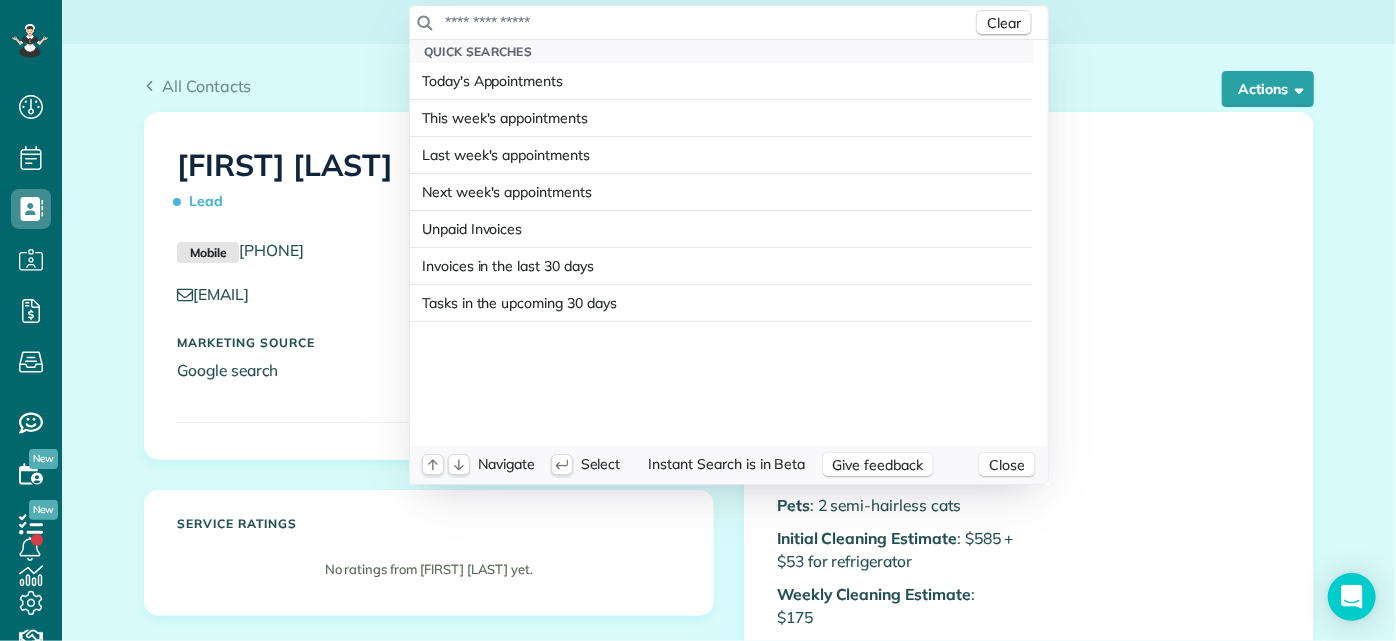 click at bounding box center (708, 22) 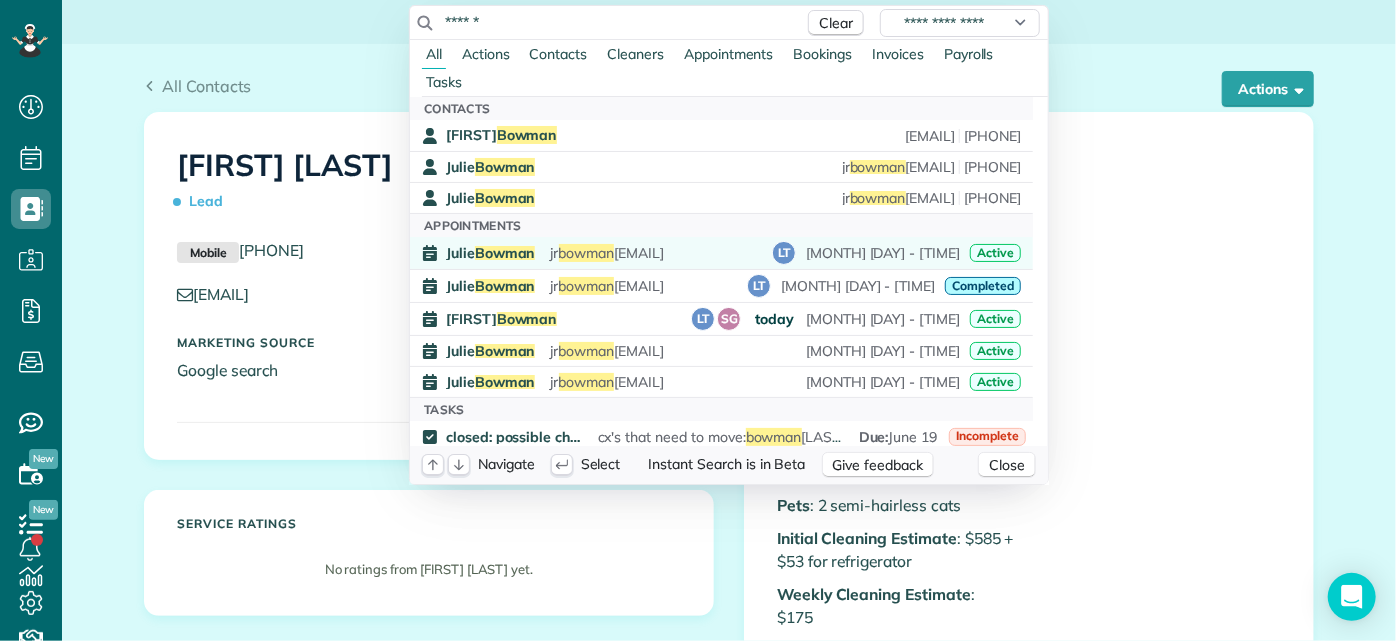 type on "******" 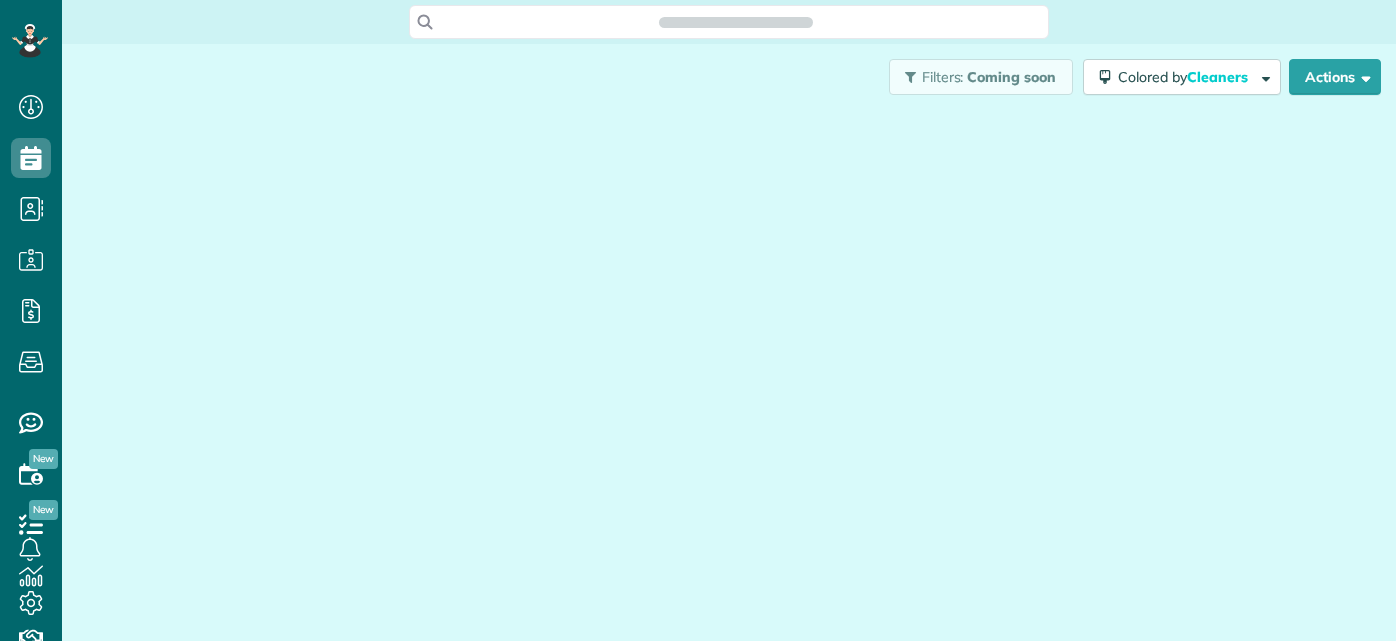 scroll, scrollTop: 0, scrollLeft: 0, axis: both 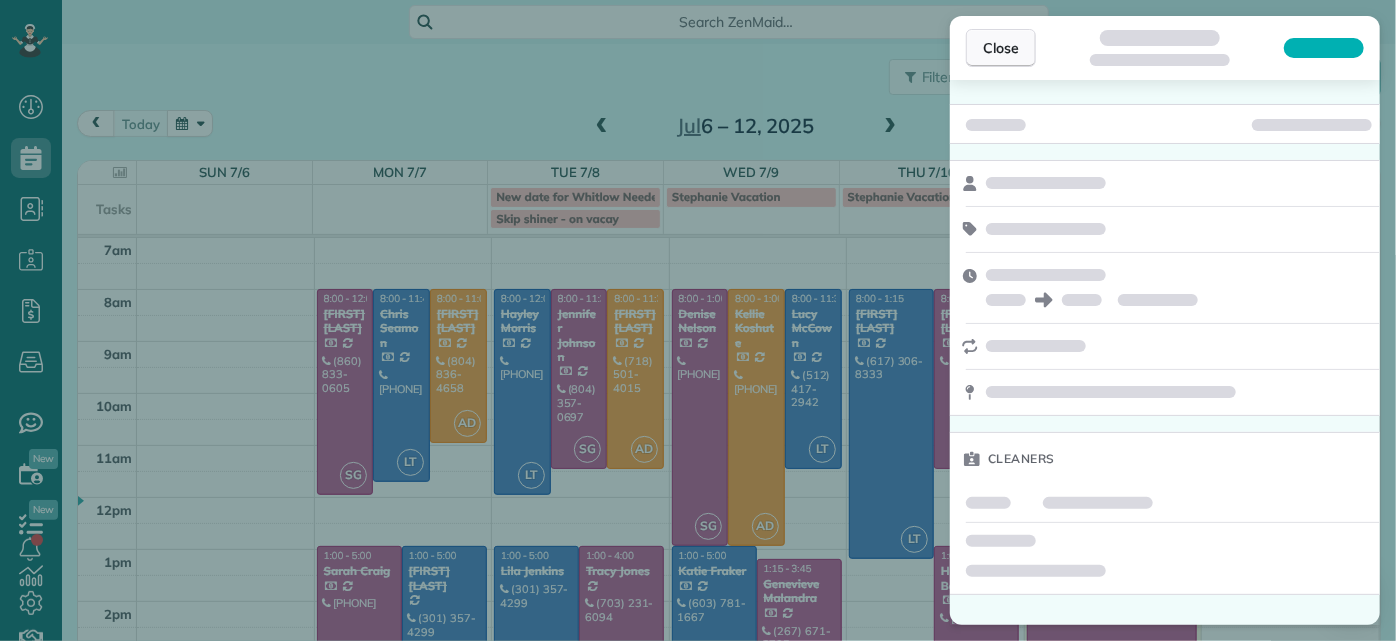 click on "Close" at bounding box center [1001, 48] 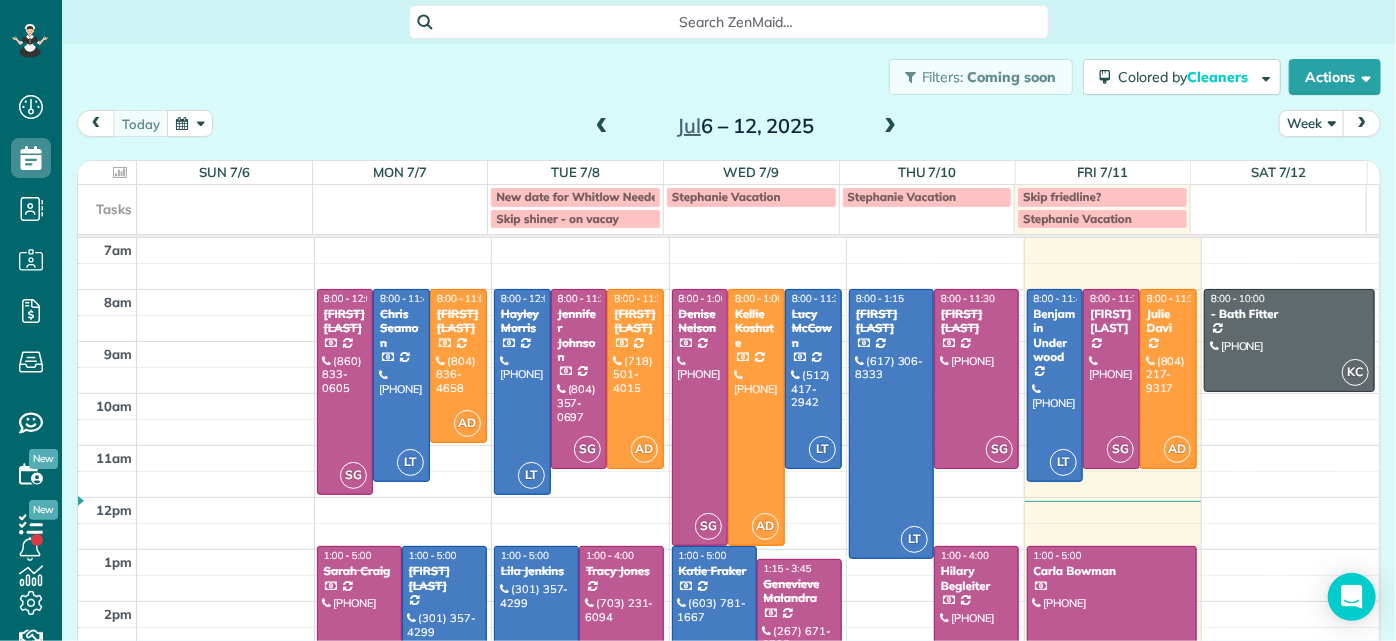 click on "Search ZenMaid…" at bounding box center (736, 22) 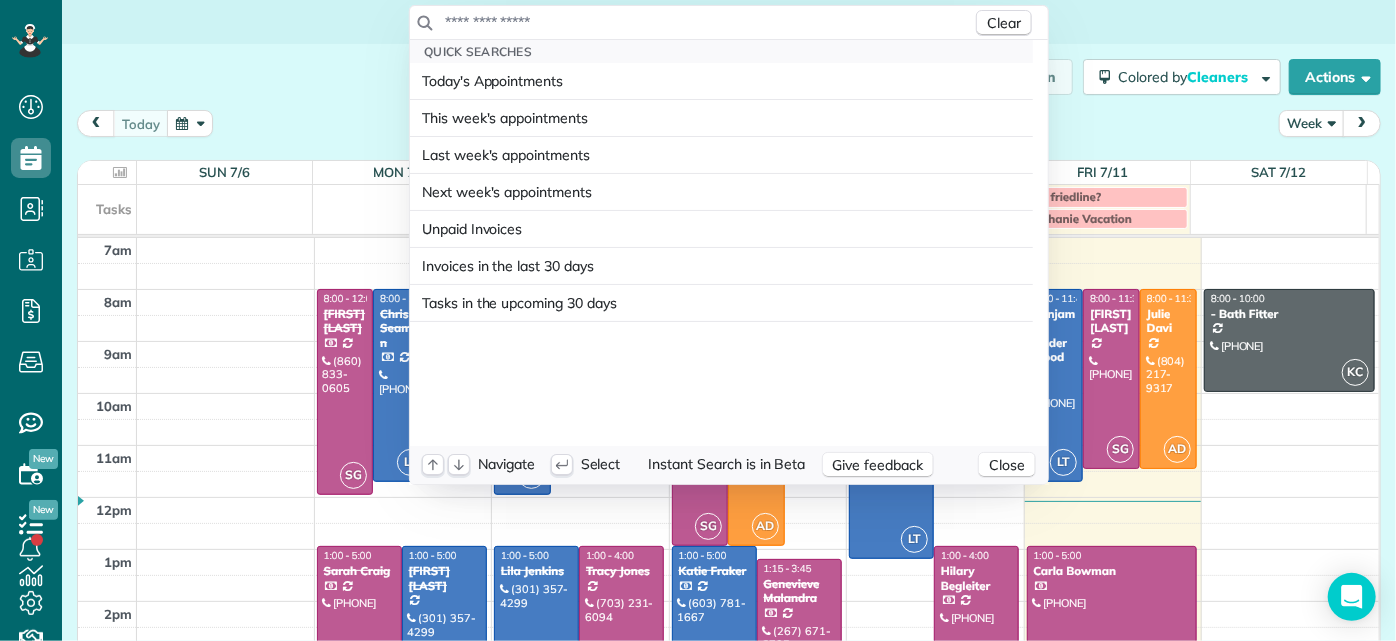 click at bounding box center [708, 22] 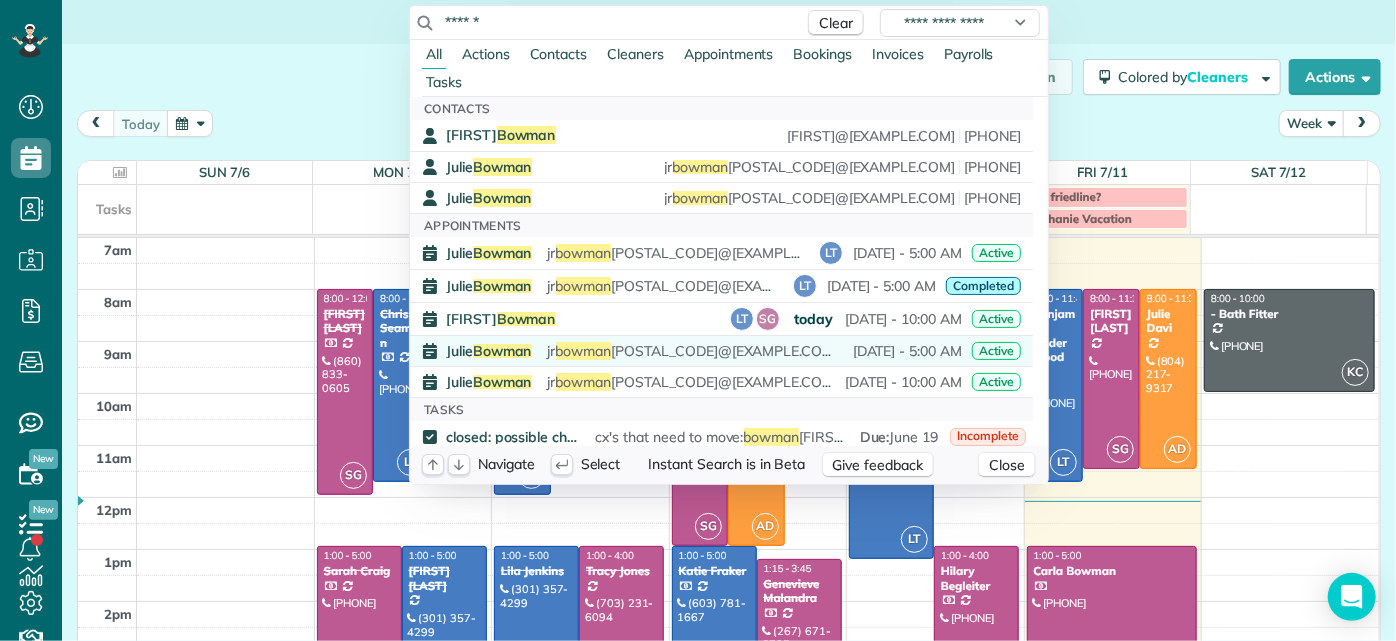 type on "******" 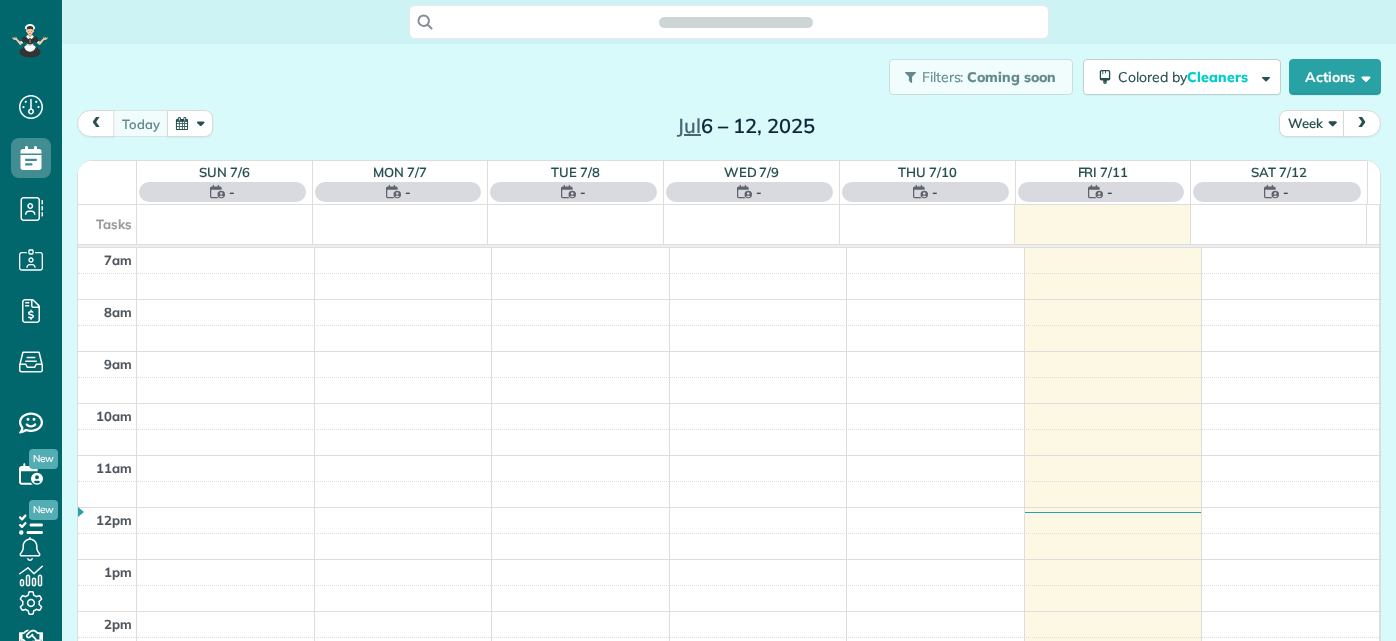 scroll, scrollTop: 0, scrollLeft: 0, axis: both 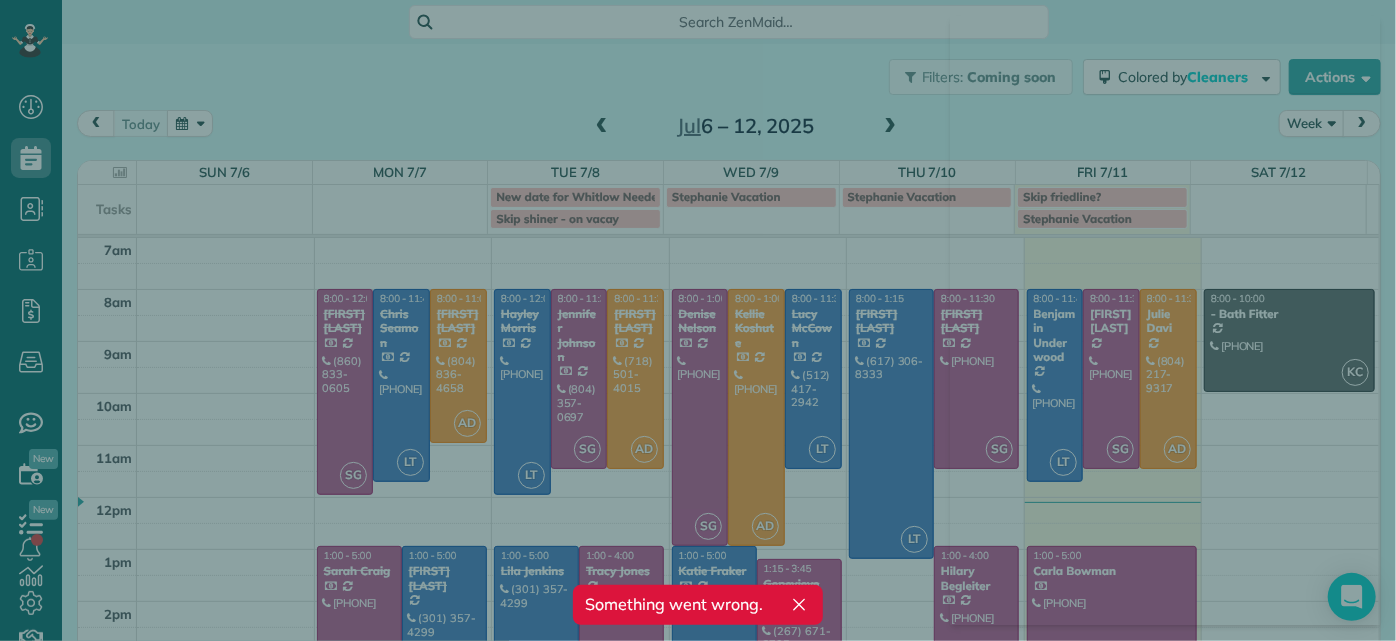 click 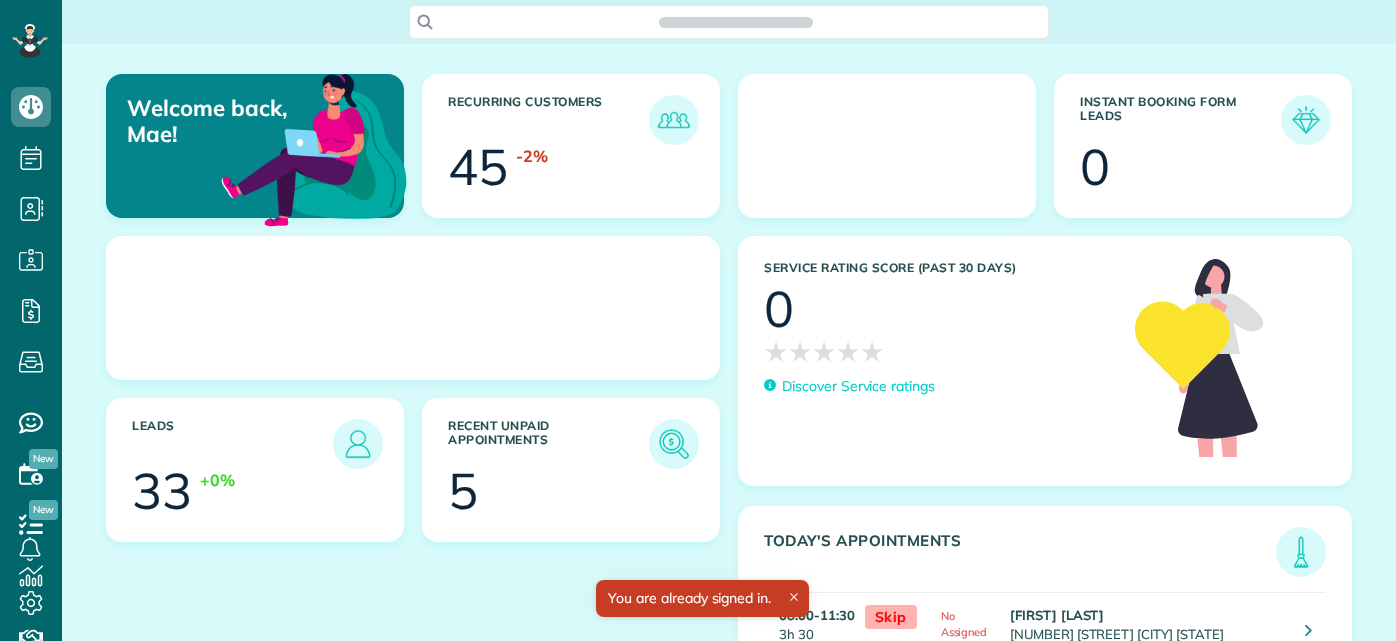 scroll, scrollTop: 0, scrollLeft: 0, axis: both 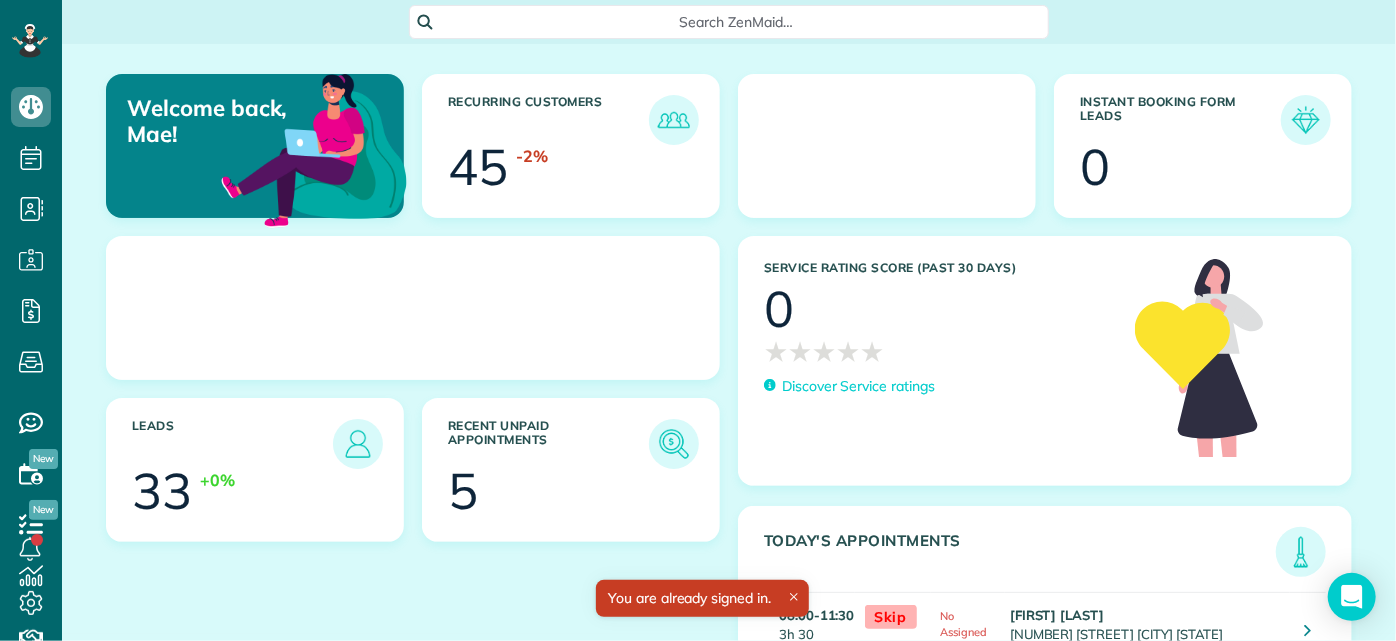 click on "Search ZenMaid…" at bounding box center [736, 22] 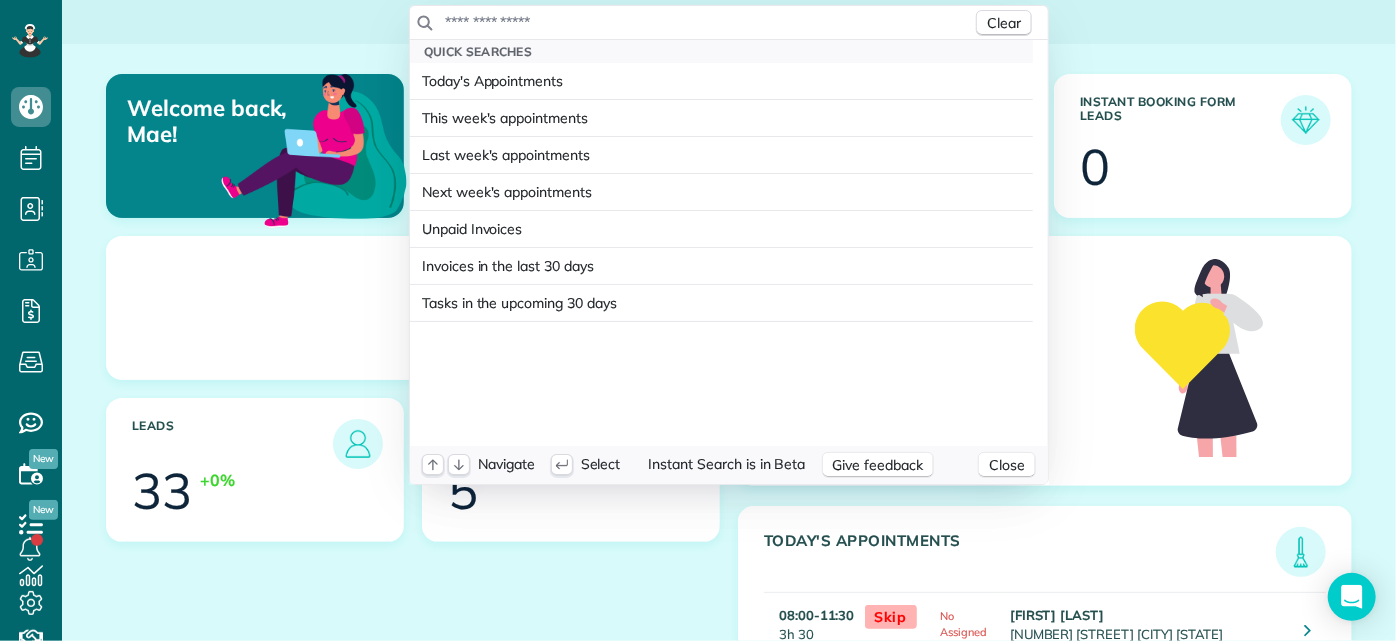 click on "Quick Searches Today's Appointments This week's appointments Last week's appointments Next week's appointments Unpaid Invoices Invoices in the last 30 days Tasks in the upcoming 30 days" at bounding box center [721, 180] 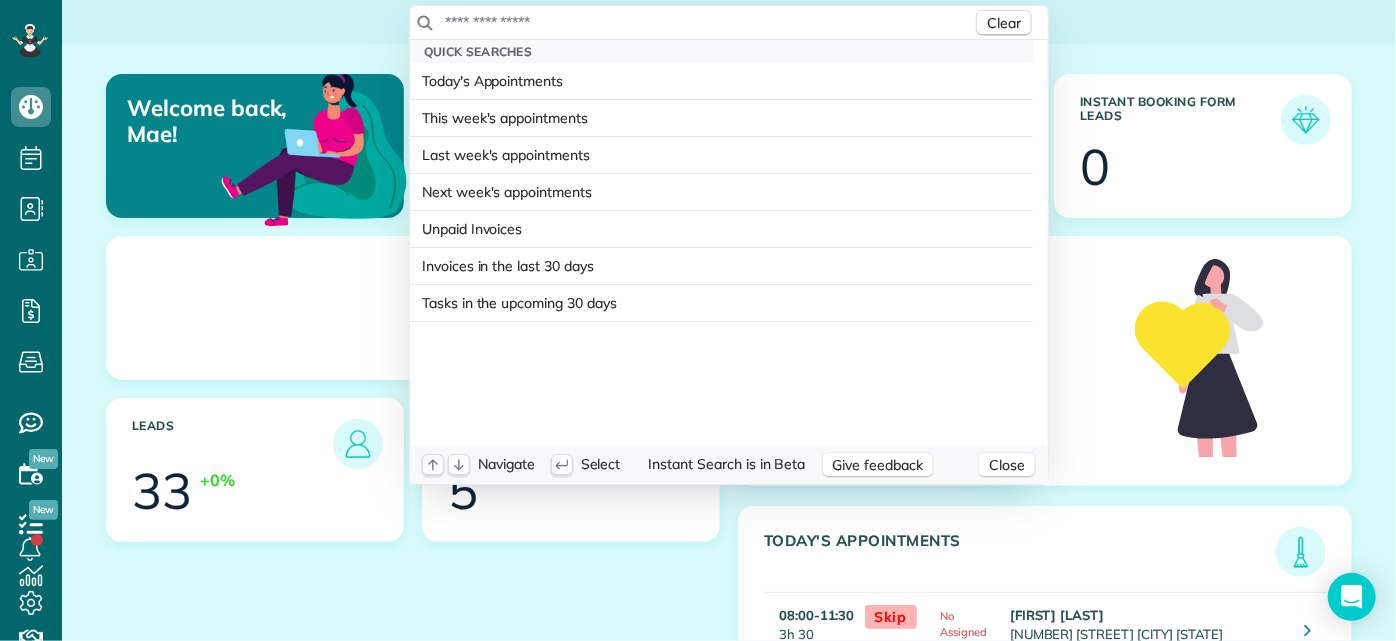 click on "Clear" at bounding box center (729, 23) 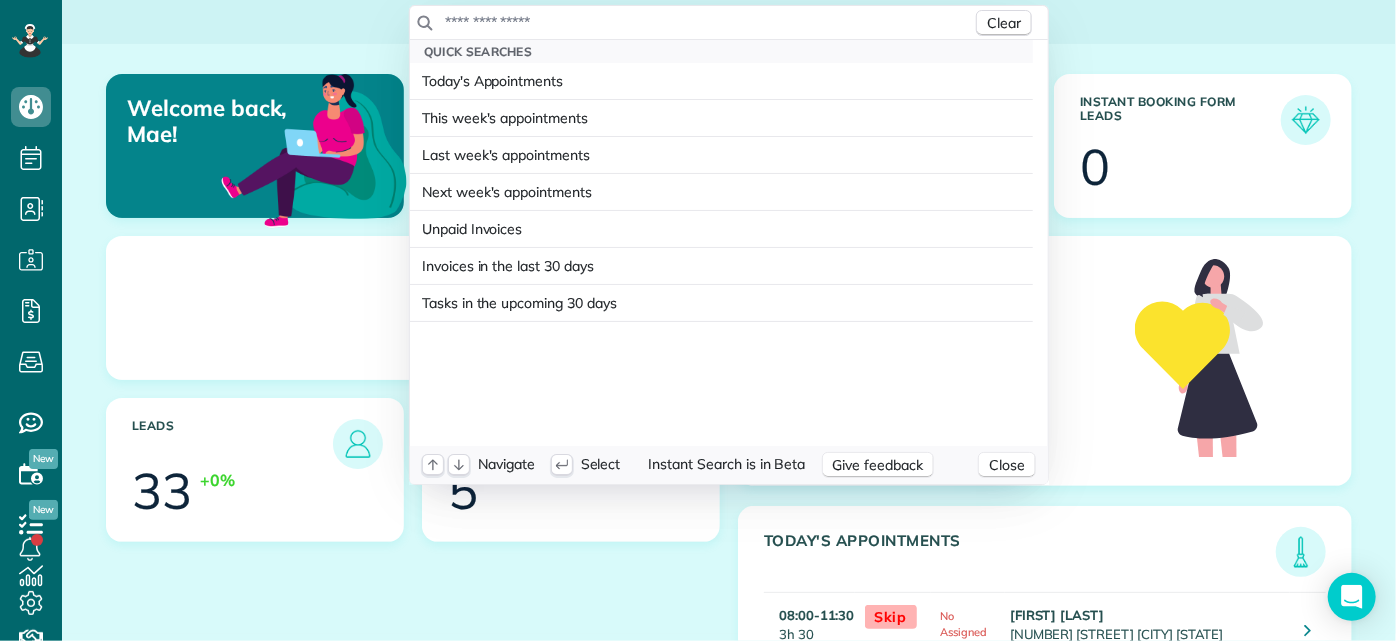 click at bounding box center (708, 22) 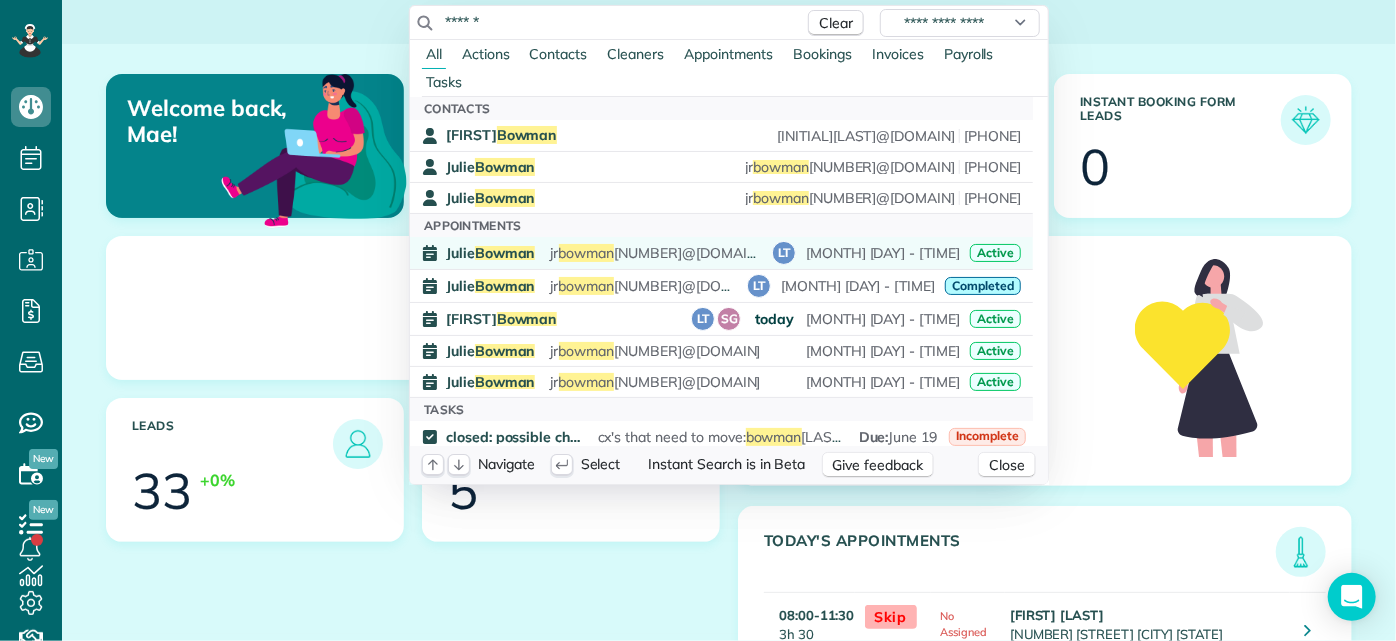 type on "******" 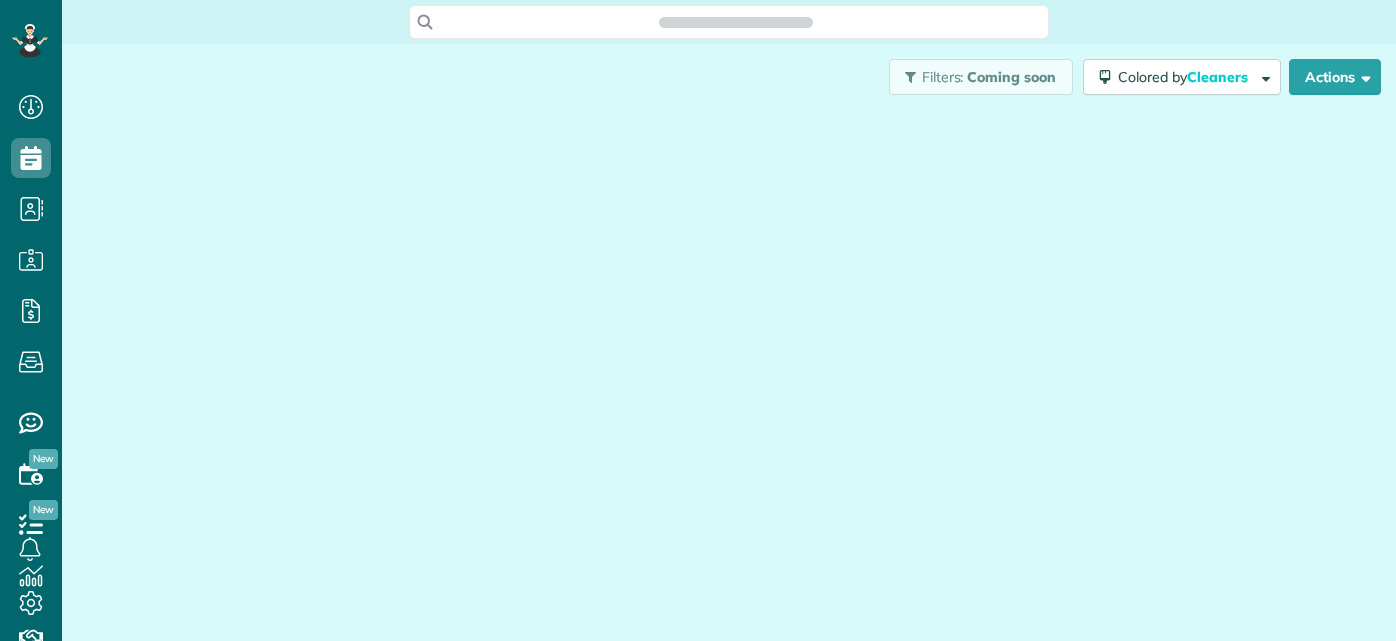 scroll, scrollTop: 0, scrollLeft: 0, axis: both 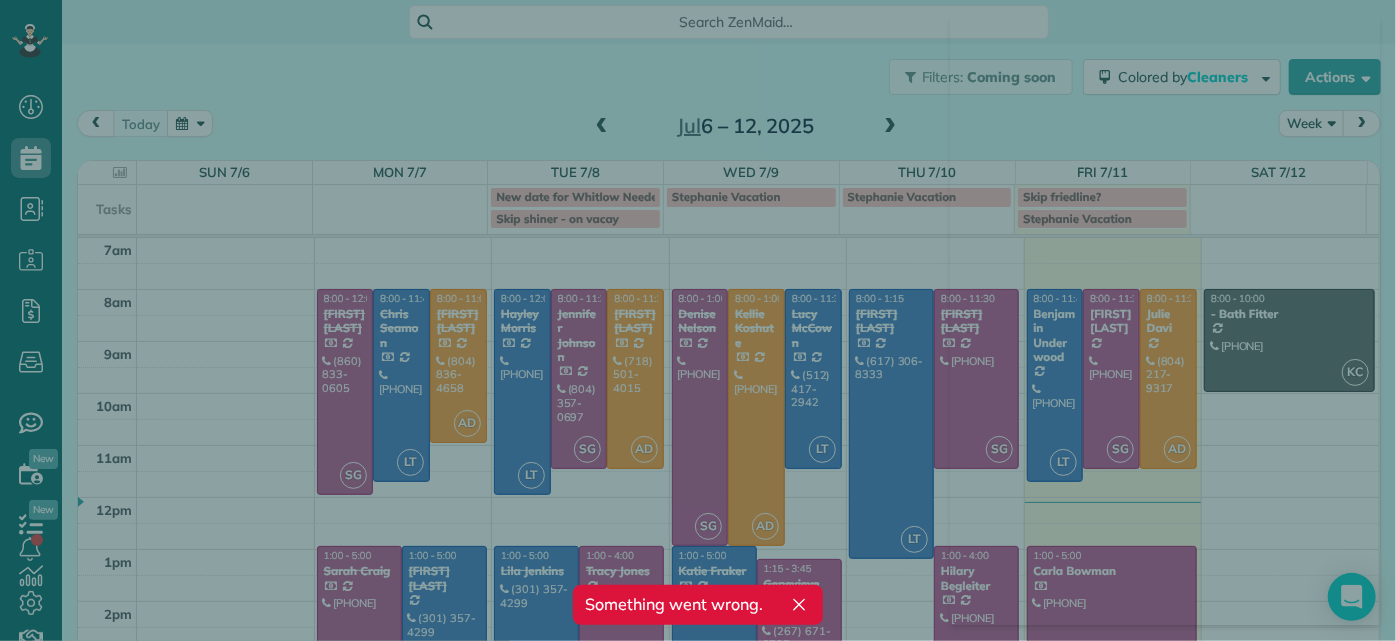 click 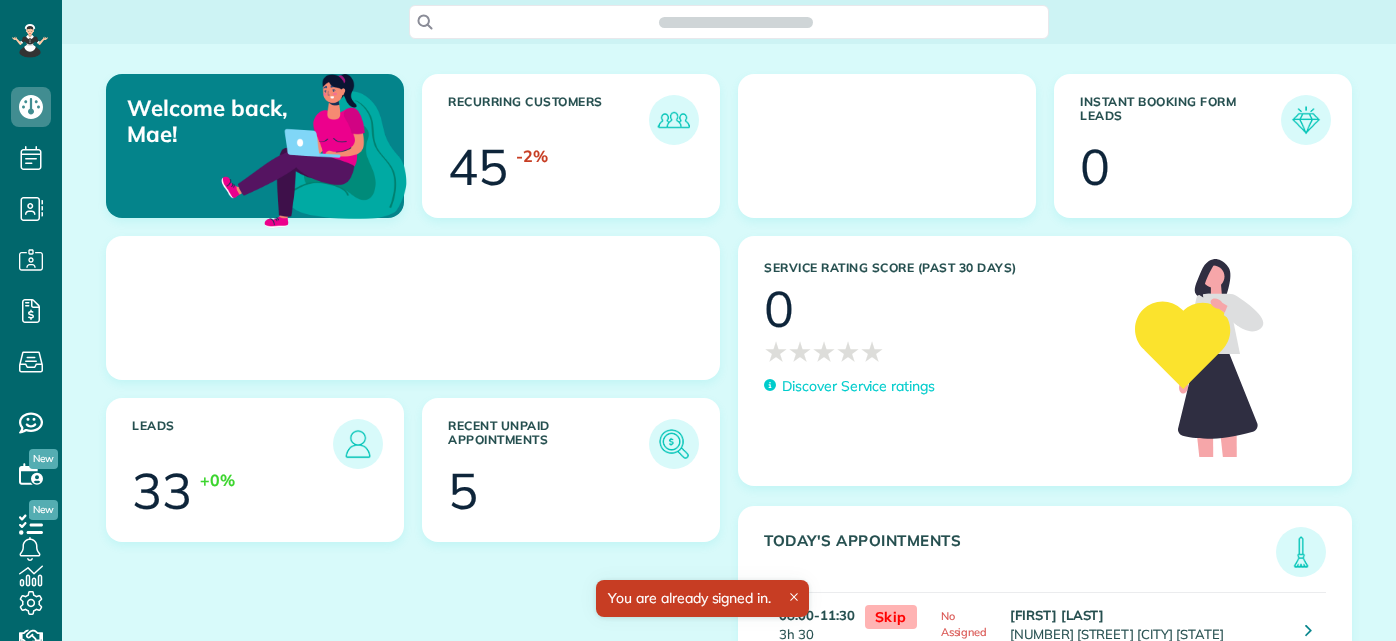 scroll, scrollTop: 0, scrollLeft: 0, axis: both 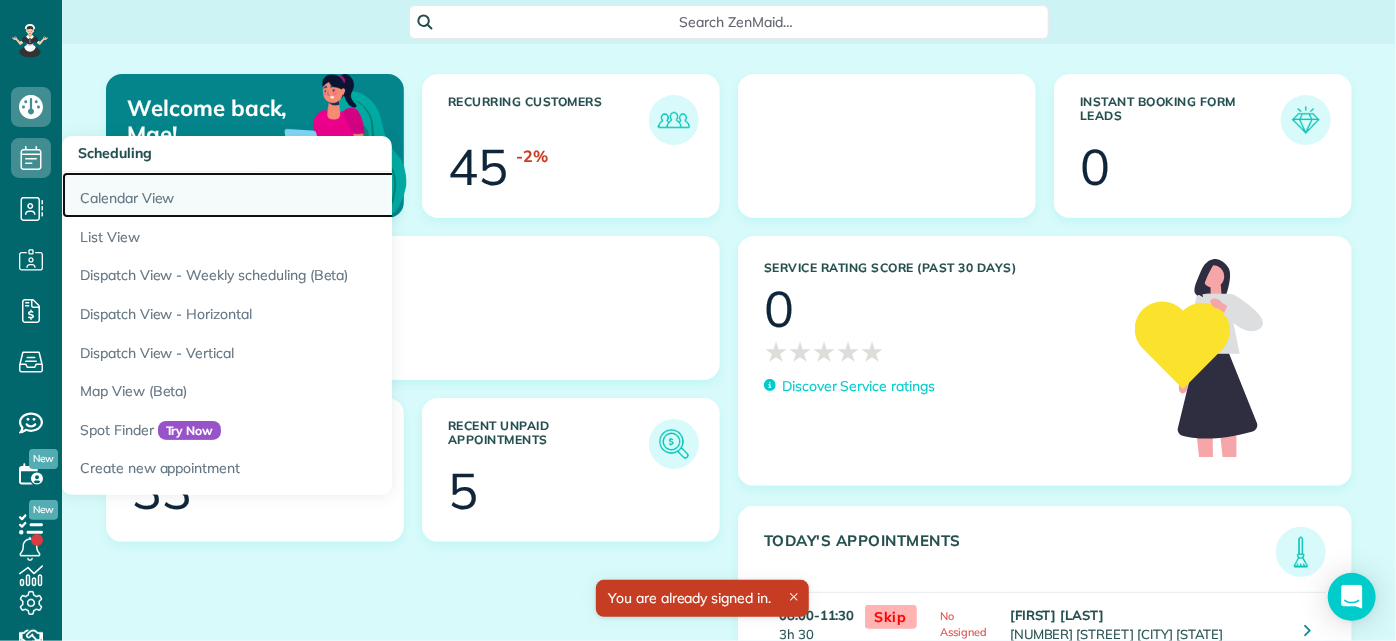 click on "Calendar View" at bounding box center [312, 195] 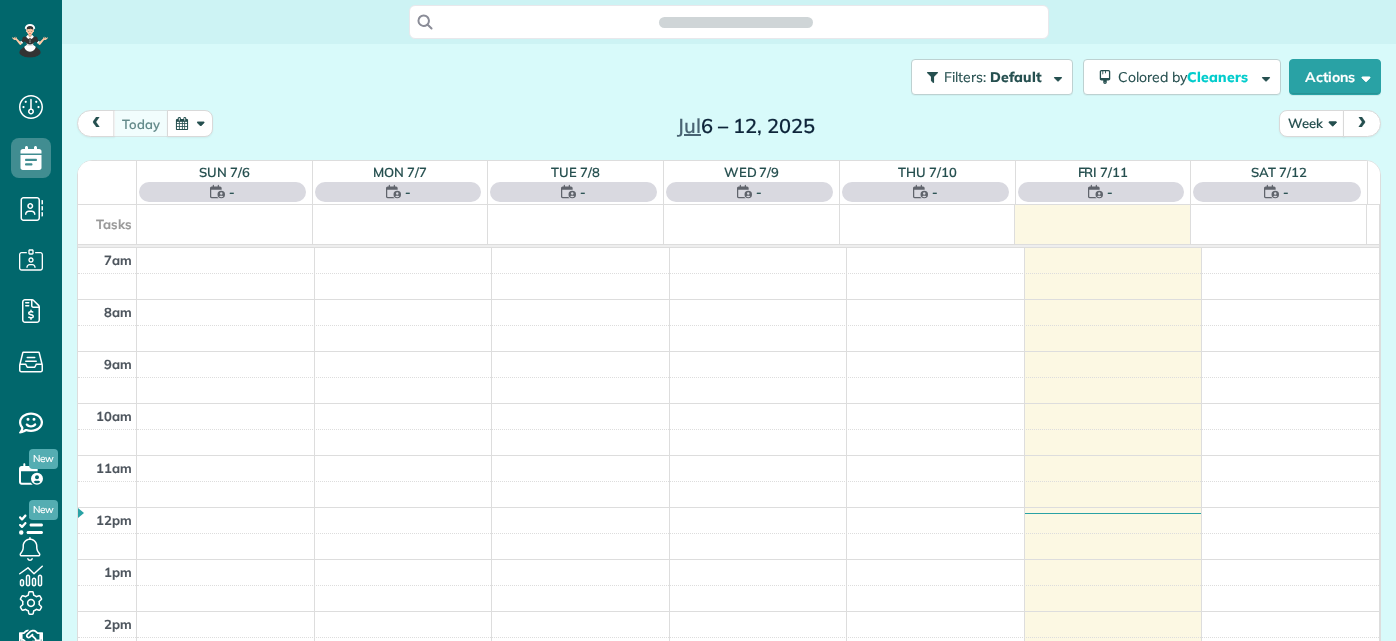 scroll, scrollTop: 0, scrollLeft: 0, axis: both 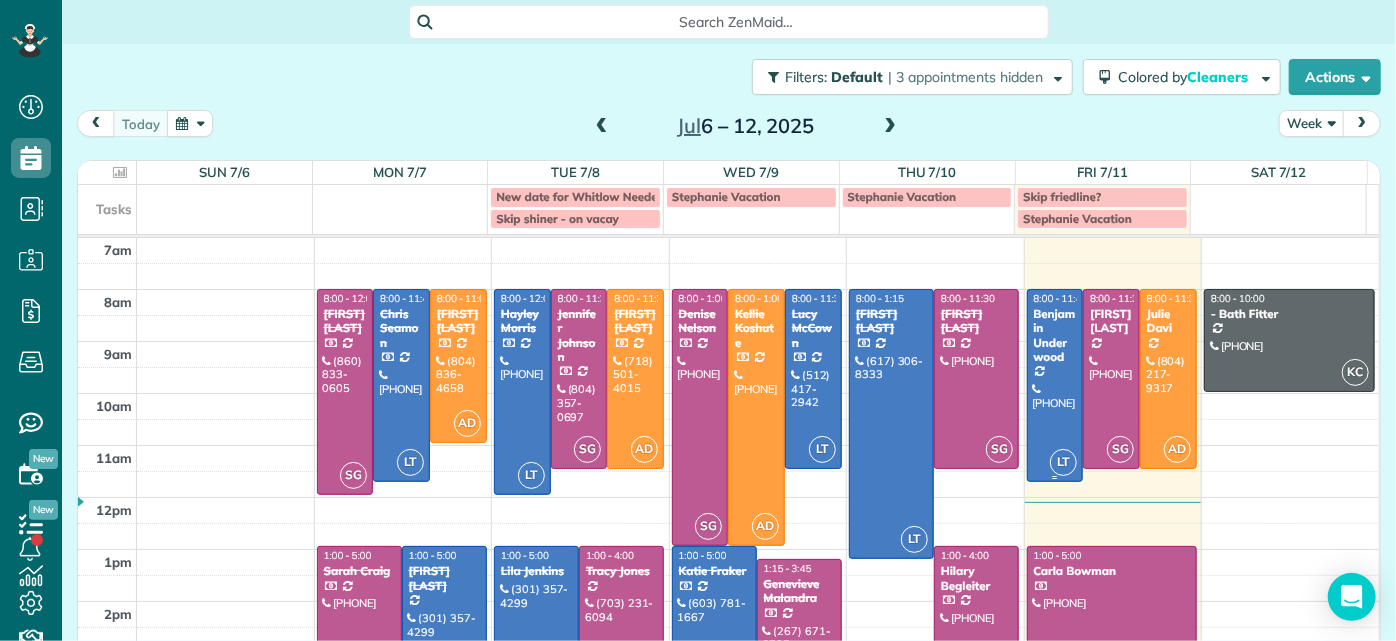 click at bounding box center [1055, 385] 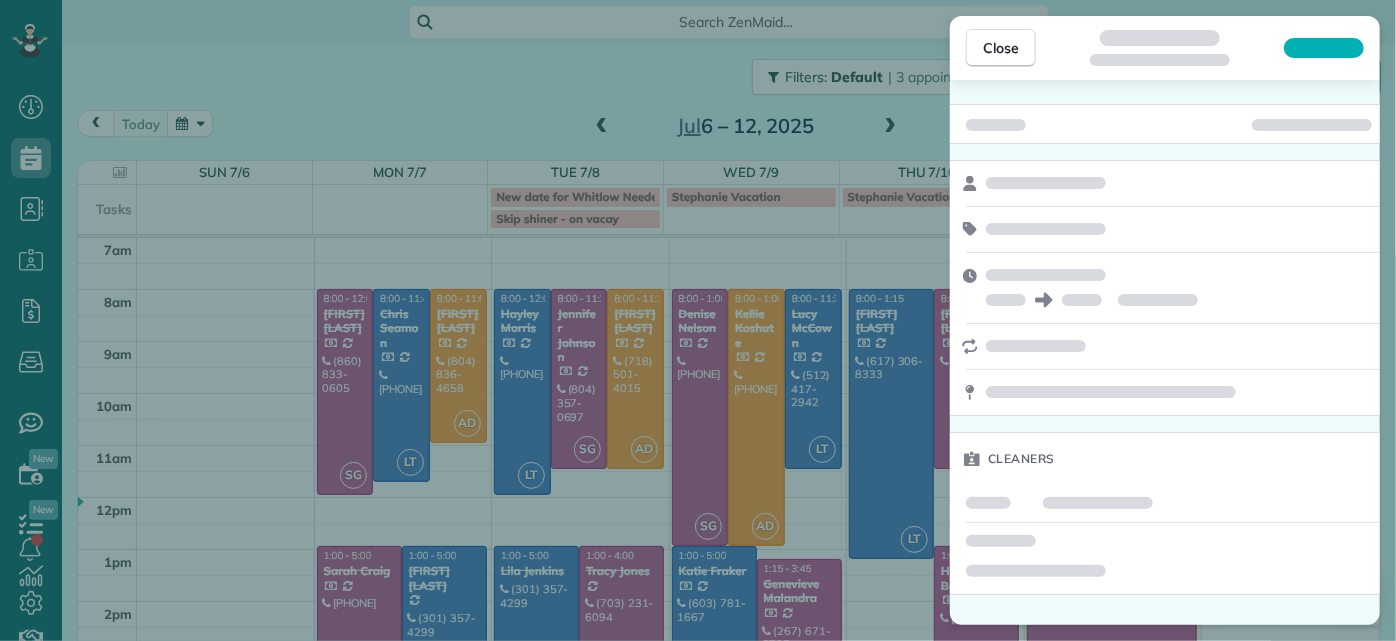 click on "Close   Cleaners" at bounding box center [698, 320] 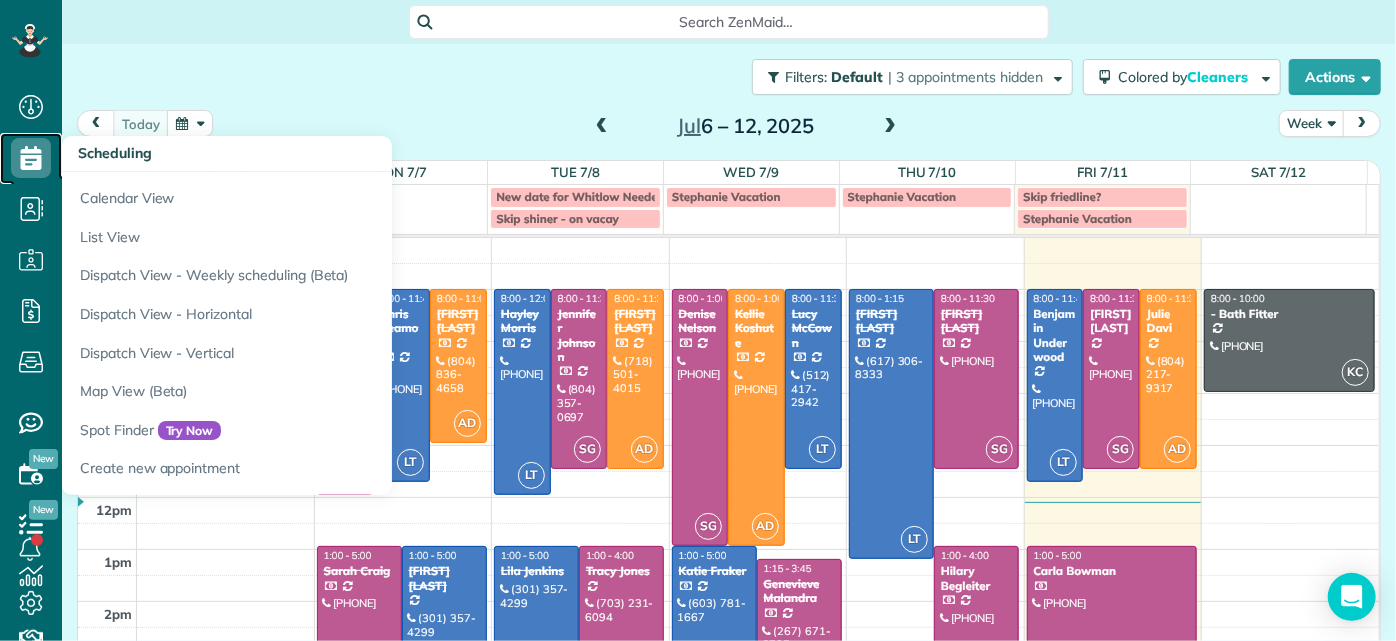 click 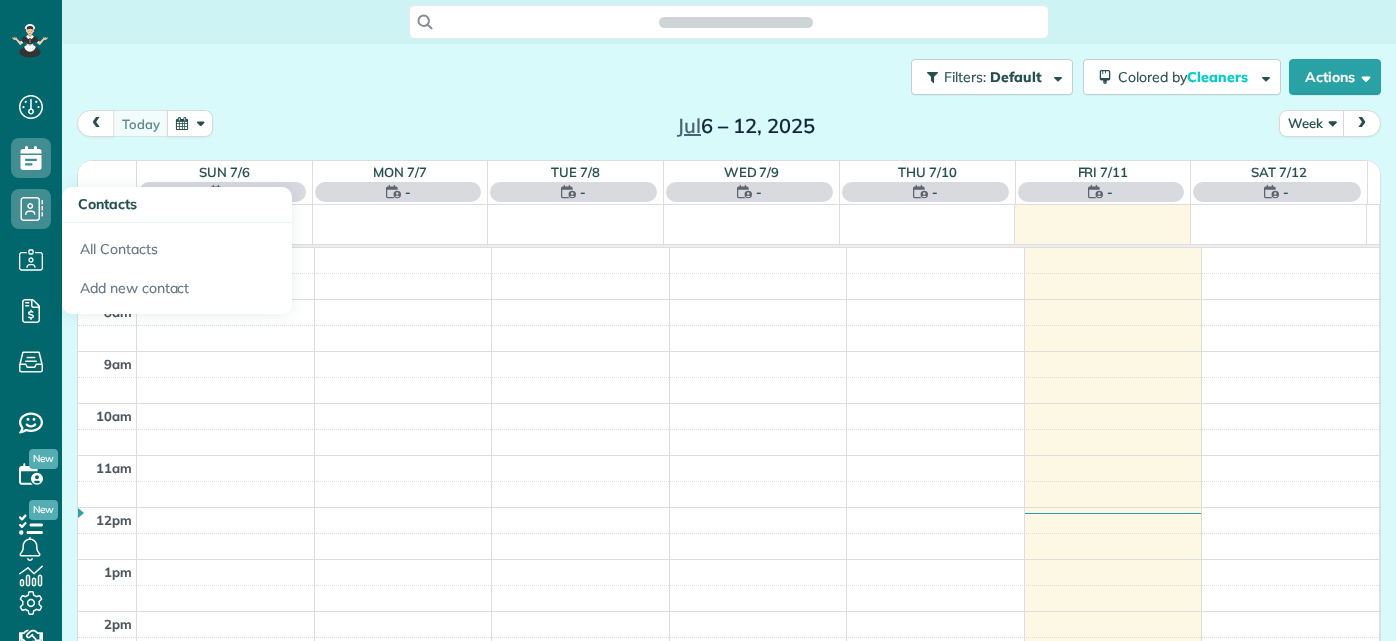 scroll, scrollTop: 0, scrollLeft: 0, axis: both 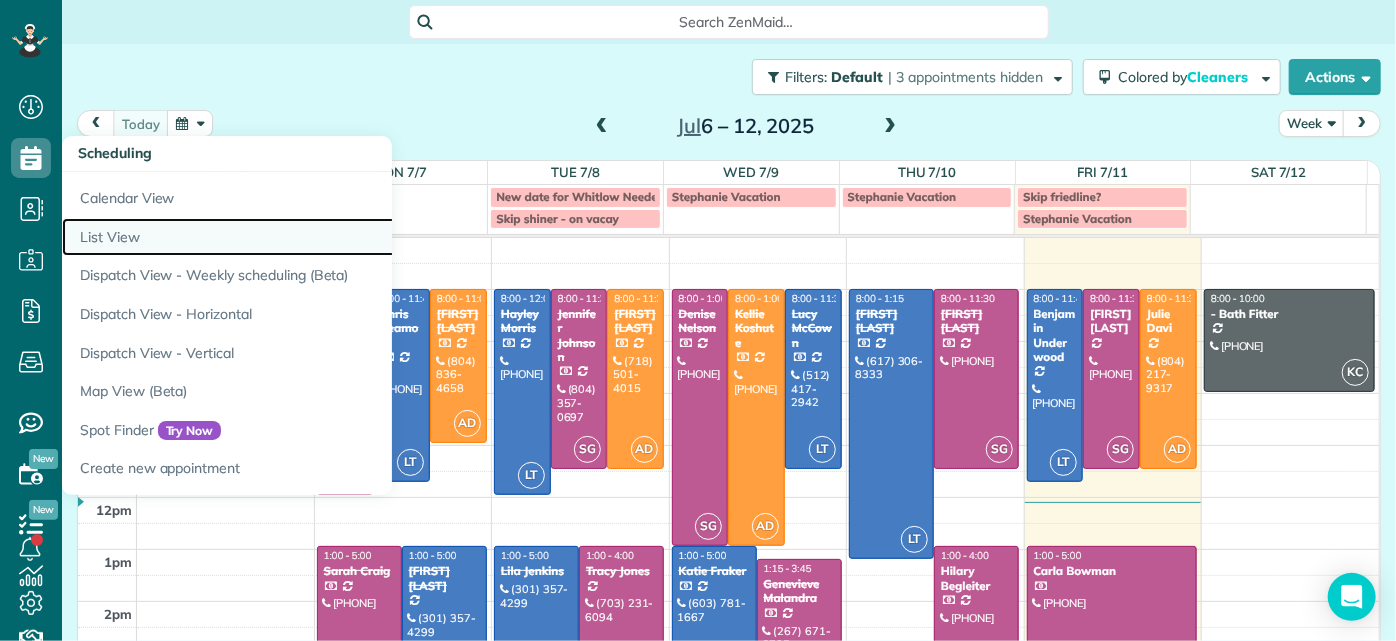 click on "List View" at bounding box center (312, 237) 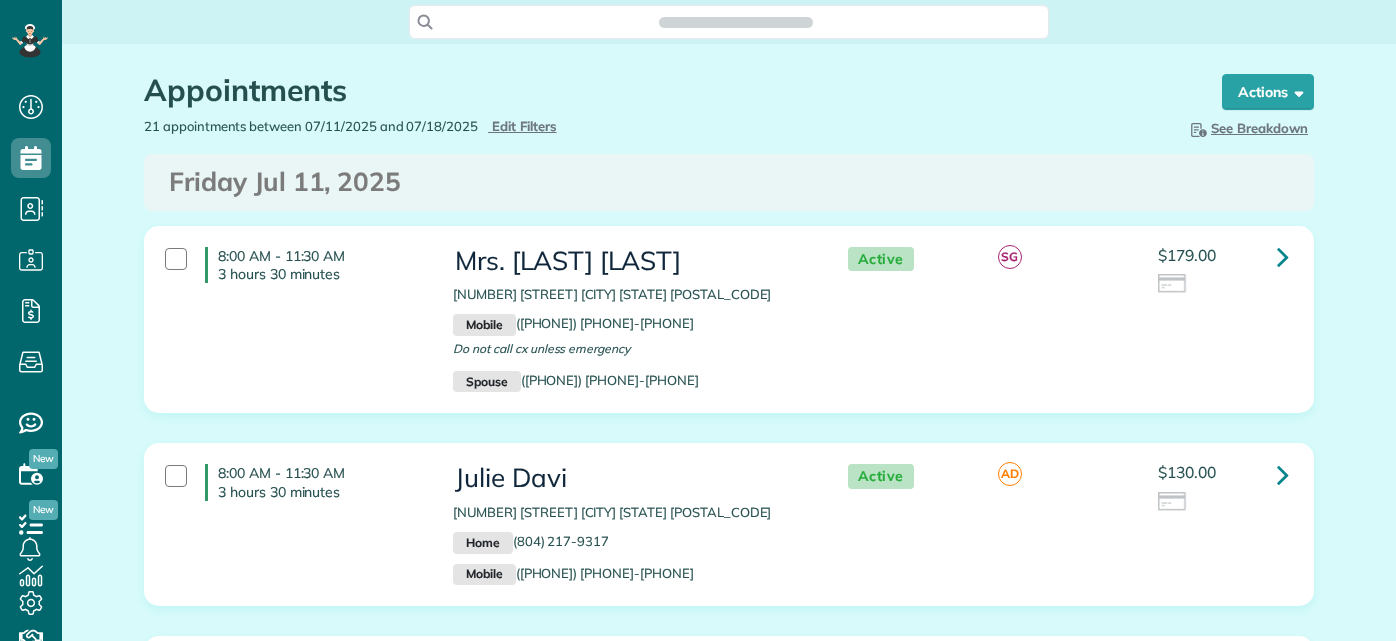 scroll, scrollTop: 0, scrollLeft: 0, axis: both 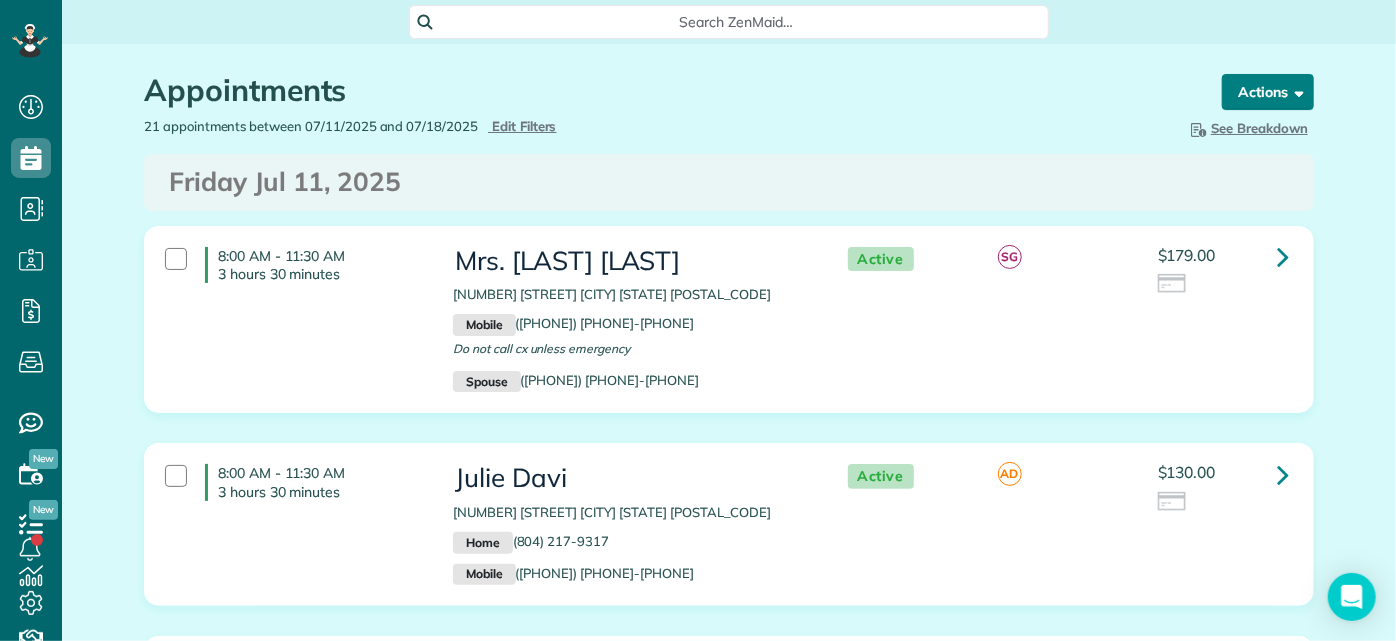 click on "Actions" at bounding box center (1268, 92) 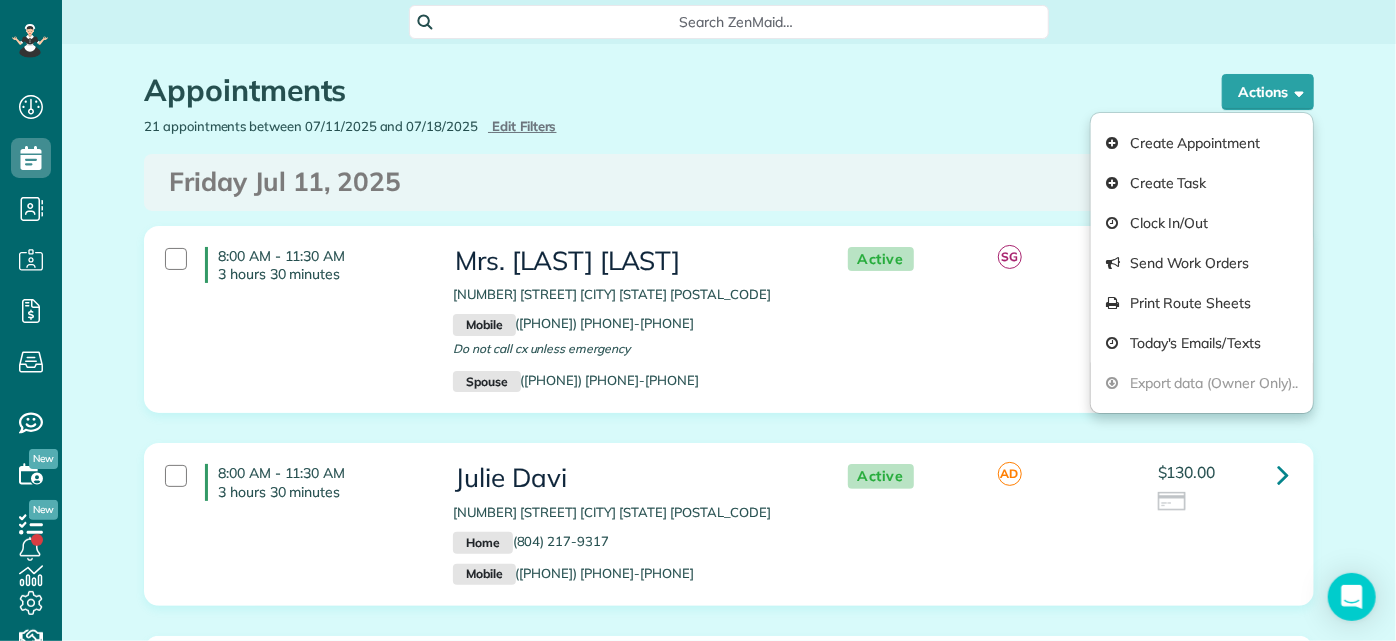 click on "Appointments" at bounding box center (664, 90) 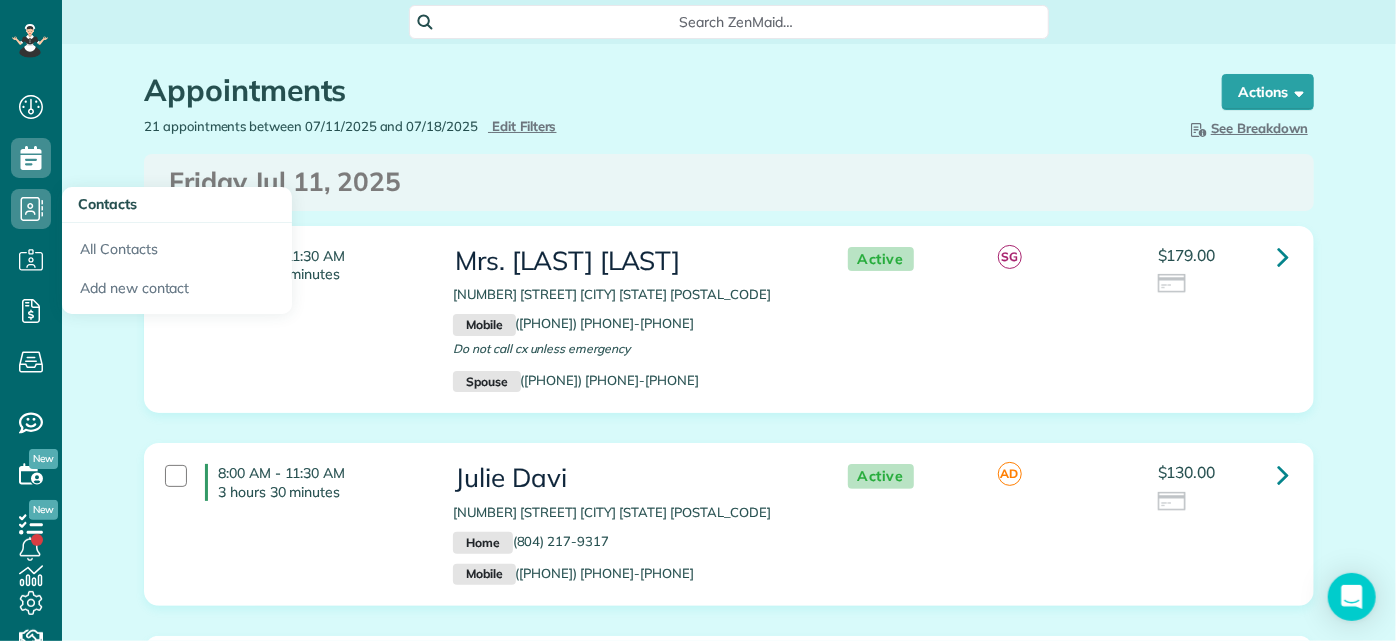 click on "8:00 AM - 11:30 AM
3 hours  30 minutes
Mrs. Brandon Fox
3418 Hawthorne Avenue Richmond VA 23222
Mobile
(804) 814-3598
Do not call cx unless emergency
Spouse
(804) 387-5344
Active
SG" at bounding box center [726, 320] 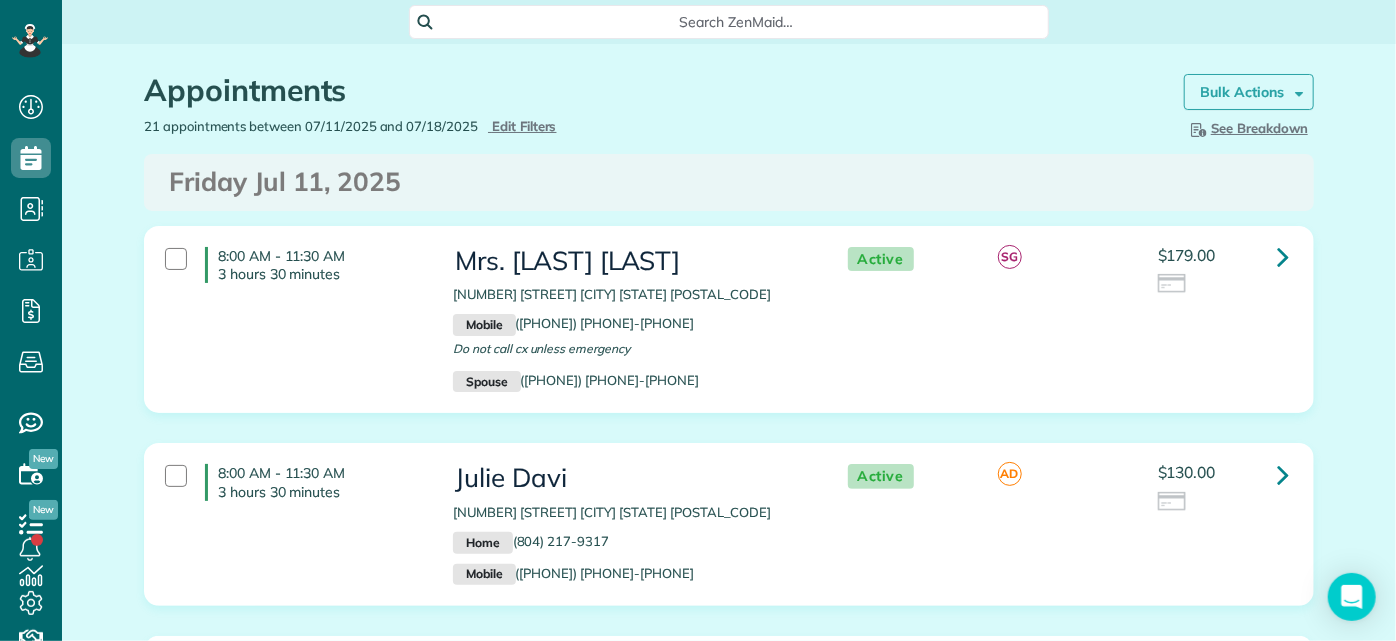 click on "Bulk Actions" at bounding box center (1249, 92) 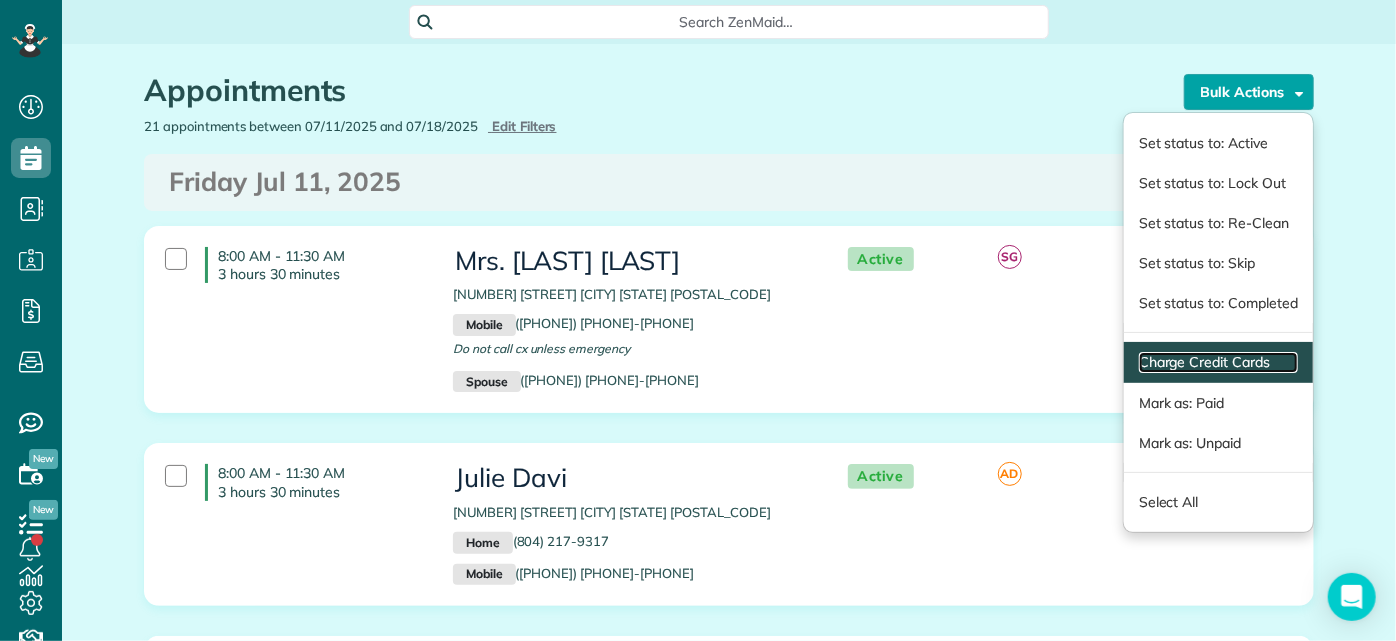 click on "Charge Credit Cards" at bounding box center (1218, 362) 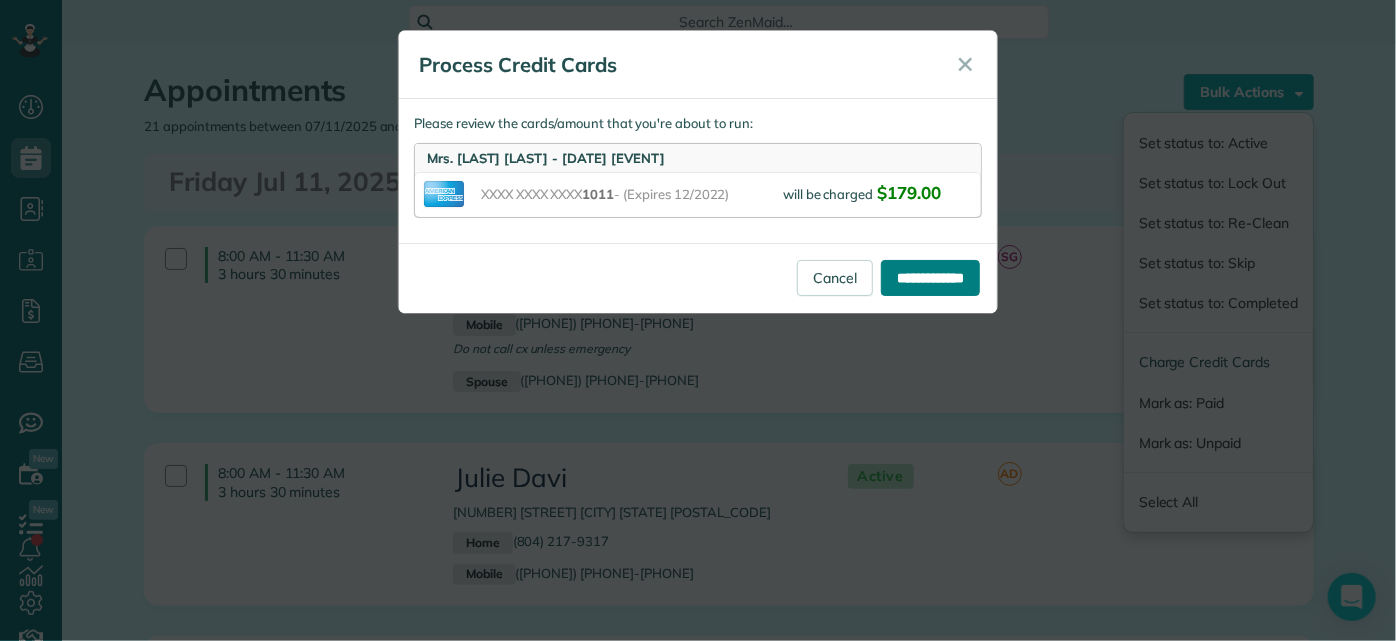 click on "**********" at bounding box center (930, 278) 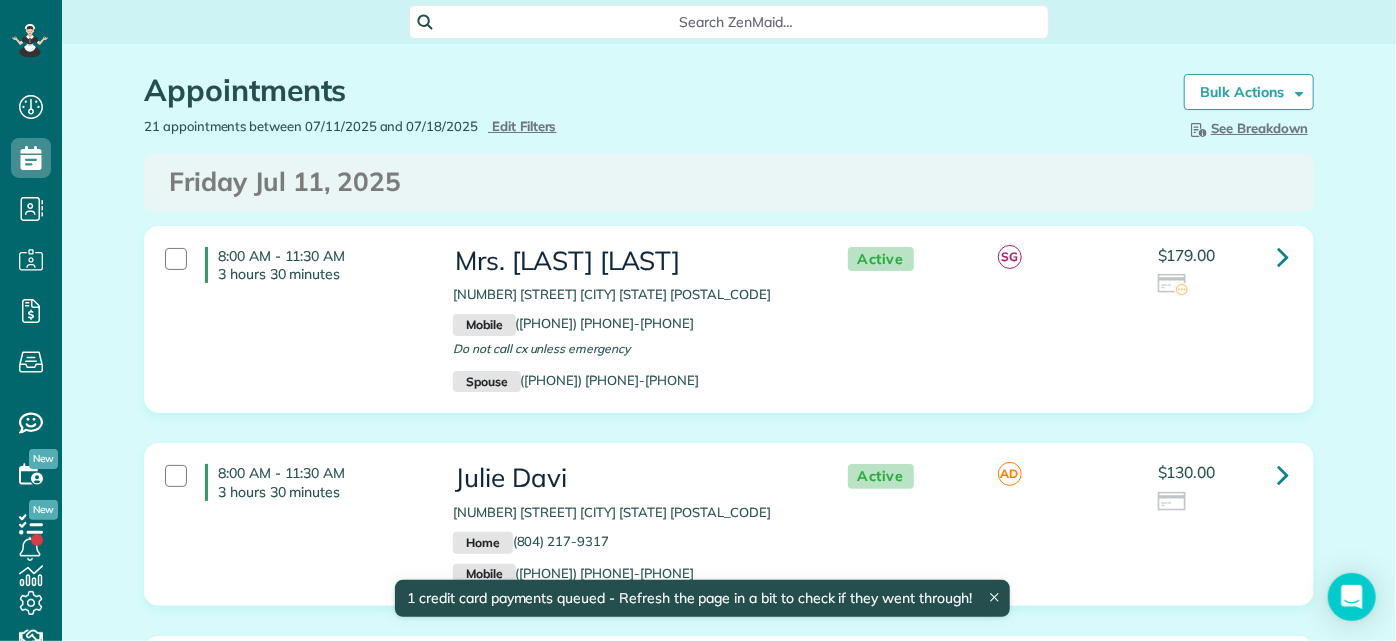 click on "8:00 AM - 11:30 AM
3 hours  30 minutes" at bounding box center (294, 265) 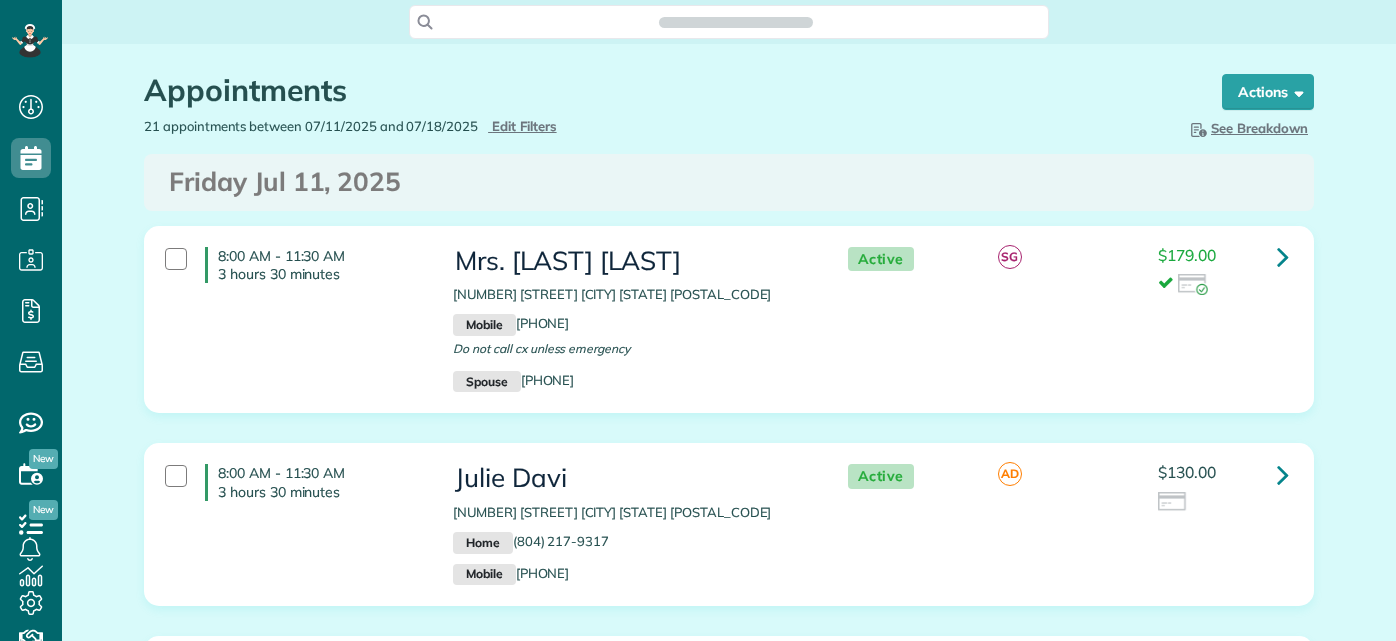scroll, scrollTop: 0, scrollLeft: 0, axis: both 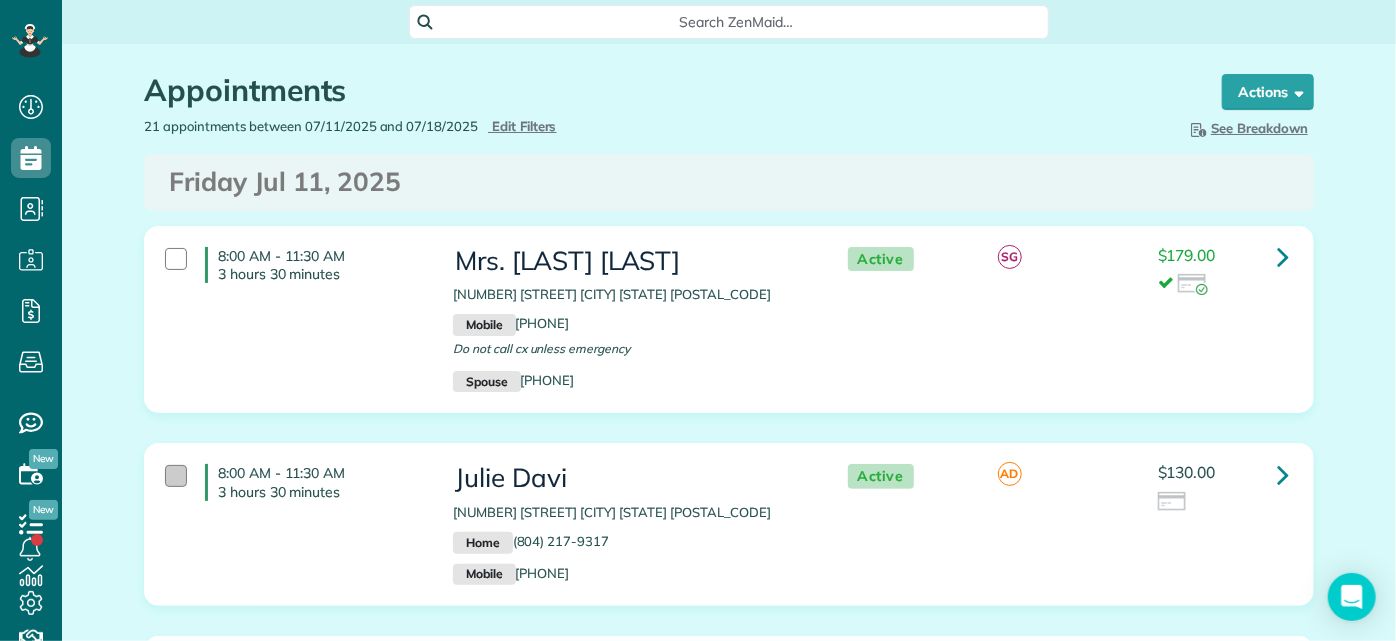 click at bounding box center [176, 476] 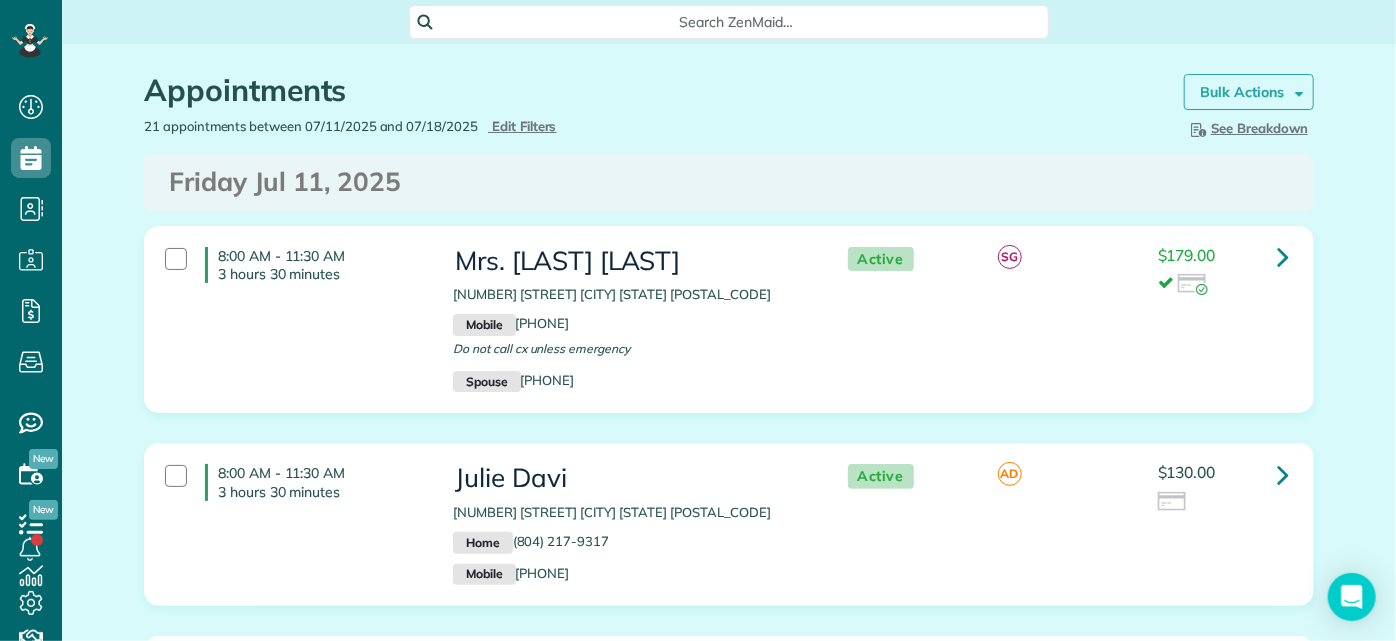 drag, startPoint x: 1264, startPoint y: 89, endPoint x: 1253, endPoint y: 91, distance: 11.18034 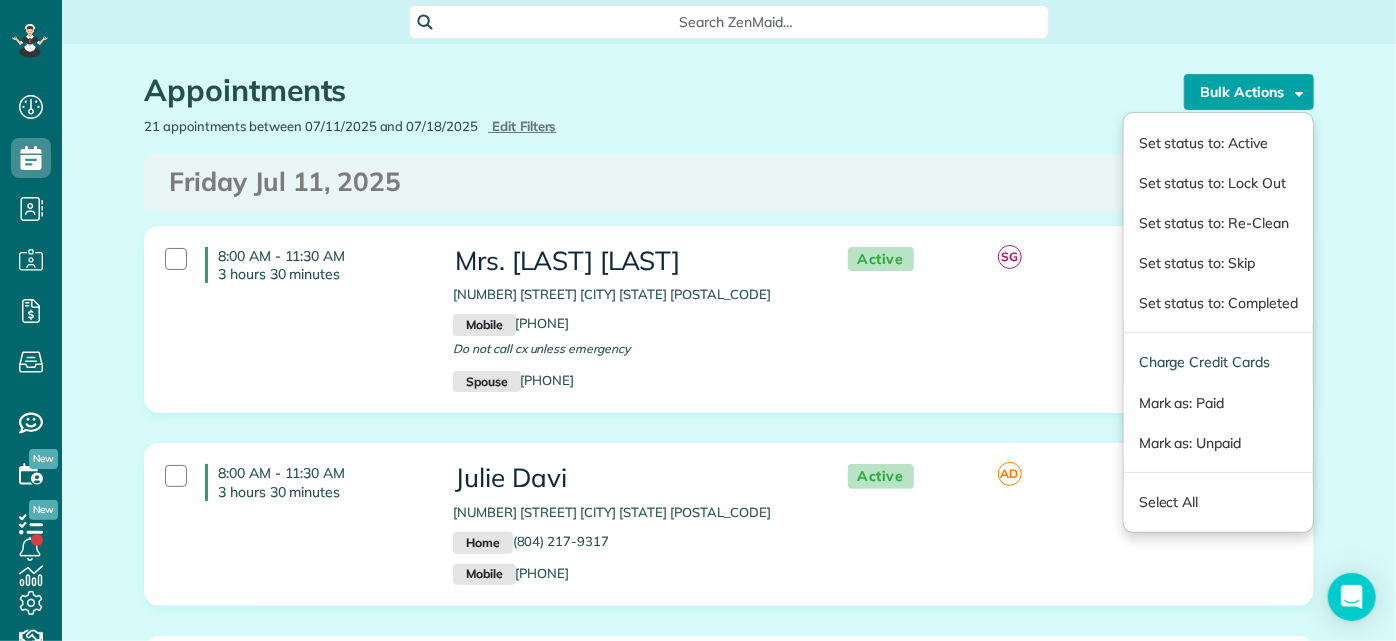 click on "Appointments
the List View [2 min]" at bounding box center (649, 95) 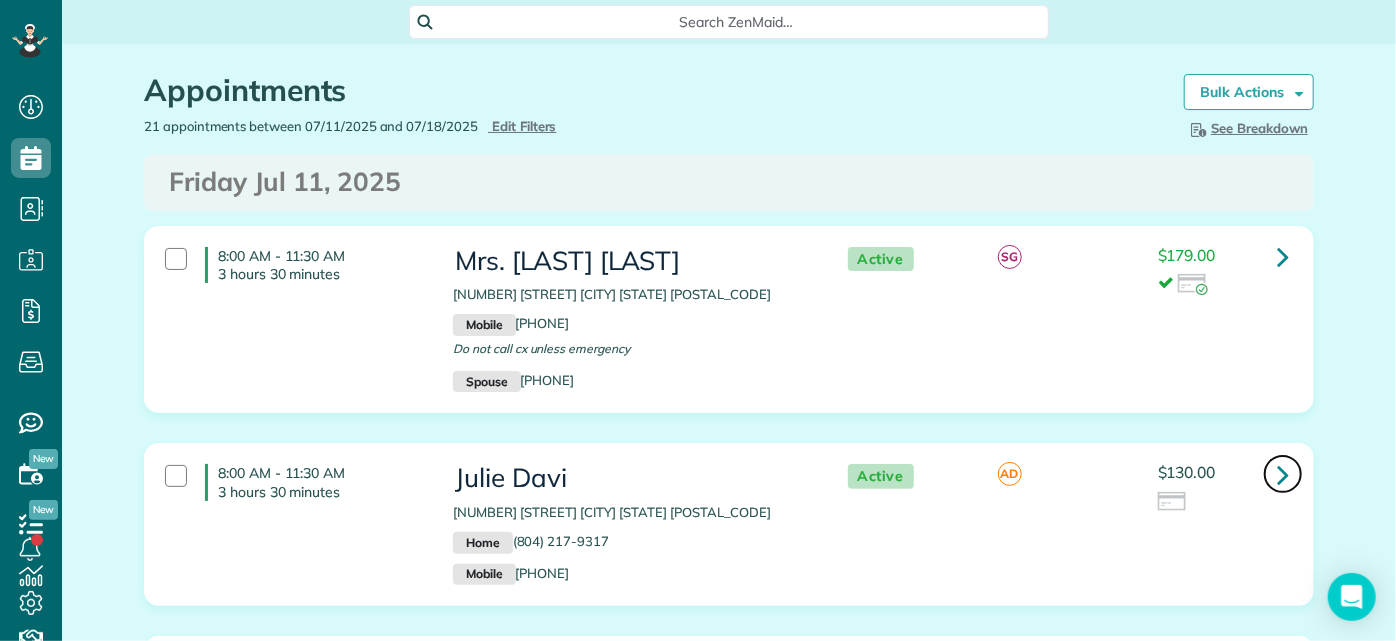 click at bounding box center [1283, 474] 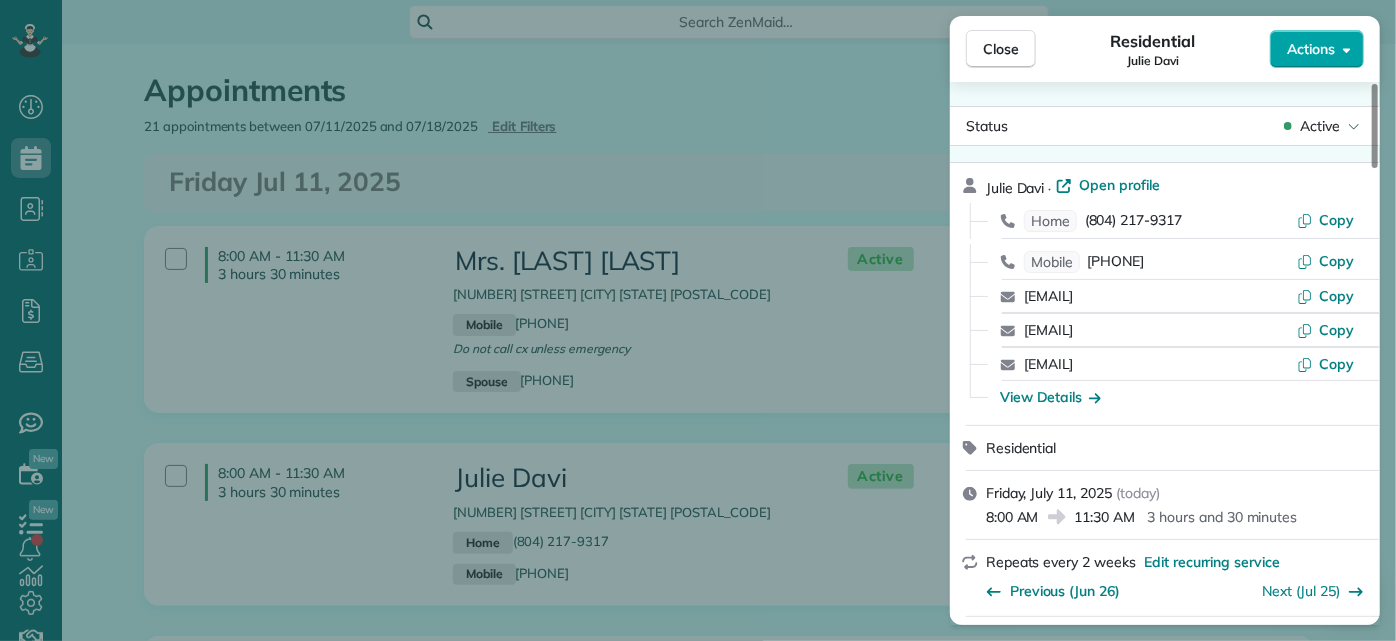 click on "Actions" at bounding box center (1311, 49) 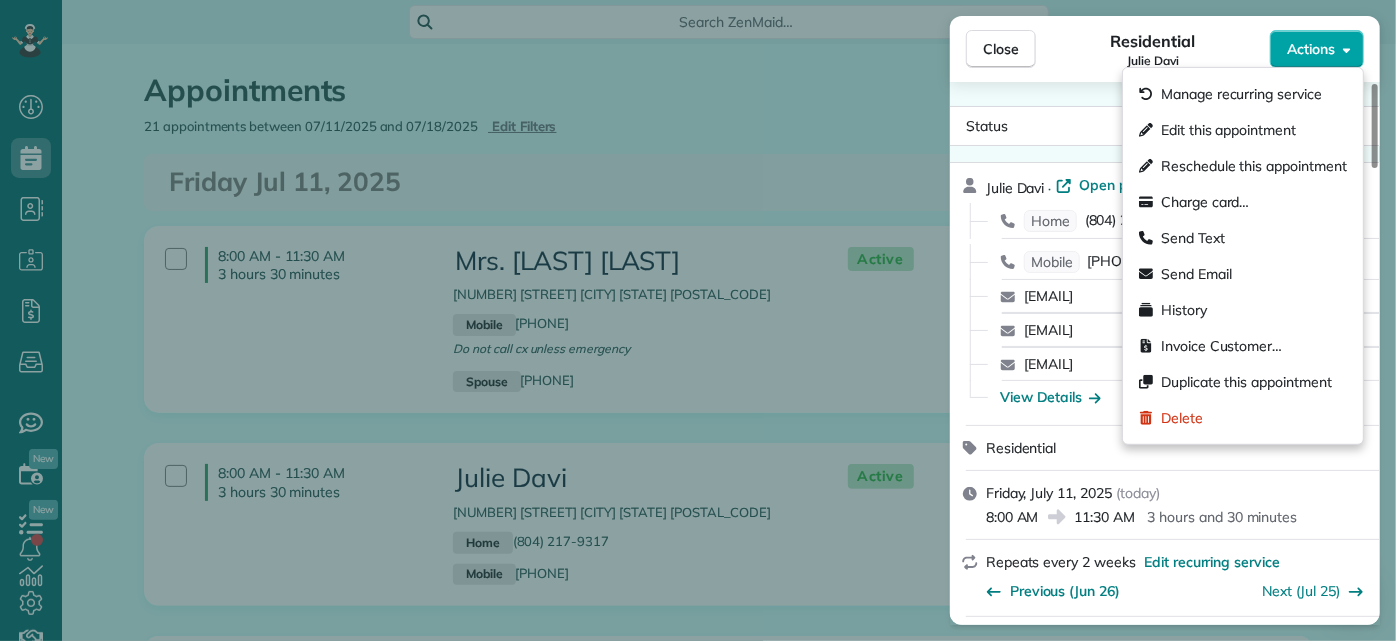 click on "Actions" at bounding box center (1311, 49) 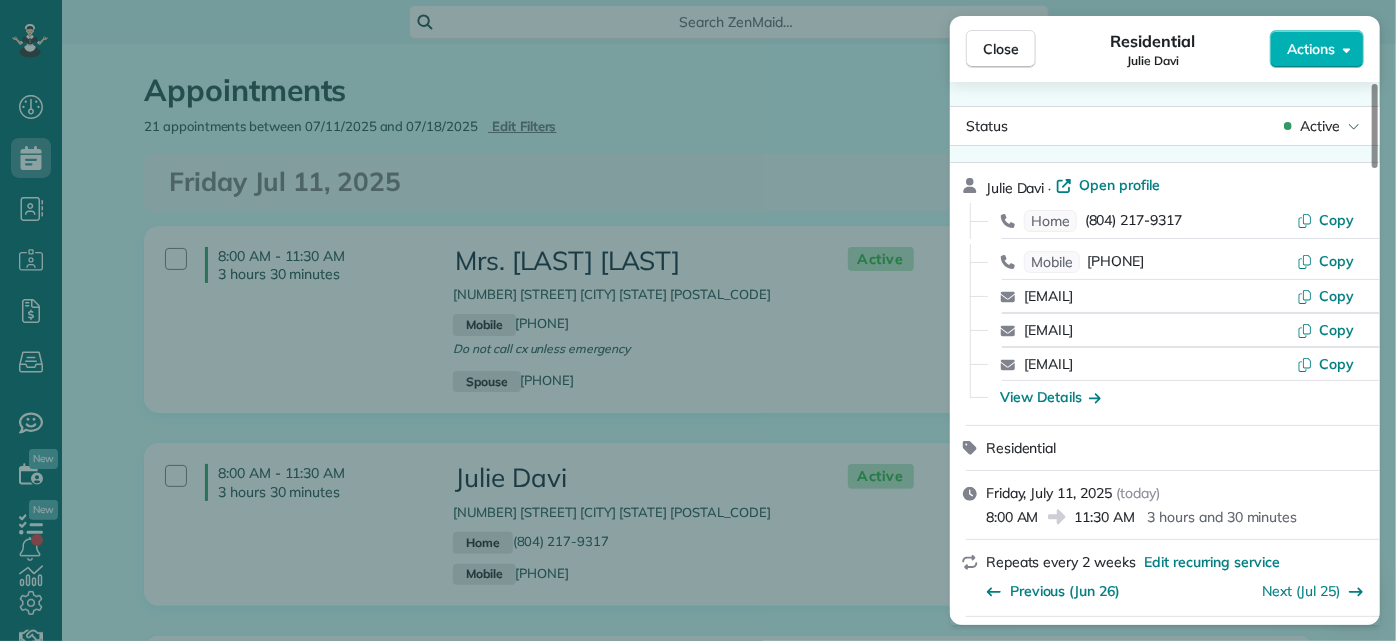 click on "Close Residential Julie Davi Actions Status Active Julie Davi · Open profile Home (804) 217-9317 Copy Mobile (804) 677-0129 Copy juliedavi127@gmail.com Copy juliedavi@verizon.net Copy juliedavi@trinityes.org Copy View Details Residential Friday, July 11, 2025 ( today ) 8:00 AM 11:30 AM 3 hours and 30 minutes Repeats every 2 weeks Edit recurring service Previous (Jun 26) Next (Jul 25) 2967 Dragana Drive Henrico VA 23233 Service was not rated yet Setup ratings Cleaners Time in and out Assign Invite Cleaners Ashley   Davis 8:00 AM 11:30 AM Checklist Try Now Keep this appointment up to your standards. Stay on top of every detail, keep your cleaners organised, and your client happy. Assign a checklist Watch a 5 min demo Billing Billing actions Price $130.00 Overcharge $0.00 Discount $0.00 Coupon discount - Primary tax - Secondary tax - Total appointment price $130.00 Tips collected New feature! $0.00 Unpaid Mark as paid Total including tip $130.00 Get paid online in no-time! Charge customer credit card Man Hours" at bounding box center (698, 320) 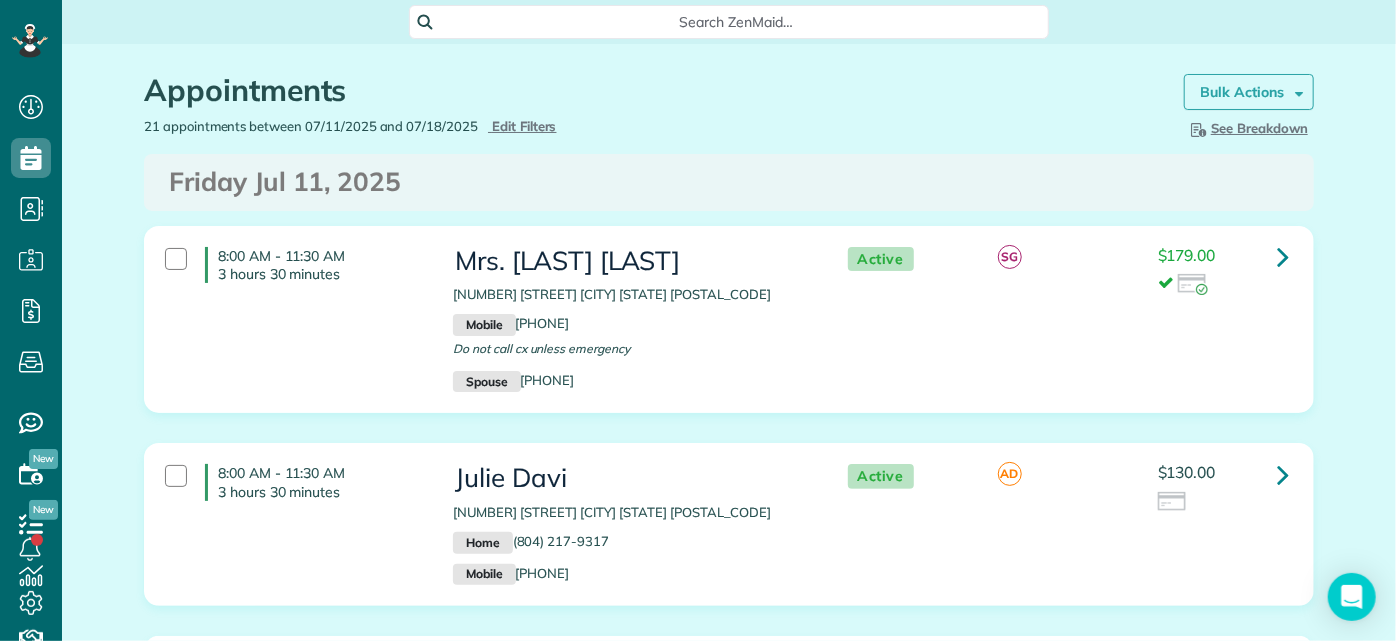 click on "Bulk Actions" at bounding box center [1242, 92] 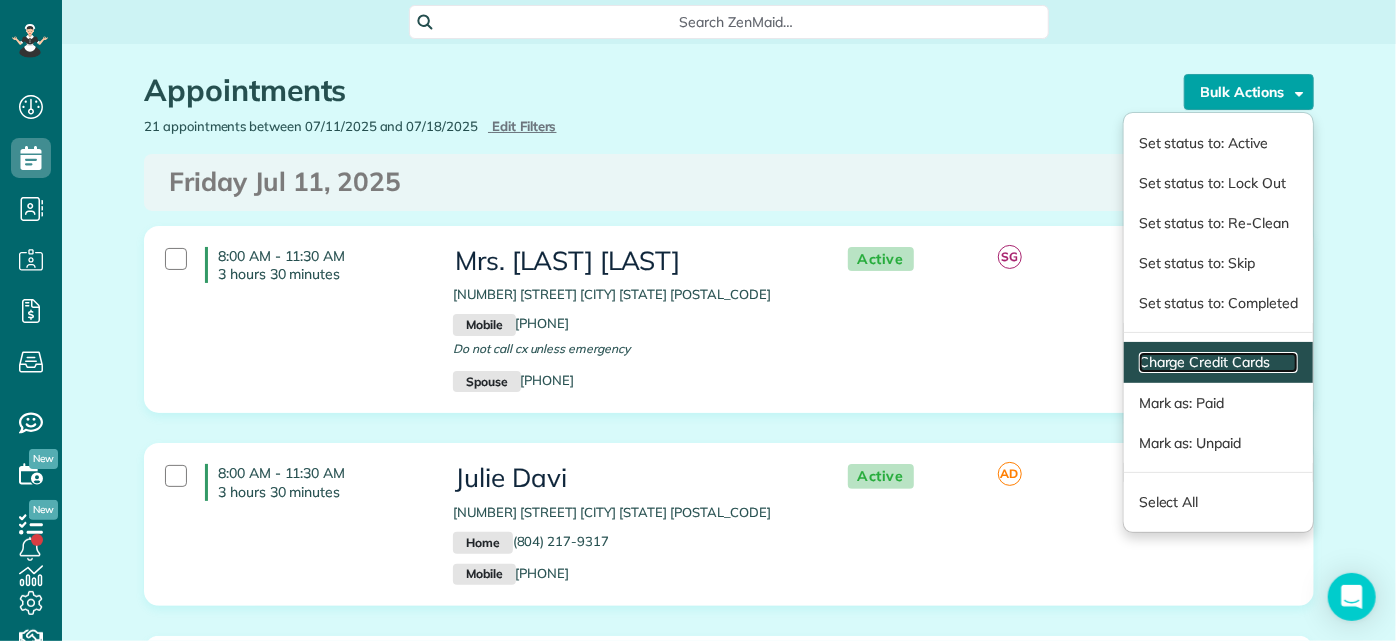 click on "Charge Credit Cards" at bounding box center (1218, 362) 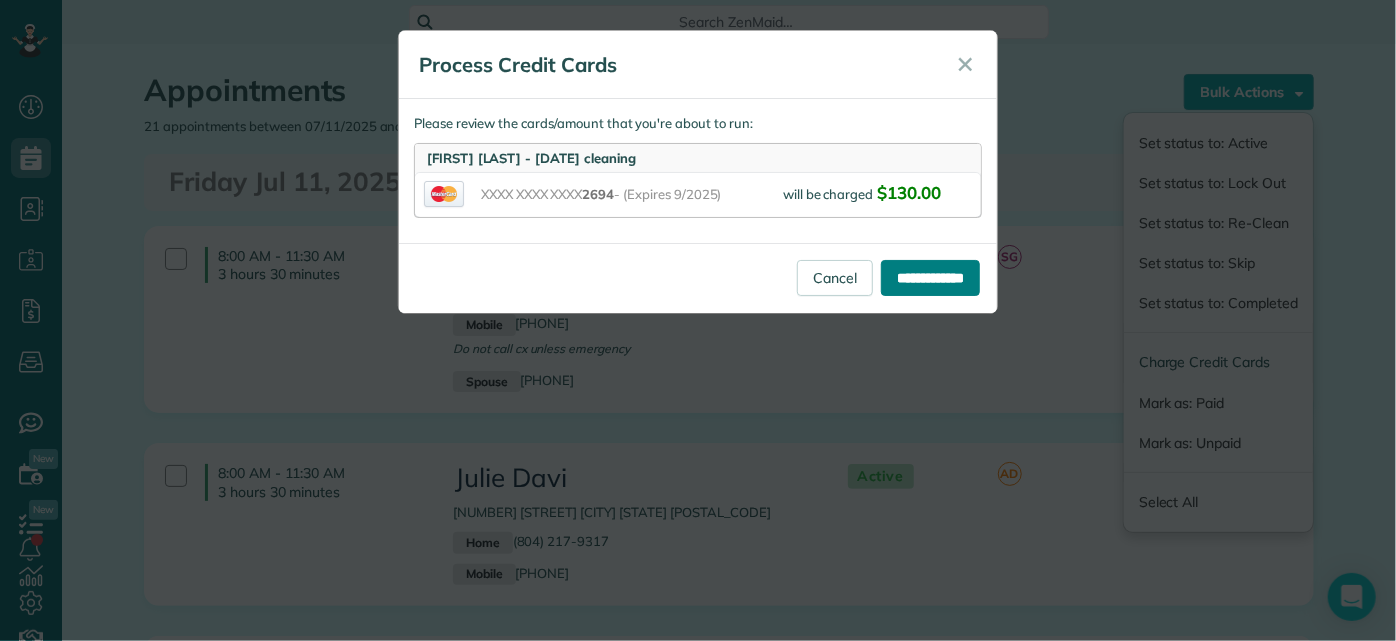 click on "**********" at bounding box center [930, 278] 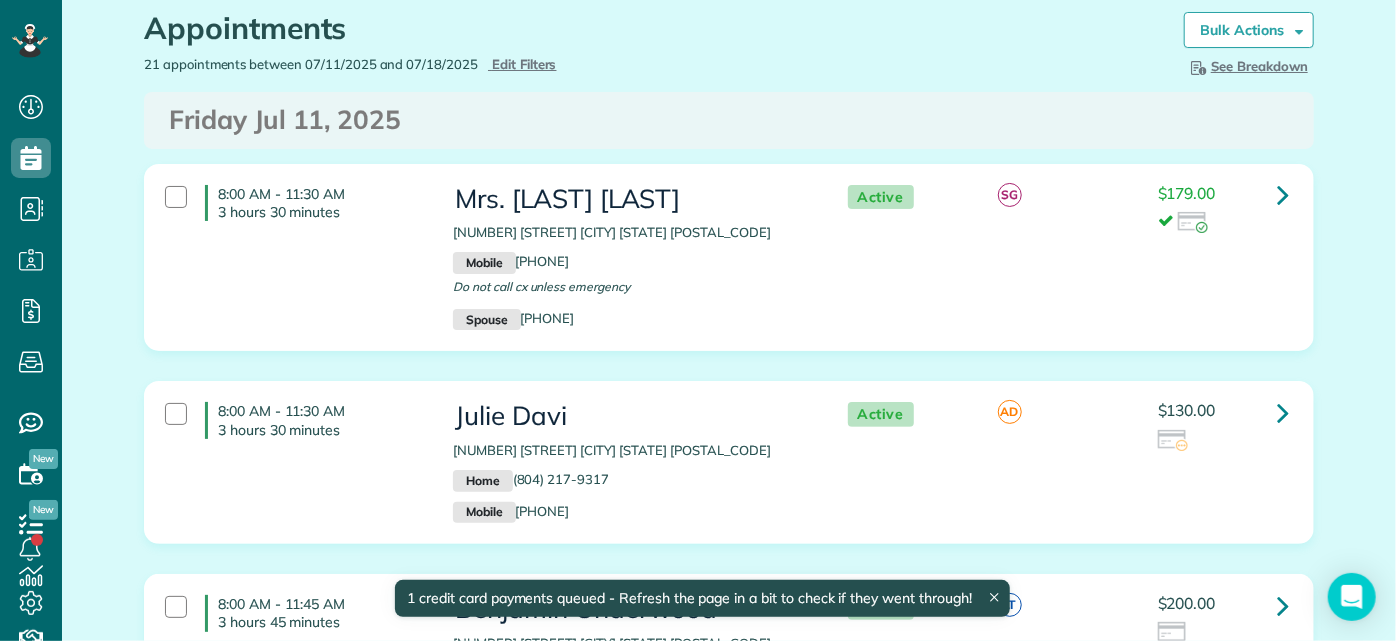 scroll, scrollTop: 90, scrollLeft: 0, axis: vertical 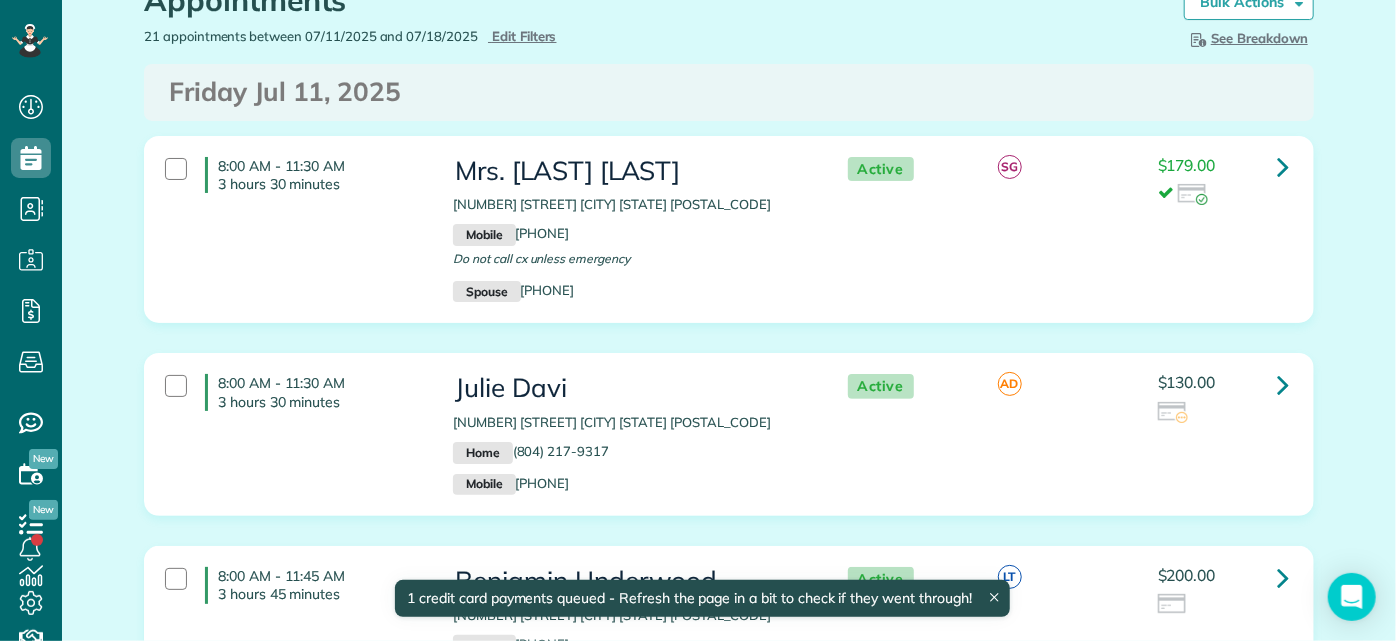 click at bounding box center [176, 386] 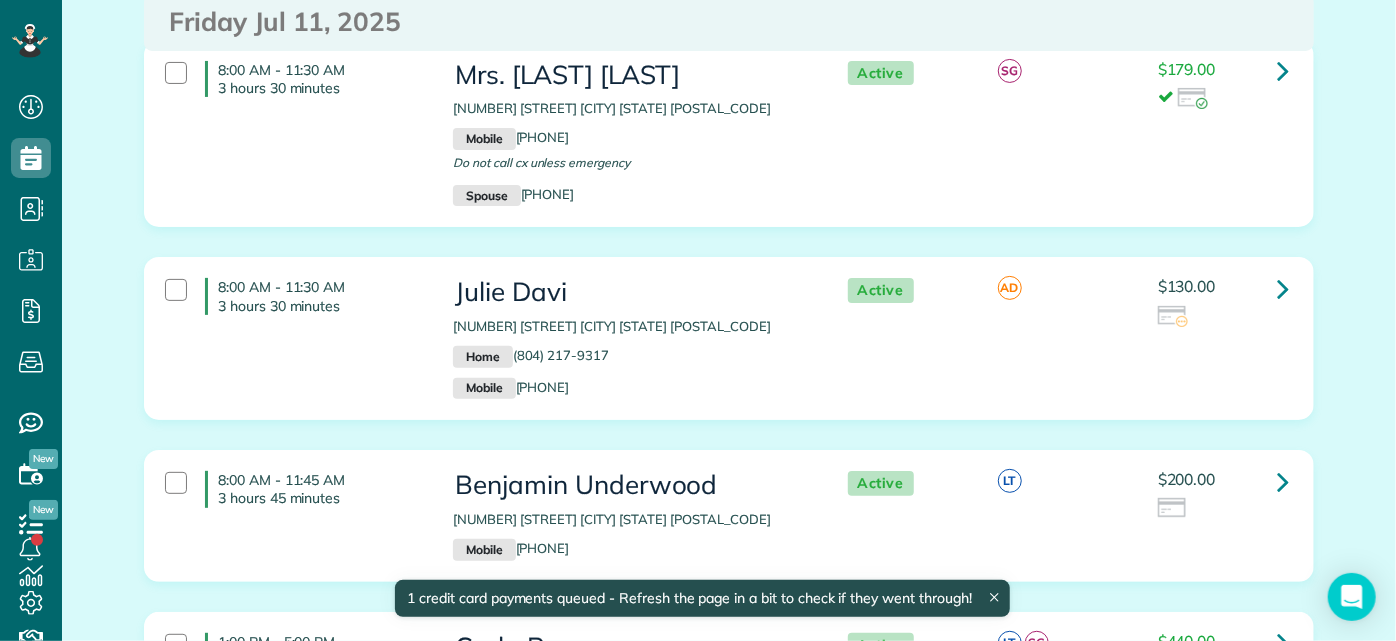 scroll, scrollTop: 272, scrollLeft: 0, axis: vertical 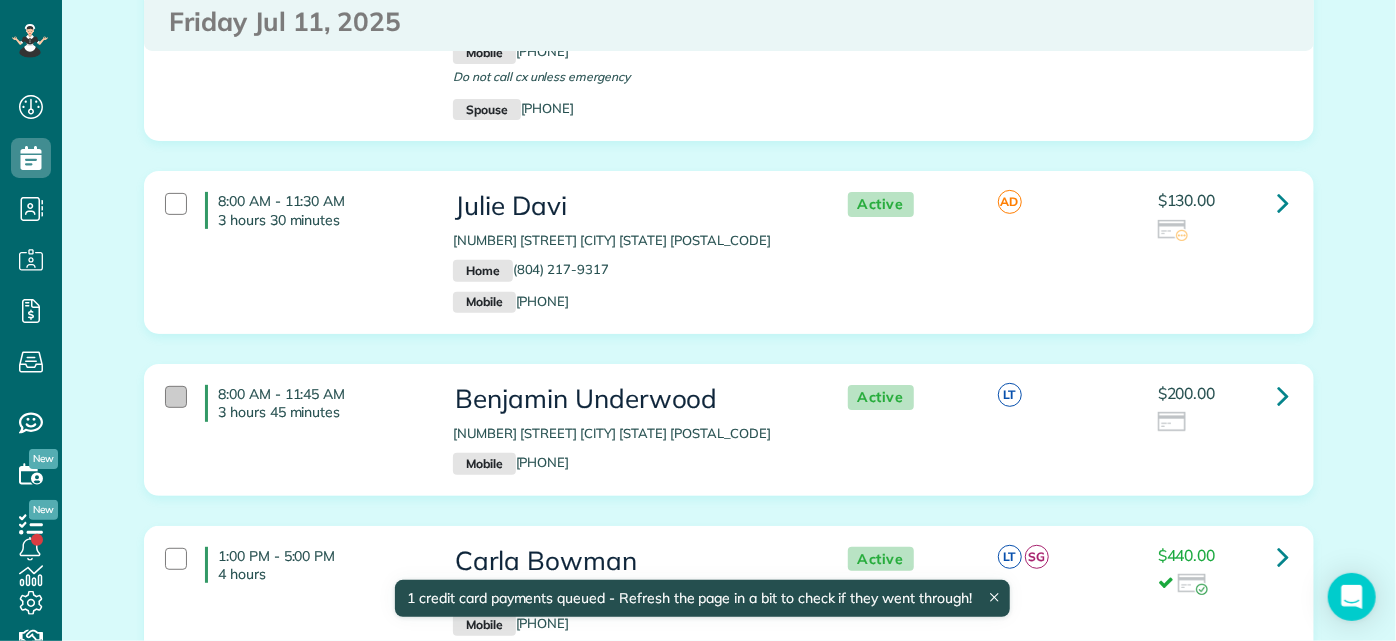 click at bounding box center [176, 397] 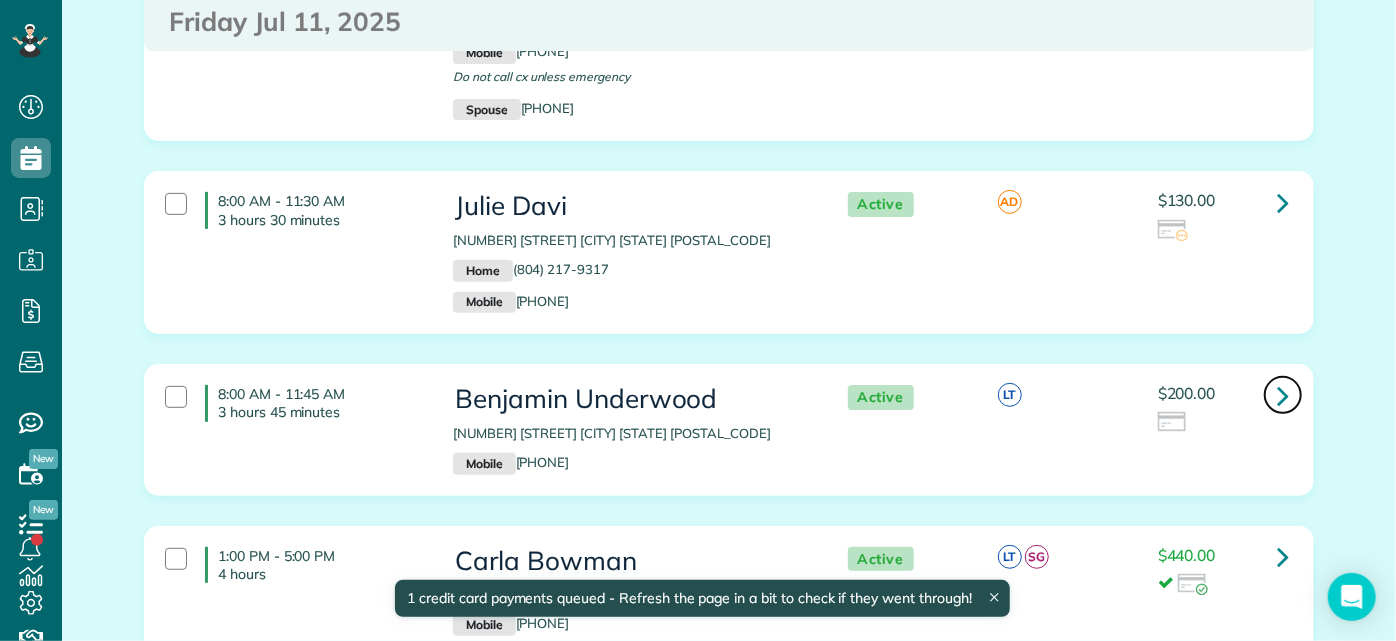 click at bounding box center [1283, 395] 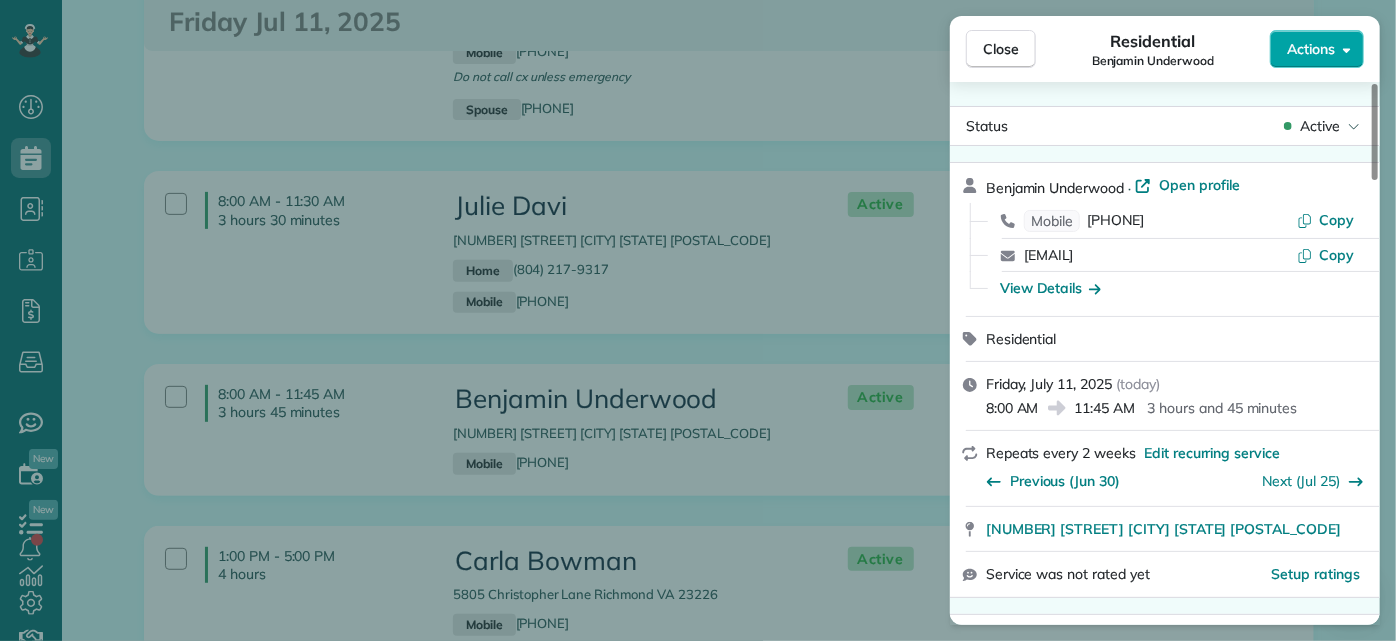 click on "Actions" at bounding box center [1311, 49] 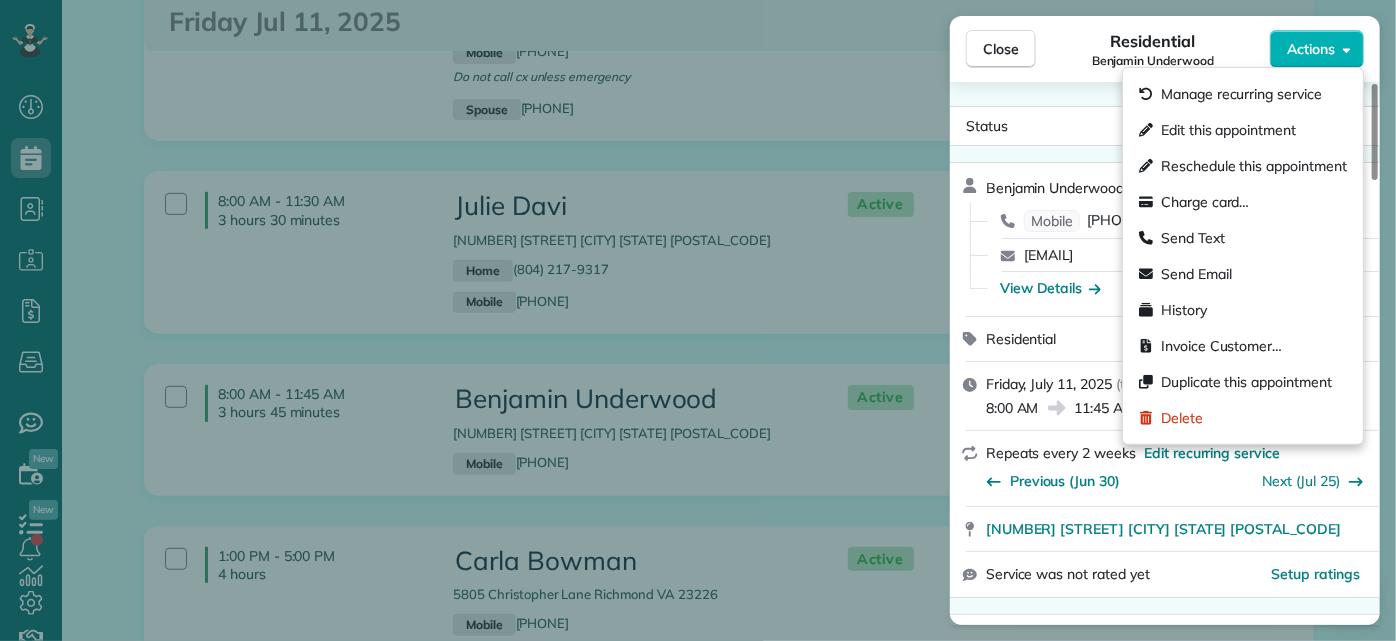 click on "Close Residential Benjamin Underwood Actions Status Active Benjamin Underwood · Open profile Mobile (202) 615-3694 Copy bunderwo@gmail.com Copy View Details Residential Friday, July 11, 2025 ( today ) 8:00 AM 11:45 AM 3 hours and 45 minutes Repeats every 2 weeks Edit recurring service Previous (Jun 30) Next (Jul 25) 4200 Grove Avenue Richmond VA 23221 Service was not rated yet Setup ratings Cleaners Time in and out Assign Invite Cleaners Laura   Thaller 8:00 AM 11:45 AM Checklist Try Now Keep this appointment up to your standards. Stay on top of every detail, keep your cleaners organised, and your client happy. Assign a checklist Watch a 5 min demo Billing Billing actions Price $200.00 Overcharge $0.00 Discount $0.00 Coupon discount - Primary tax - Secondary tax - Total appointment price $200.00 Tips collected New feature! $0.00 Unpaid Mark as paid Total including tip $200.00 Get paid online in no-time! Send an invoice and reward your cleaners with tips Charge customer credit card Appointment custom fields -" at bounding box center (698, 320) 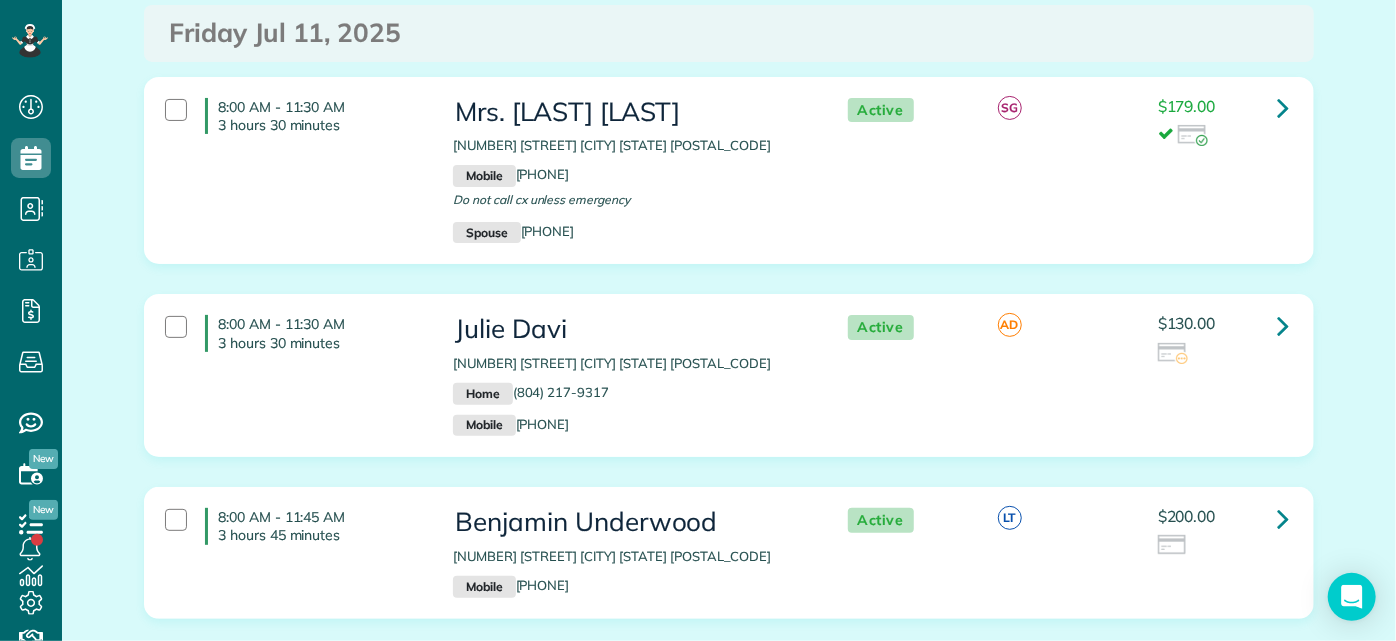 scroll, scrollTop: 0, scrollLeft: 0, axis: both 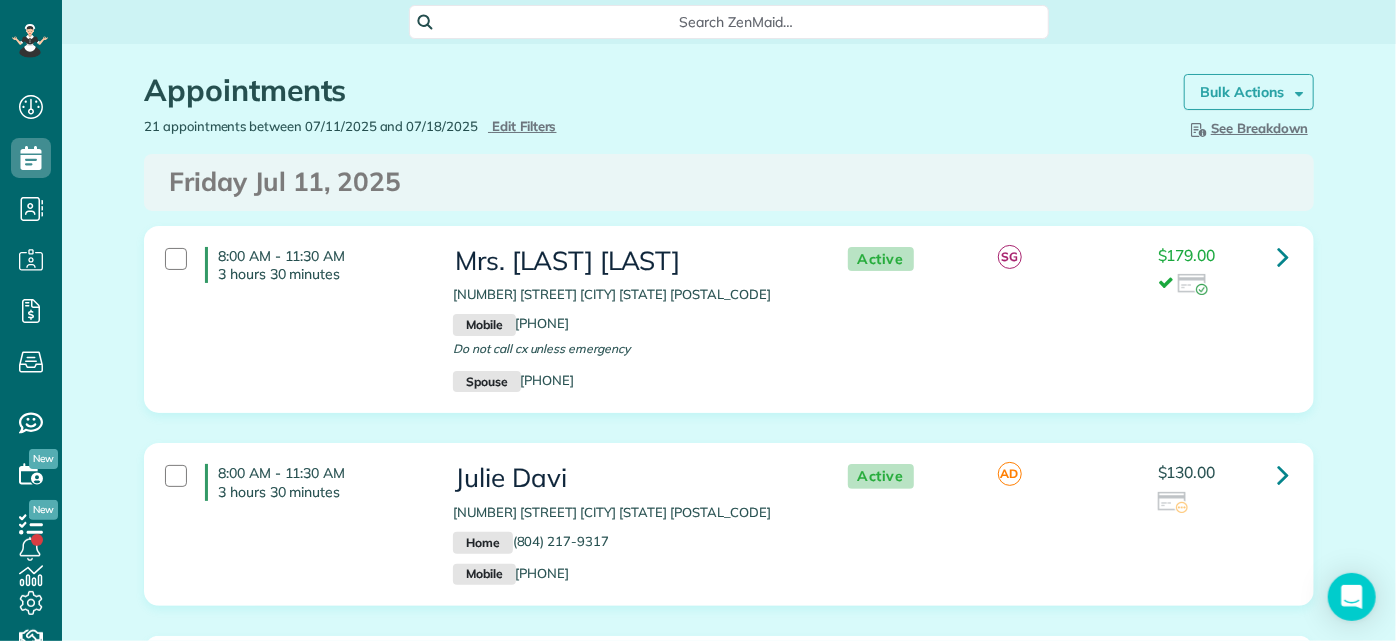 click on "Bulk Actions" at bounding box center (1242, 92) 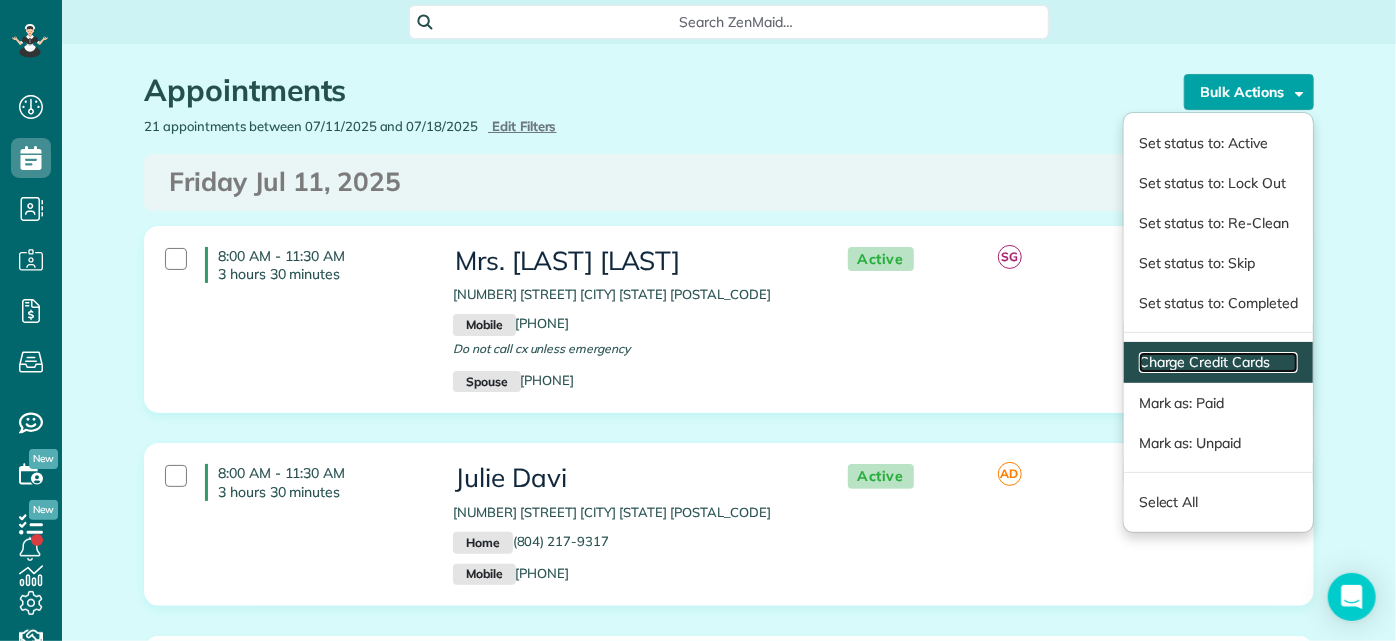 click on "Charge Credit Cards" at bounding box center (1218, 362) 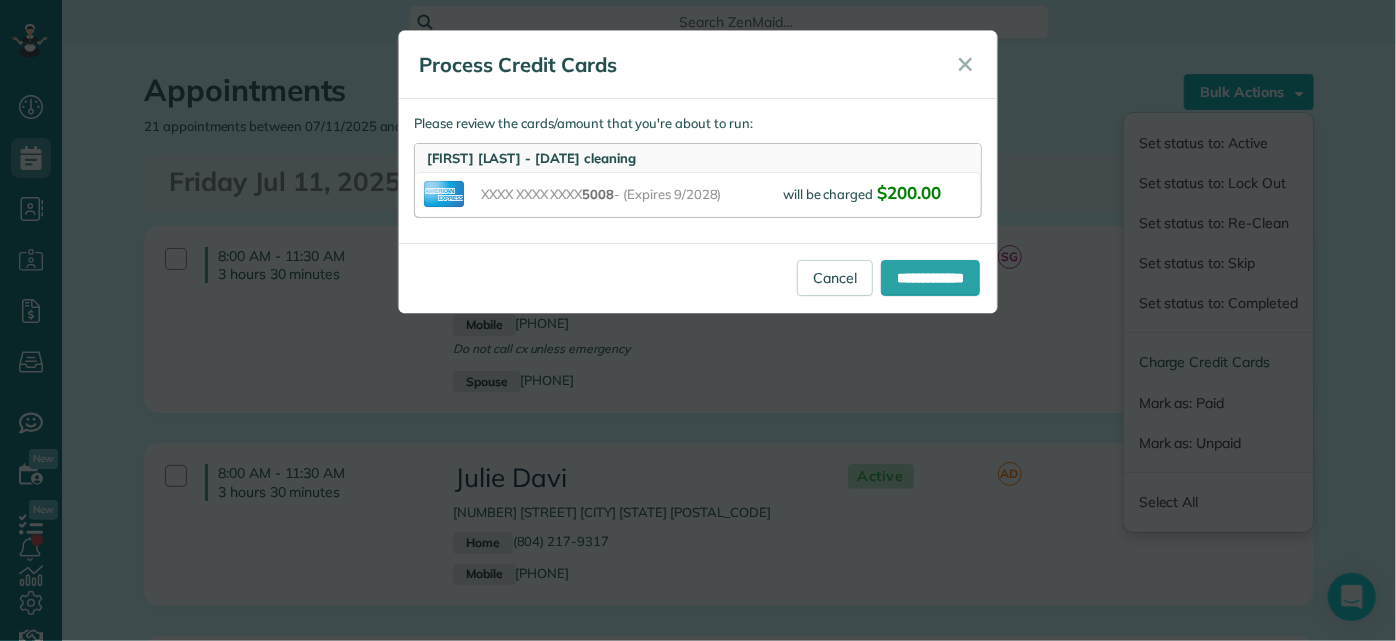 click on "**********" at bounding box center [698, 278] 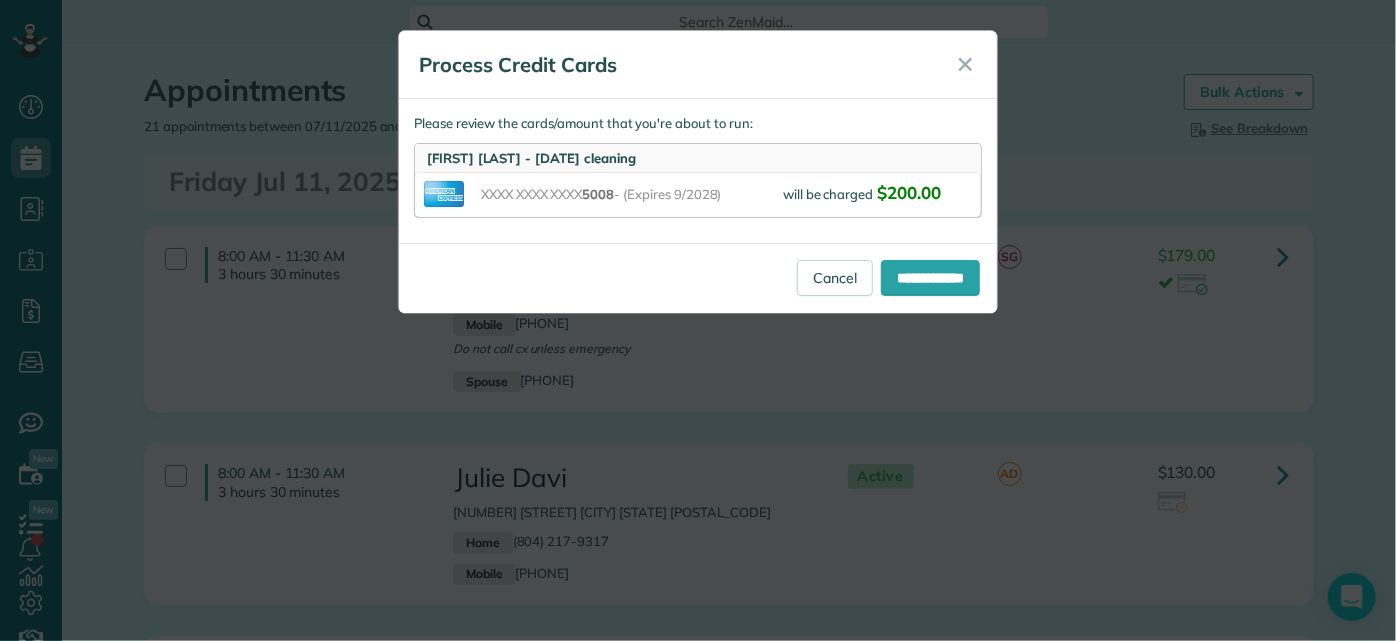 click on "**********" at bounding box center (698, 278) 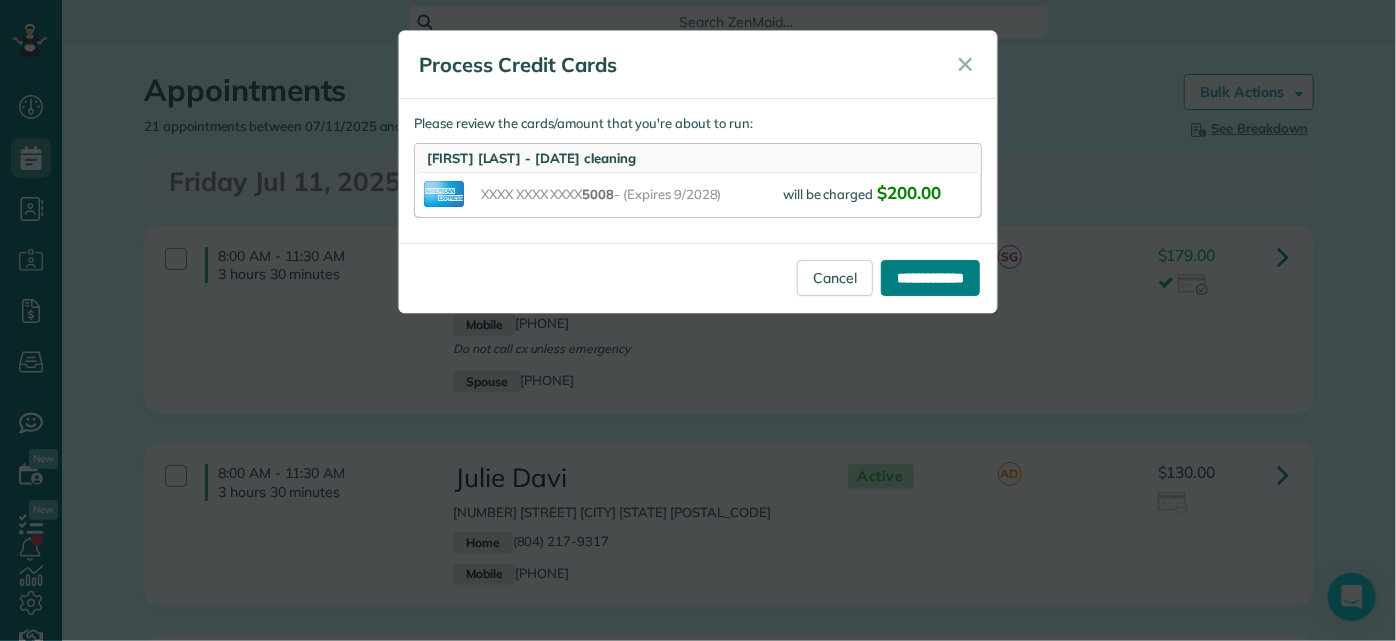click on "**********" at bounding box center (930, 278) 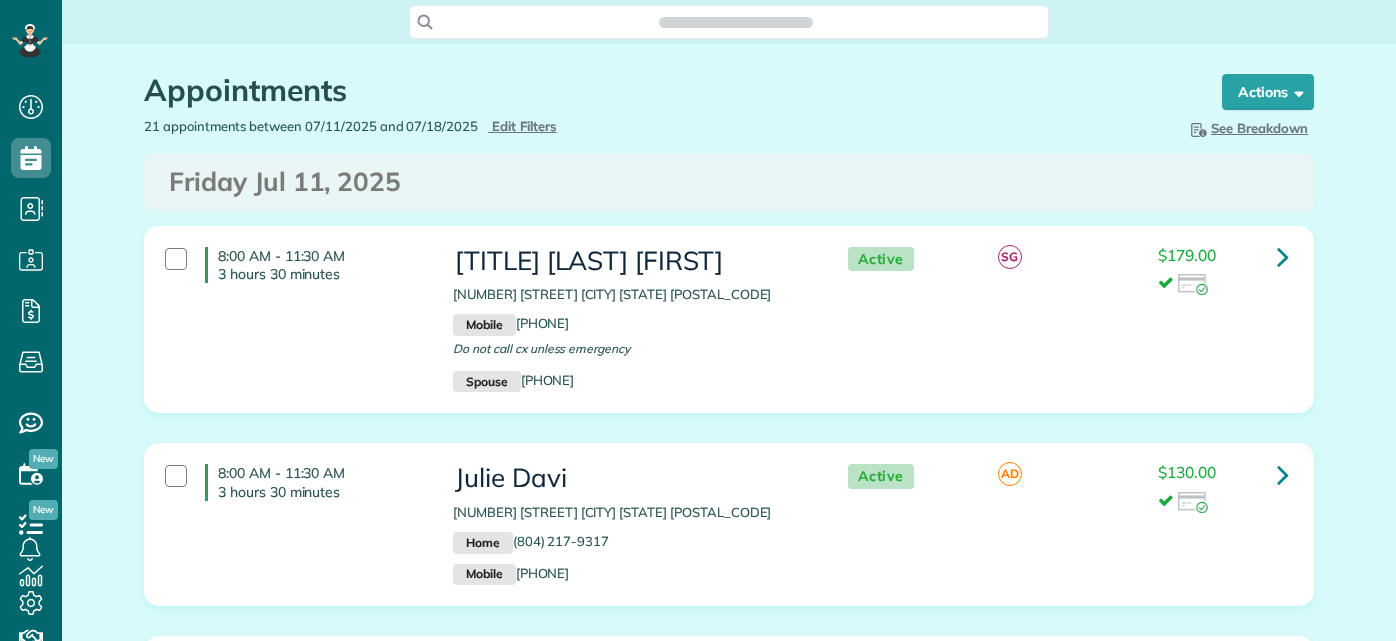 scroll, scrollTop: 0, scrollLeft: 0, axis: both 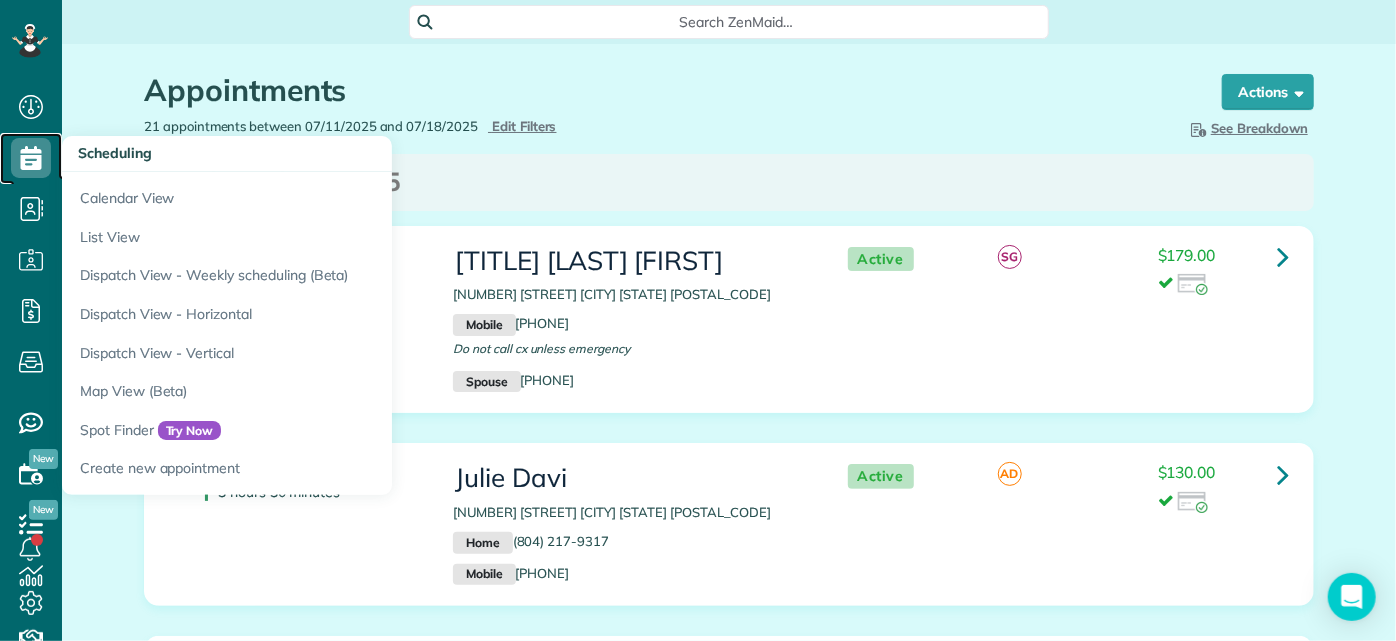 click 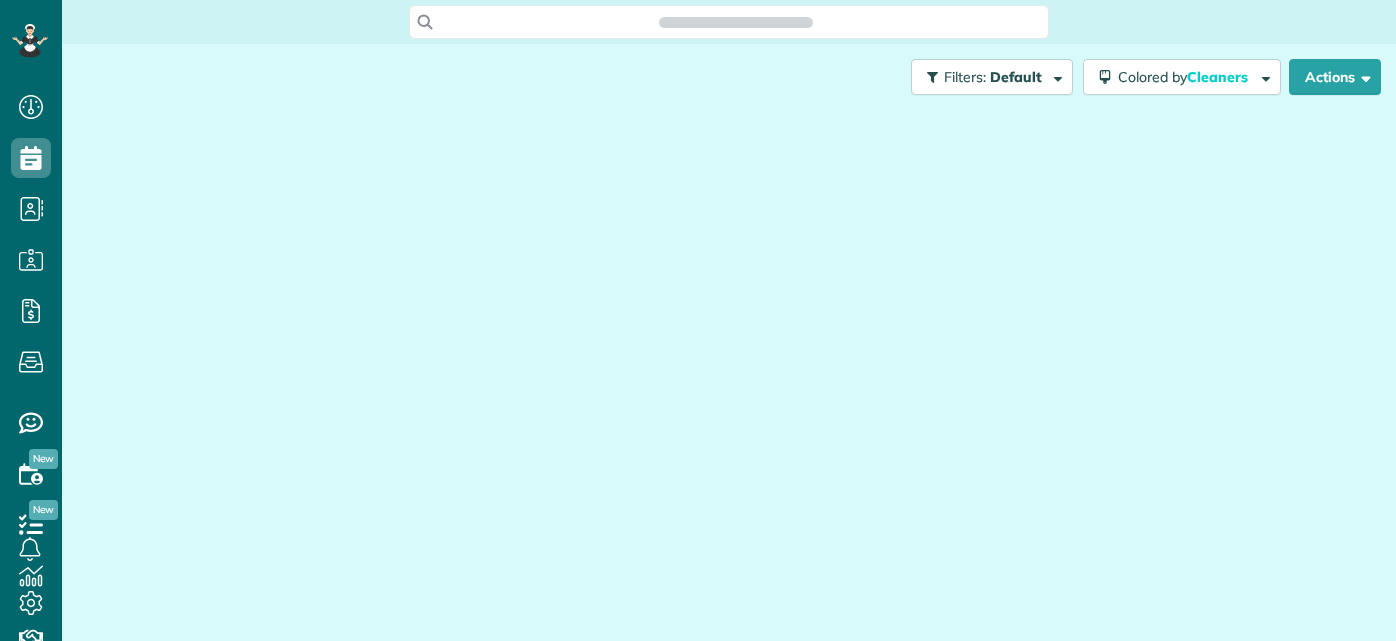 scroll, scrollTop: 0, scrollLeft: 0, axis: both 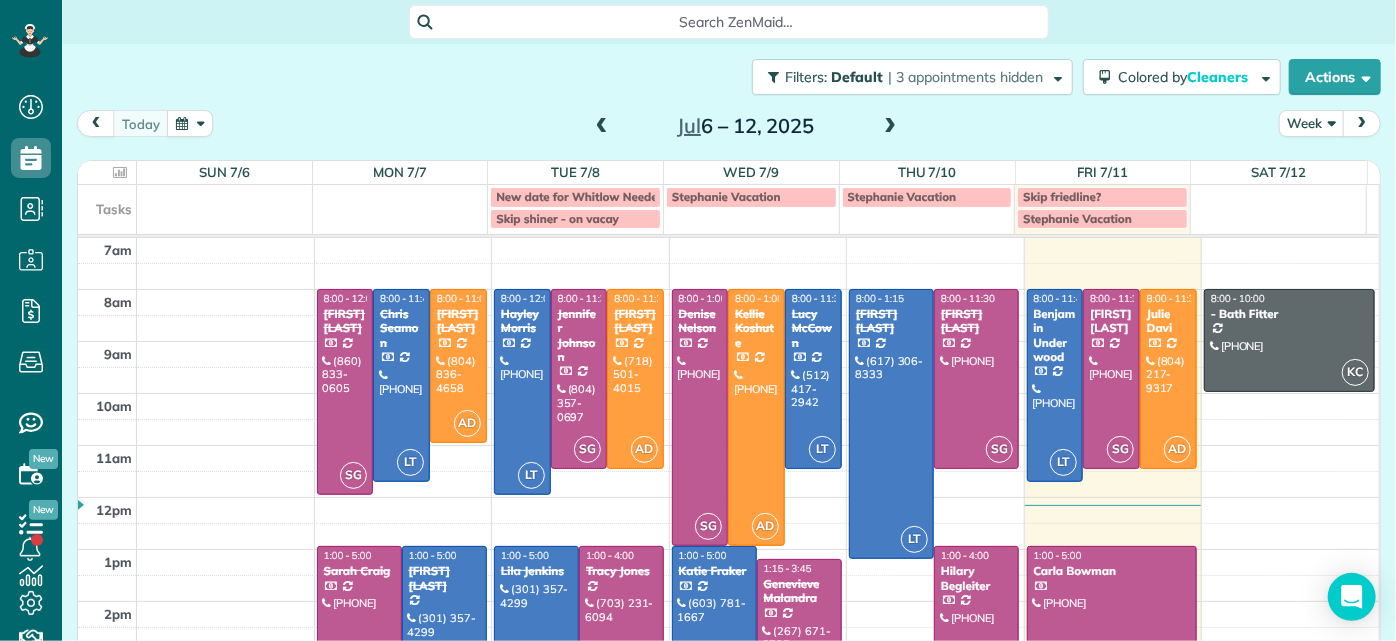 click at bounding box center [890, 127] 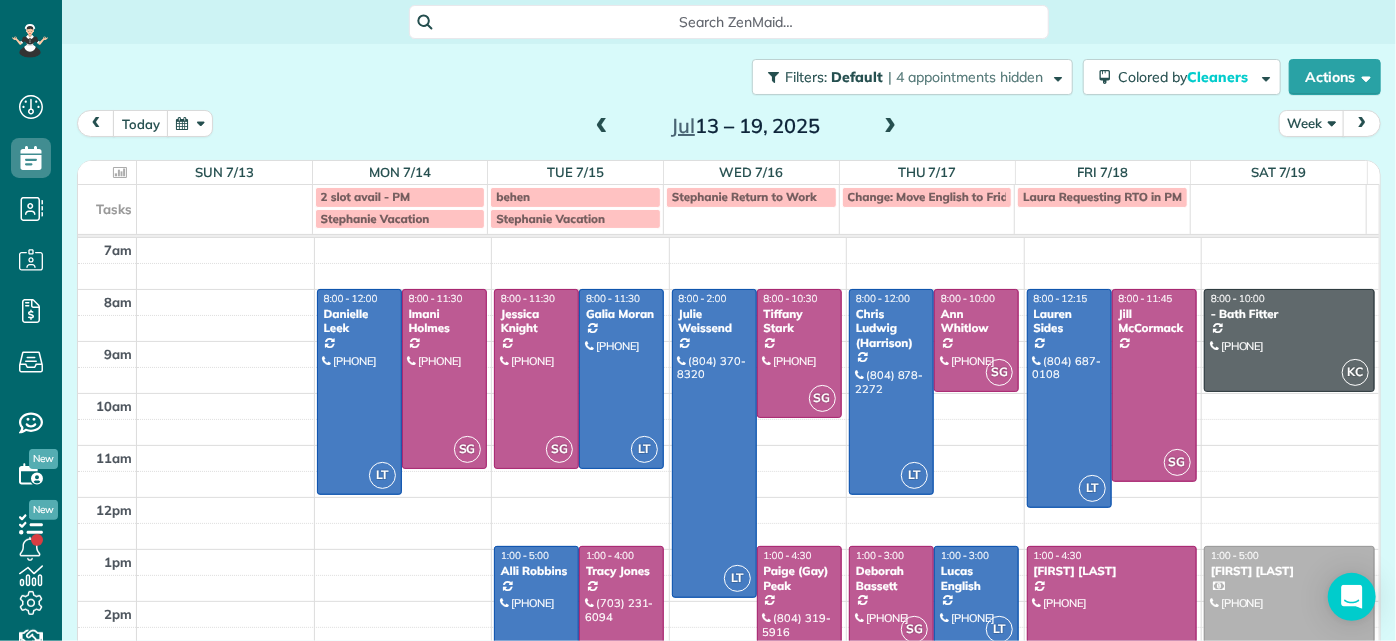 click at bounding box center (890, 127) 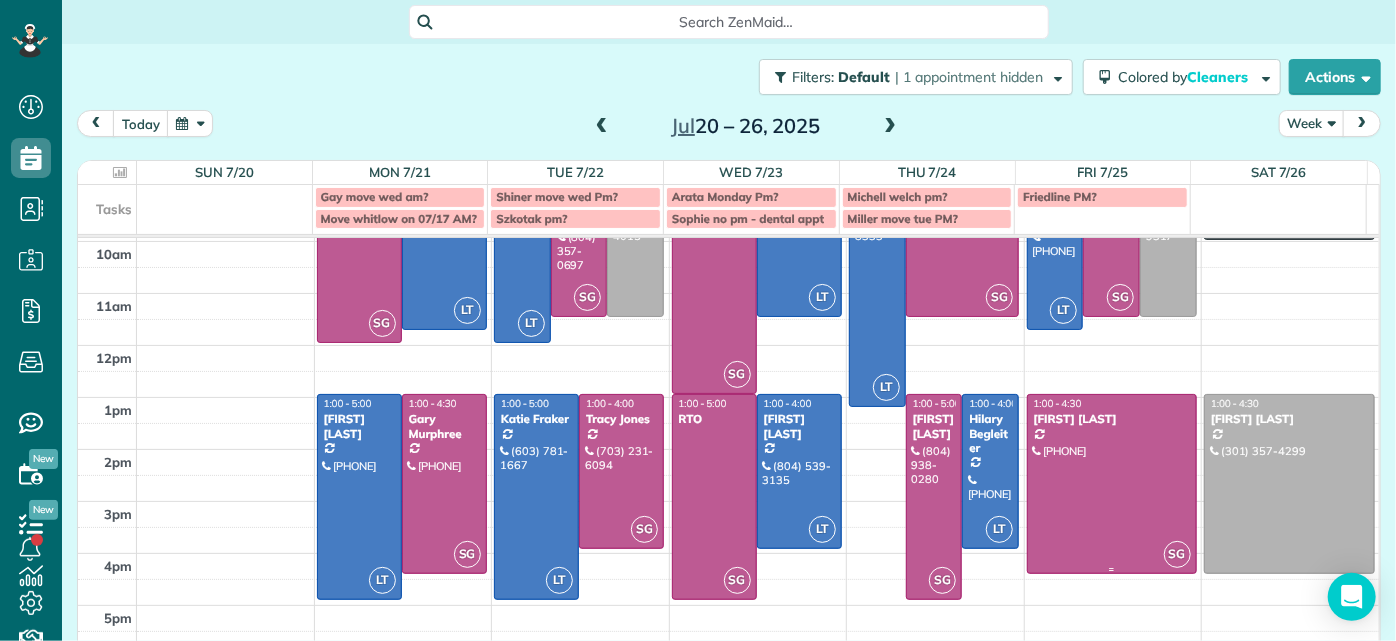 scroll, scrollTop: 0, scrollLeft: 0, axis: both 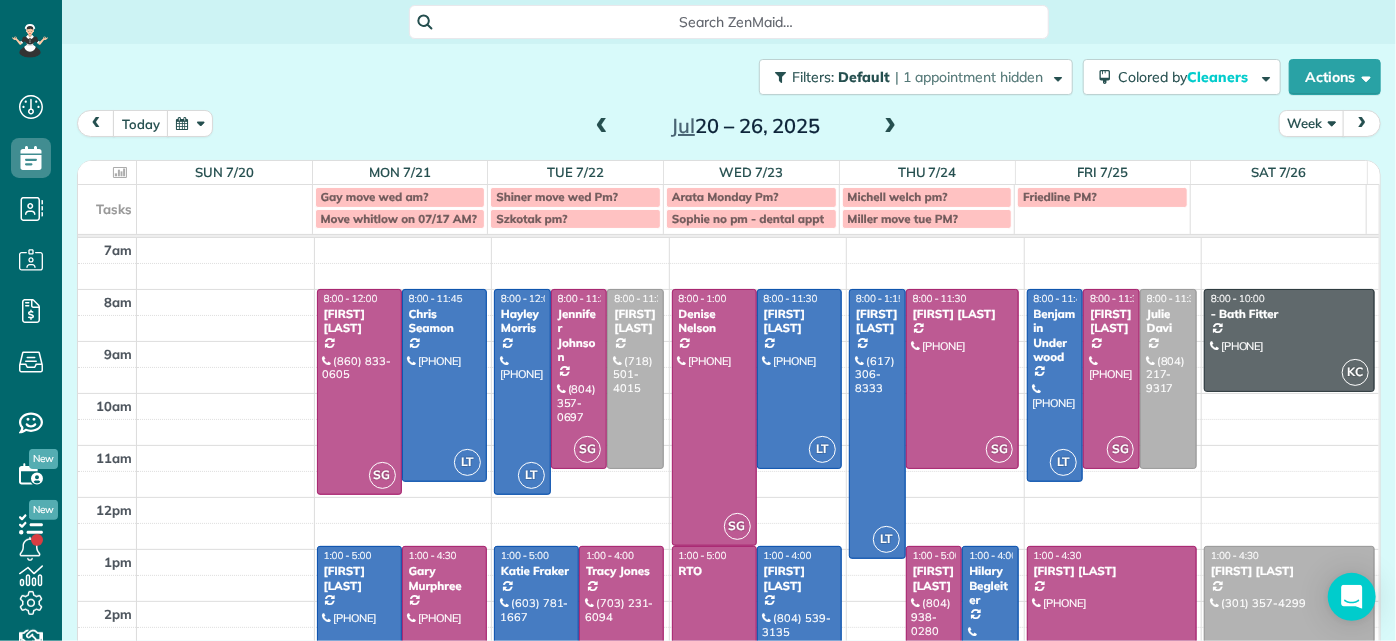 click at bounding box center (890, 127) 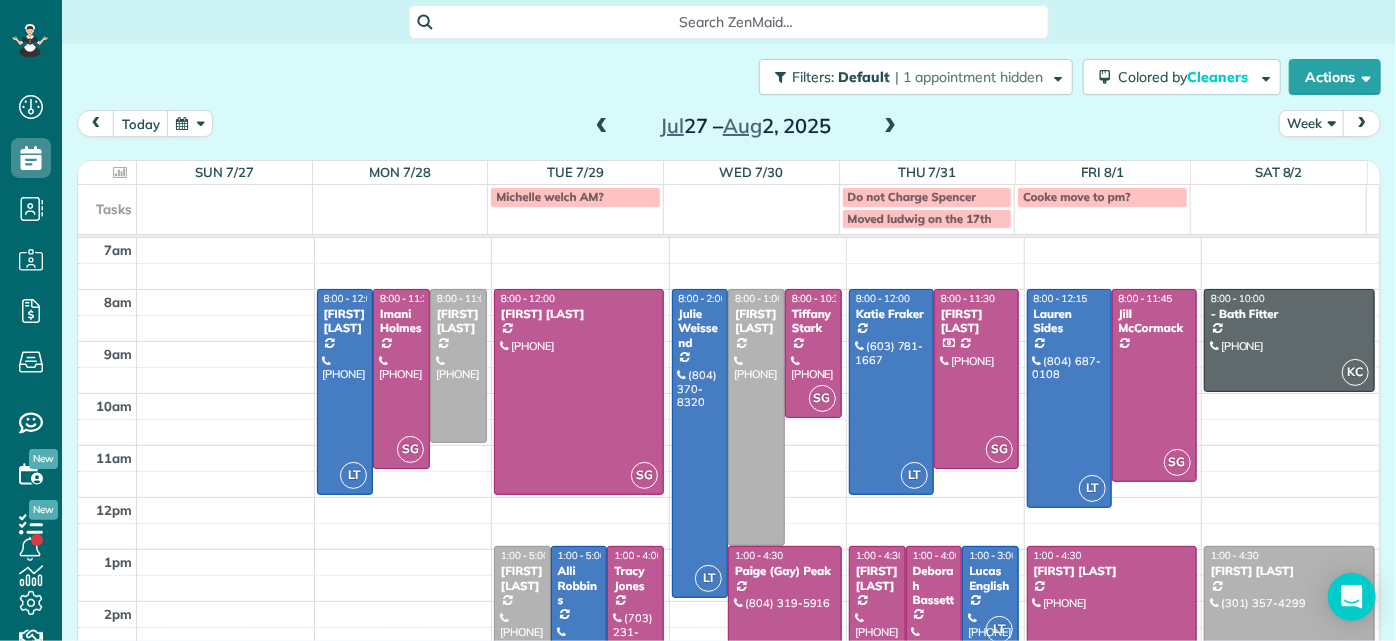 click on "[FIRST] [LAST]" at bounding box center [522, 578] 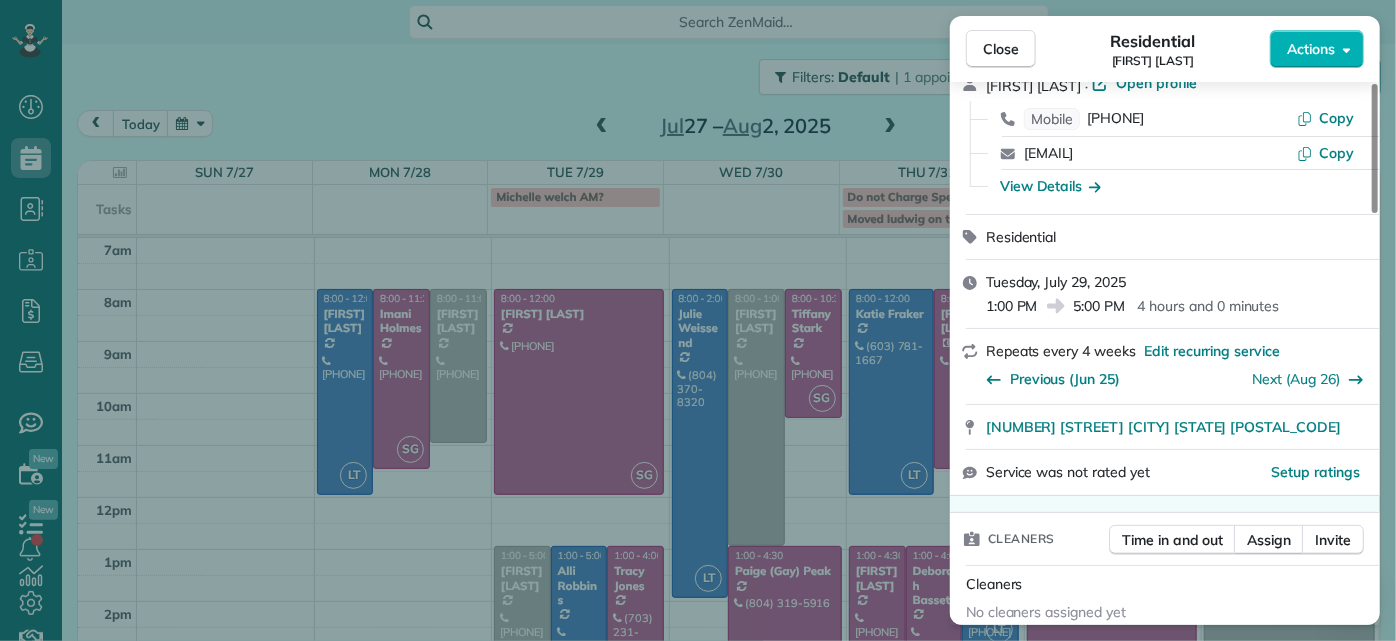 scroll, scrollTop: 0, scrollLeft: 0, axis: both 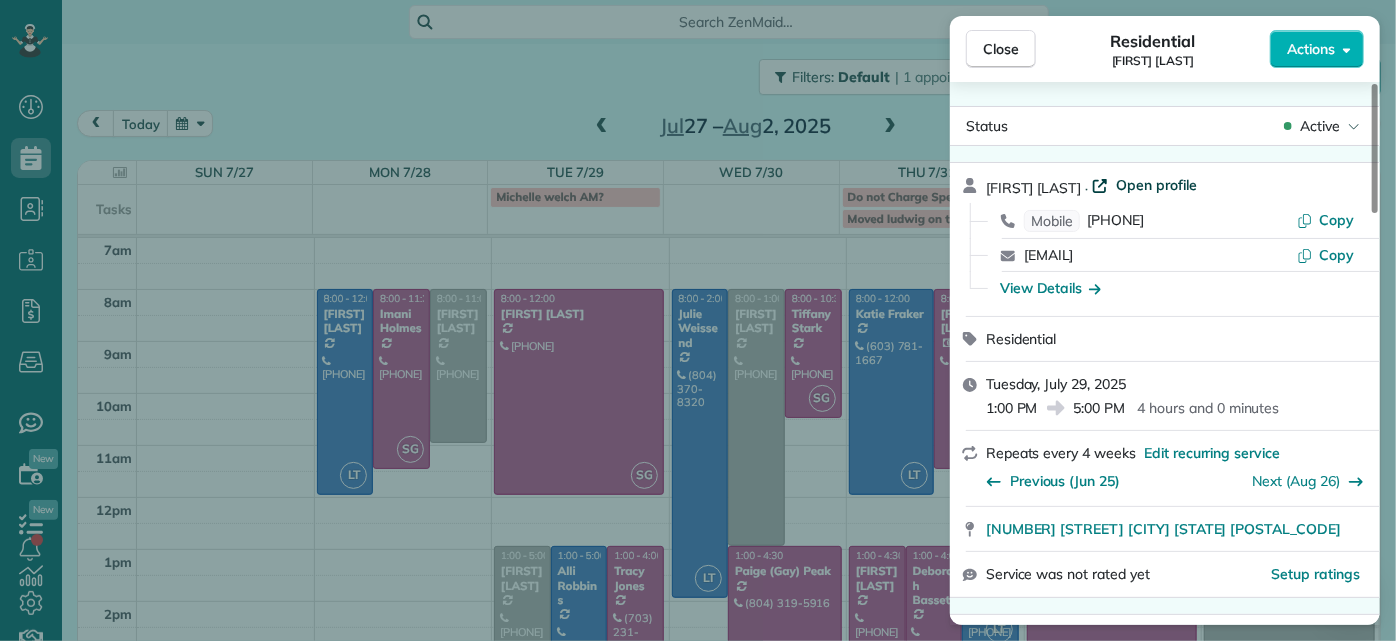 click on "Open profile" at bounding box center (1156, 185) 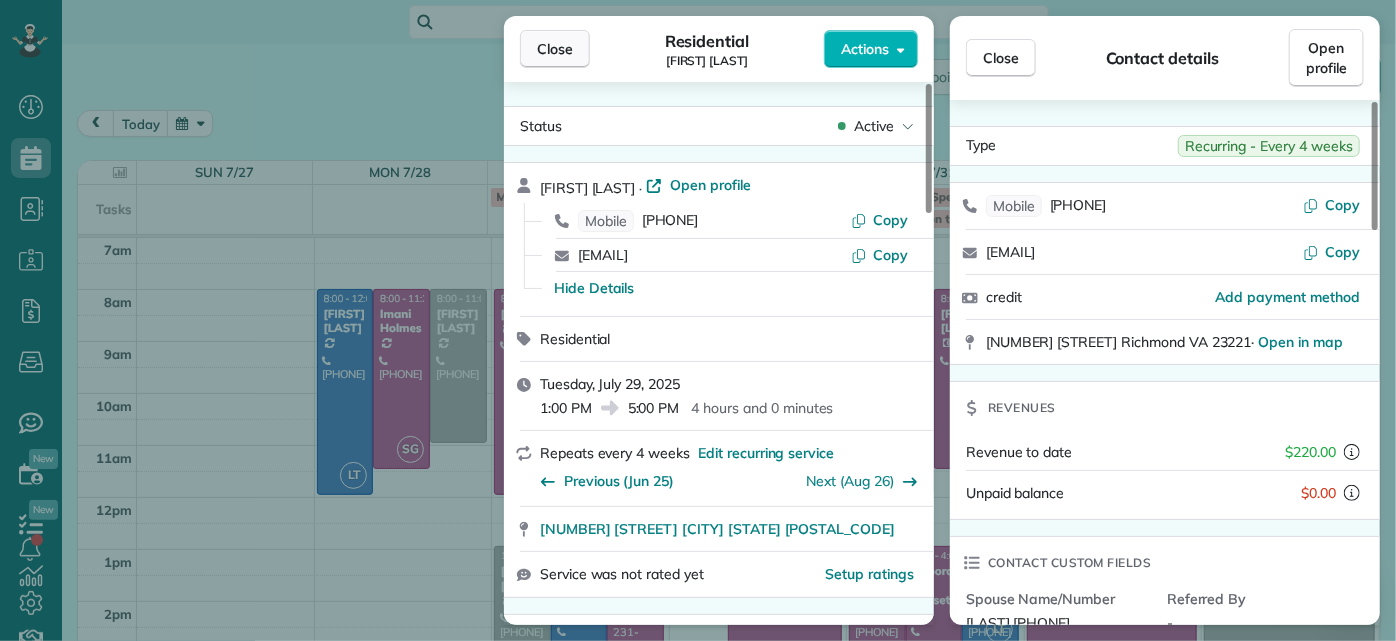 click on "Close" at bounding box center (555, 49) 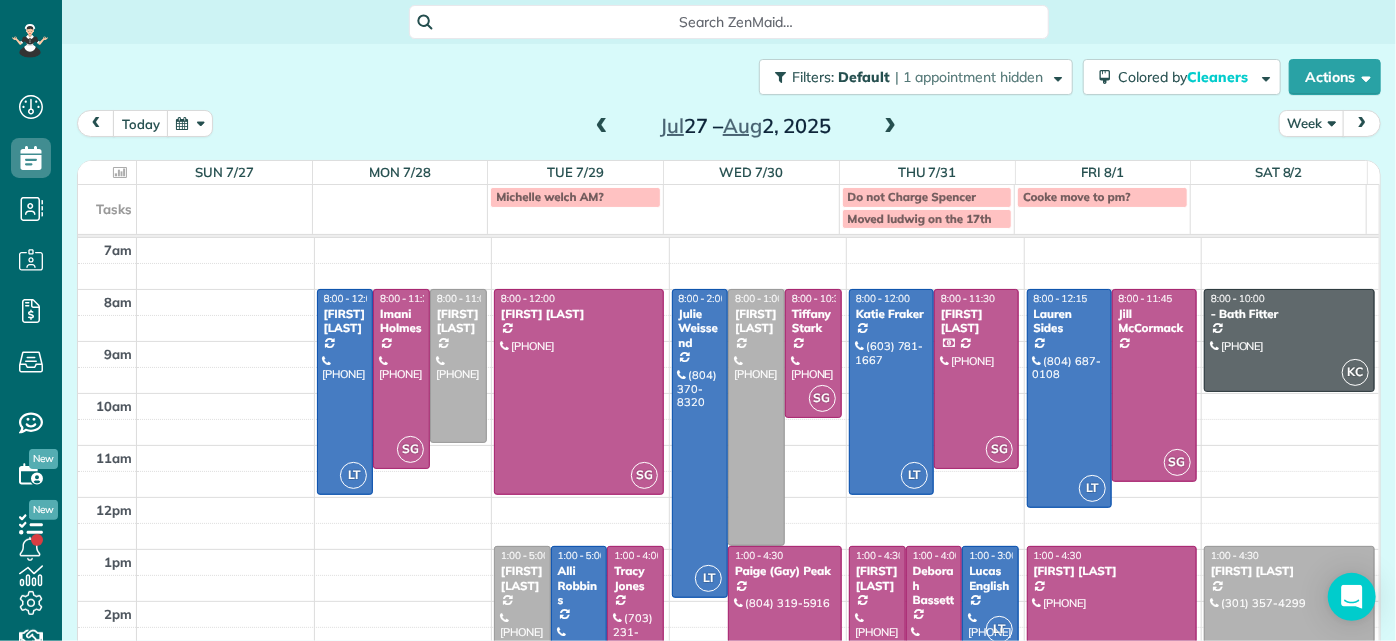 drag, startPoint x: 522, startPoint y: 617, endPoint x: 506, endPoint y: 605, distance: 20 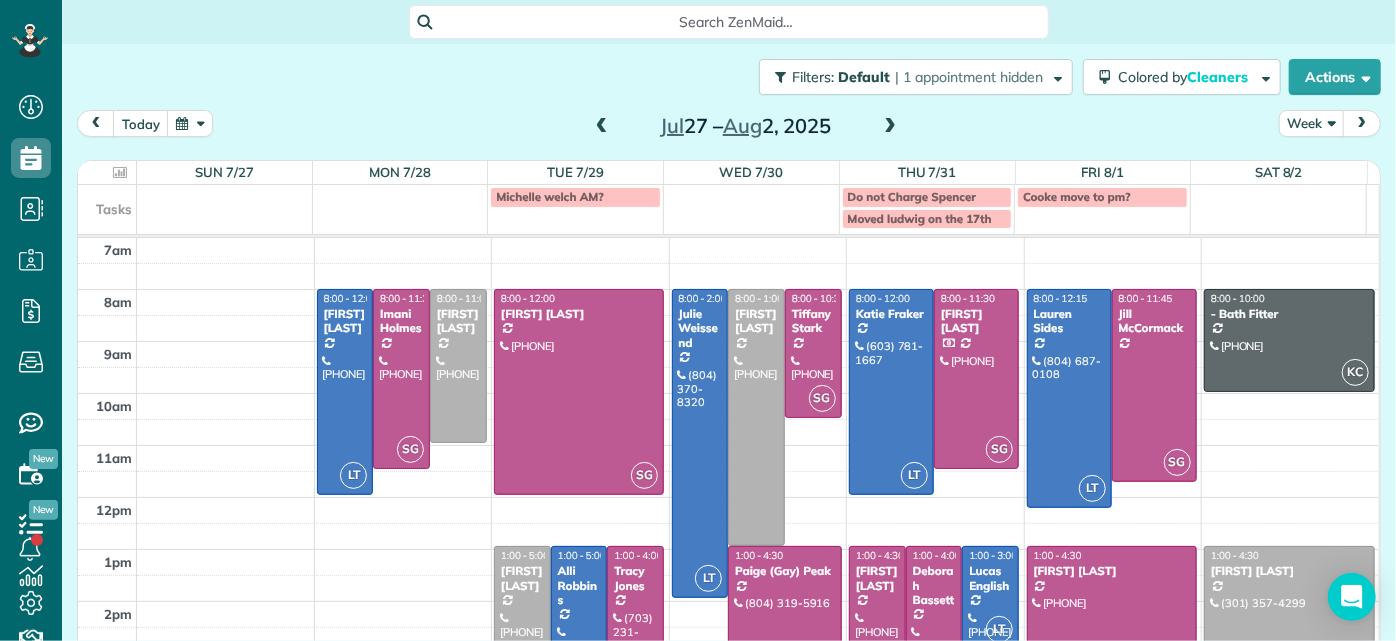 click at bounding box center [522, 649] 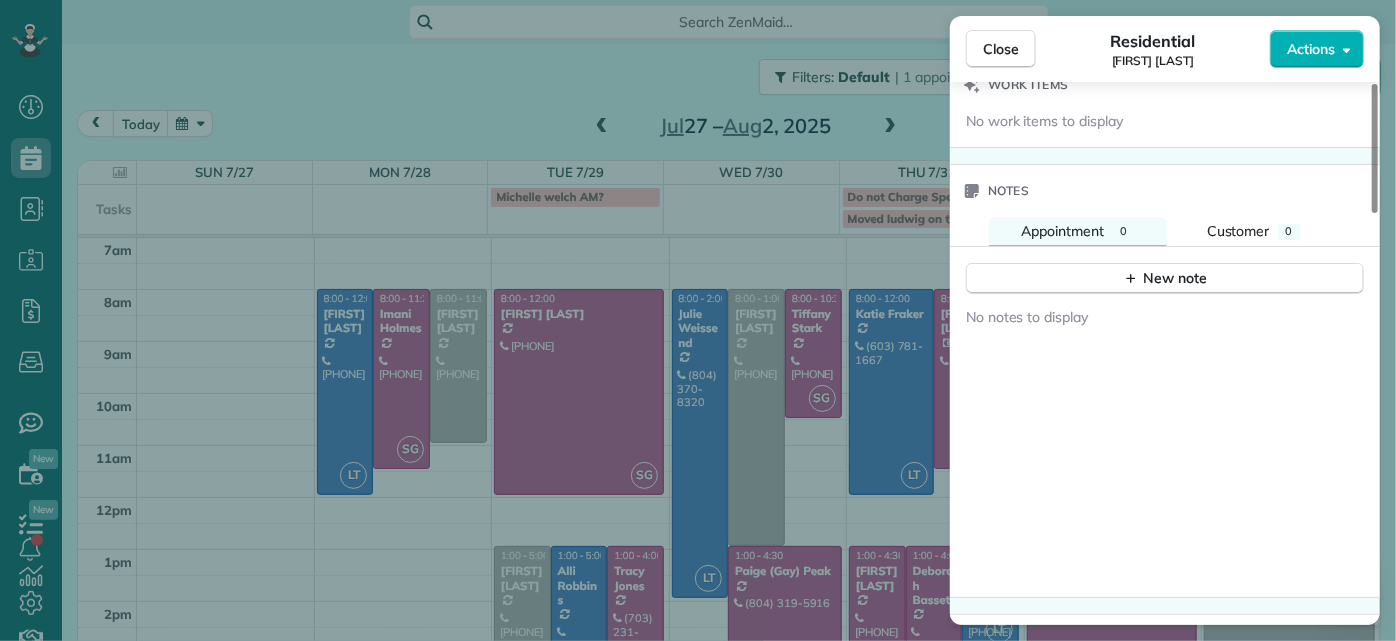 scroll, scrollTop: 1363, scrollLeft: 0, axis: vertical 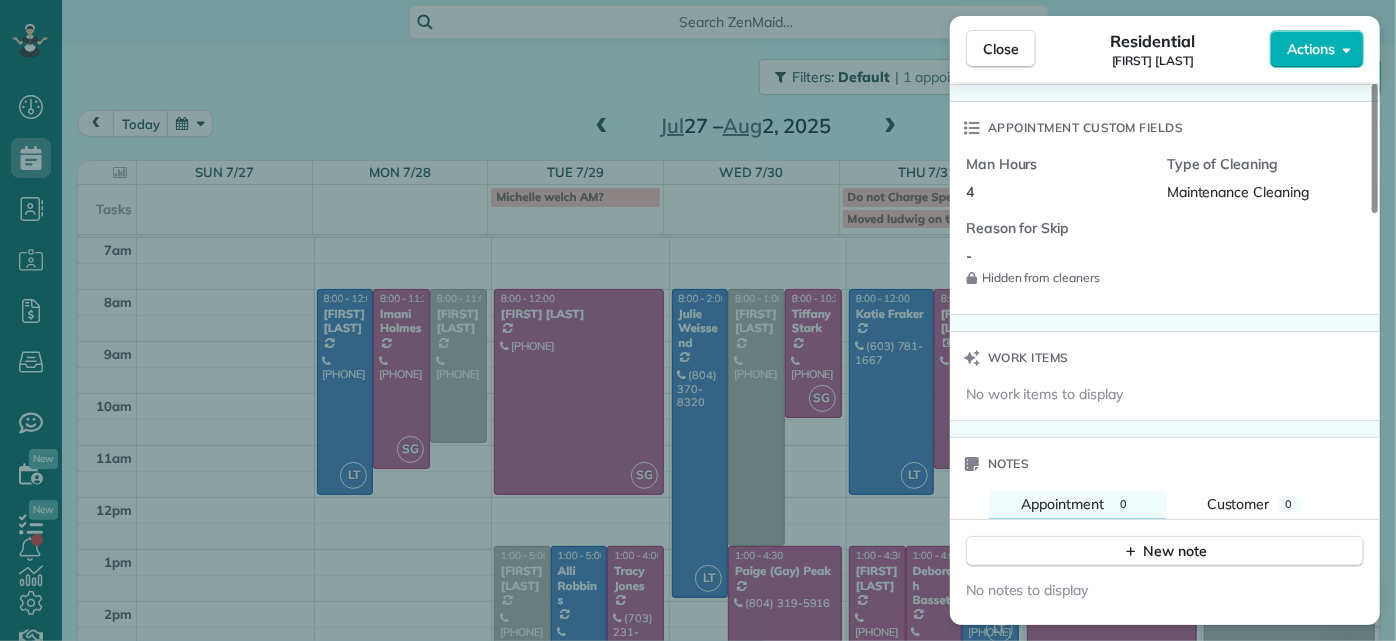click on "Close Residential Julie Bowman Actions Status Active Julie Bowman · Open profile Mobile (804) 380-9935 Copy jrbowman90@gmail.com Copy View Details Residential Tuesday, July 29, 2025 1:00 PM 5:00 PM 4 hours and 0 minutes Repeats every 4 weeks Edit recurring service Previous (Jun 25) Next (Aug 26) 3326 Kensington Avenue Richmond VA 23221 Service was not rated yet Setup ratings Cleaners Time in and out Assign Invite Cleaners No cleaners assigned yet Checklist Try Now Keep this appointment up to your standards. Stay on top of every detail, keep your cleaners organised, and your client happy. Assign a checklist Watch a 5 min demo Billing Billing actions Price $220.00 Overcharge $0.00 Discount $0.00 Coupon discount - Primary tax - Secondary tax - Total appointment price $220.00 Tips collected New feature! $0.00 Unpaid Mark as paid Total including tip $220.00 Get paid online in no-time! Send an invoice and reward your cleaners with tips Charge customer credit card Appointment custom fields Man Hours 4 - Work items" at bounding box center [698, 320] 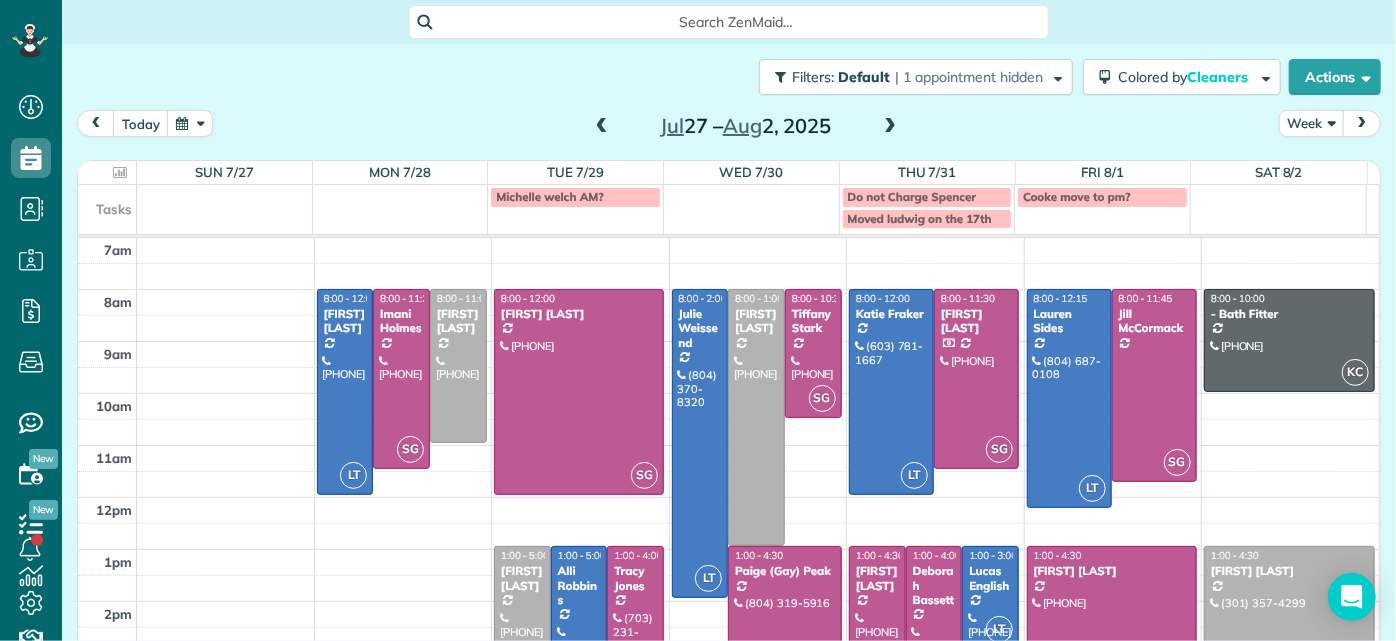click on "Julie Bowman" at bounding box center [522, 578] 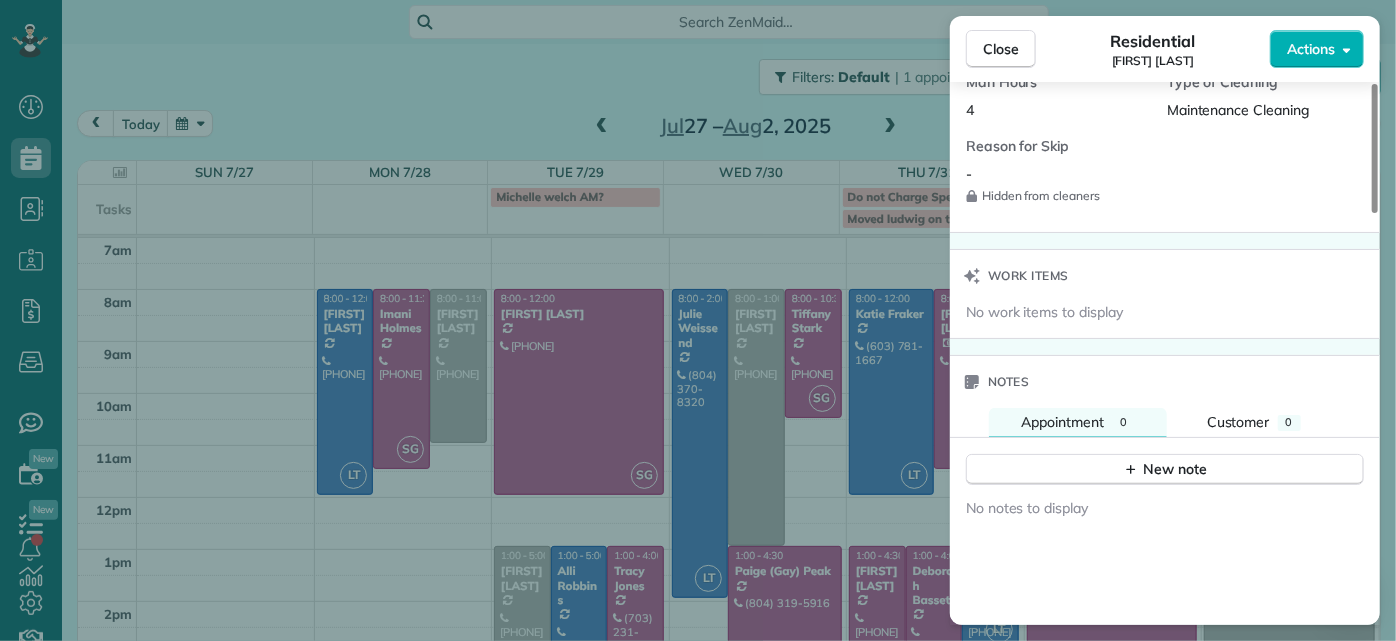 scroll, scrollTop: 1545, scrollLeft: 0, axis: vertical 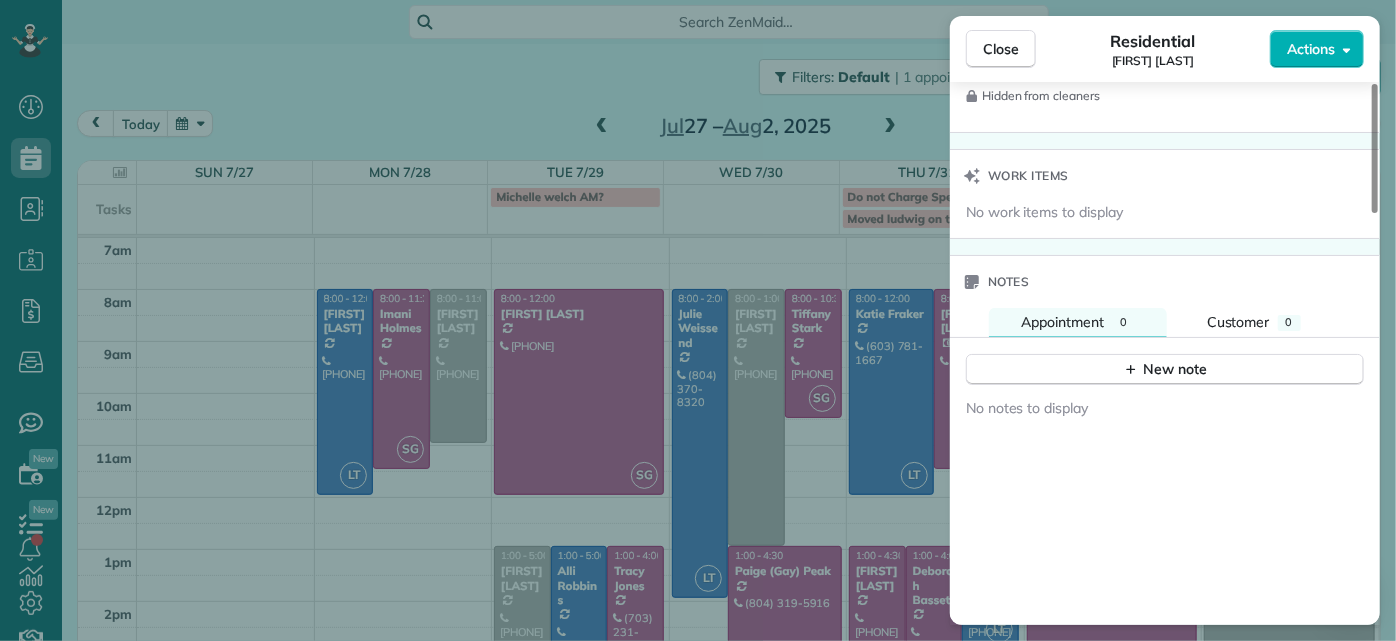 click on "Close Residential Julie Bowman Actions Status Active Julie Bowman · Open profile Mobile (804) 380-9935 Copy jrbowman90@gmail.com Copy View Details Residential Tuesday, July 29, 2025 1:00 PM 5:00 PM 4 hours and 0 minutes Repeats every 4 weeks Edit recurring service Previous (Jun 25) Next (Aug 26) 3326 Kensington Avenue Richmond VA 23221 Service was not rated yet Setup ratings Cleaners Time in and out Assign Invite Cleaners No cleaners assigned yet Checklist Try Now Keep this appointment up to your standards. Stay on top of every detail, keep your cleaners organised, and your client happy. Assign a checklist Watch a 5 min demo Billing Billing actions Price $220.00 Overcharge $0.00 Discount $0.00 Coupon discount - Primary tax - Secondary tax - Total appointment price $220.00 Tips collected New feature! $0.00 Unpaid Mark as paid Total including tip $220.00 Get paid online in no-time! Send an invoice and reward your cleaners with tips Charge customer credit card Appointment custom fields Man Hours 4 - Work items" at bounding box center [698, 320] 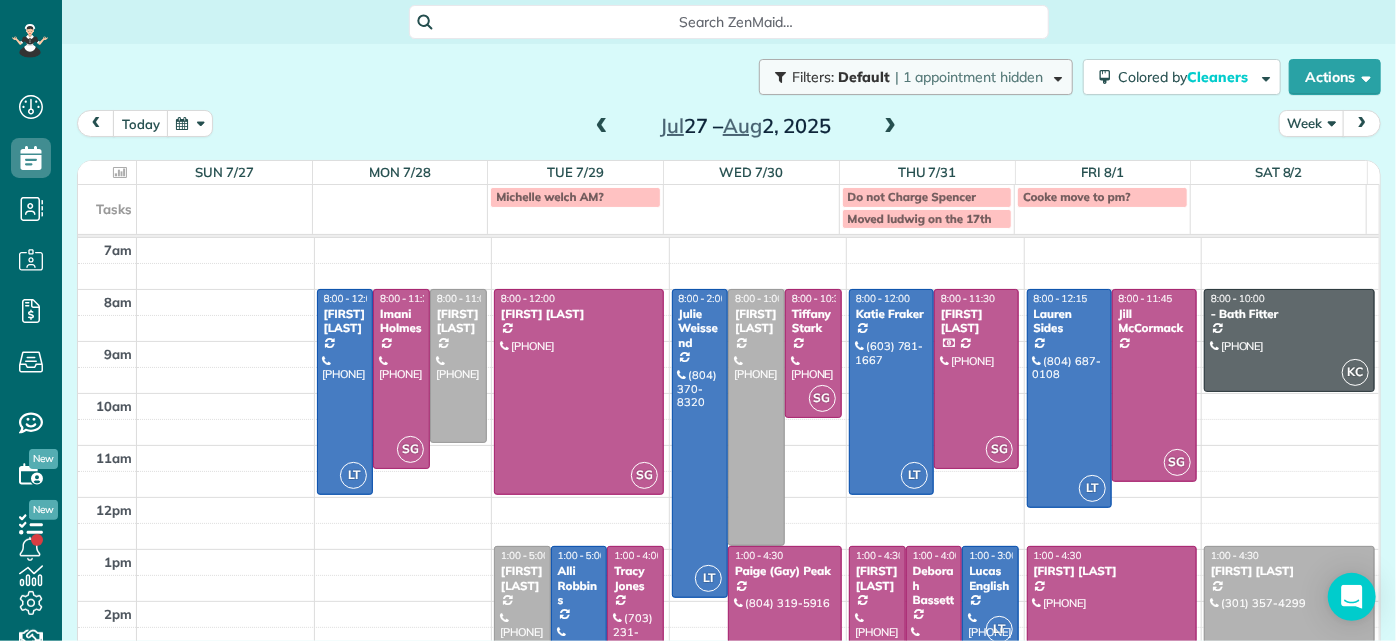 click on "|  1 appointment hidden" at bounding box center (969, 77) 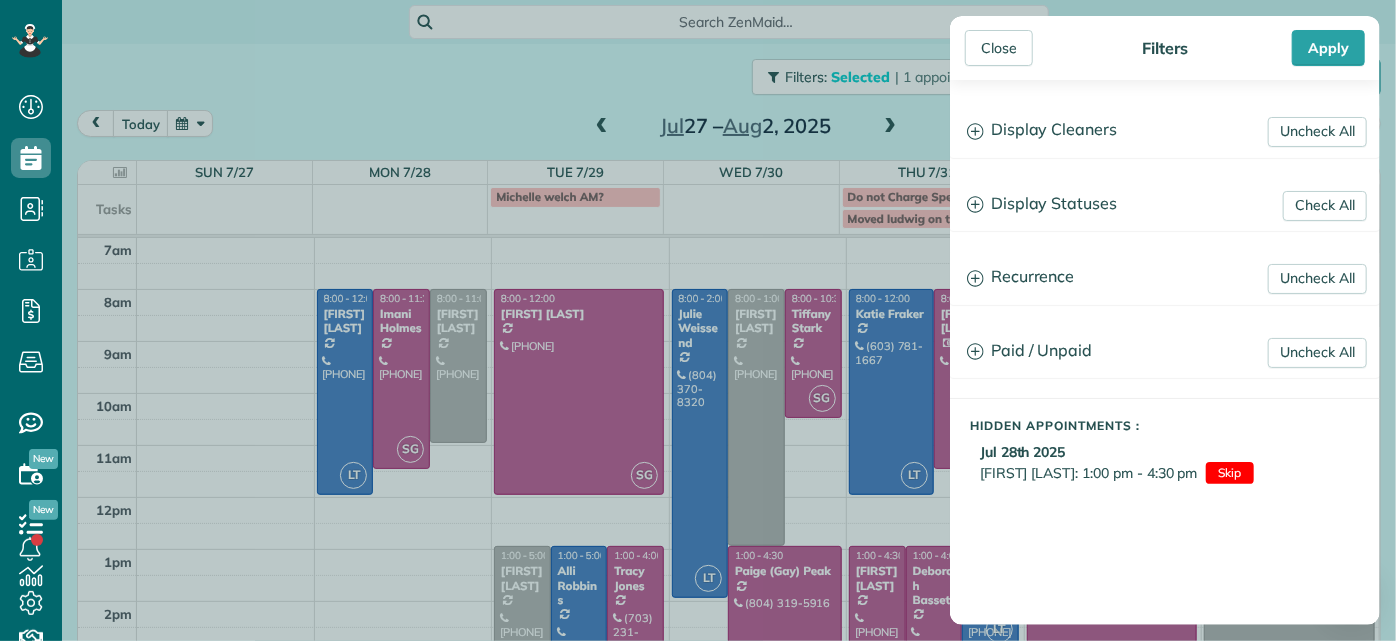 drag, startPoint x: 1015, startPoint y: 54, endPoint x: 890, endPoint y: 164, distance: 166.50826 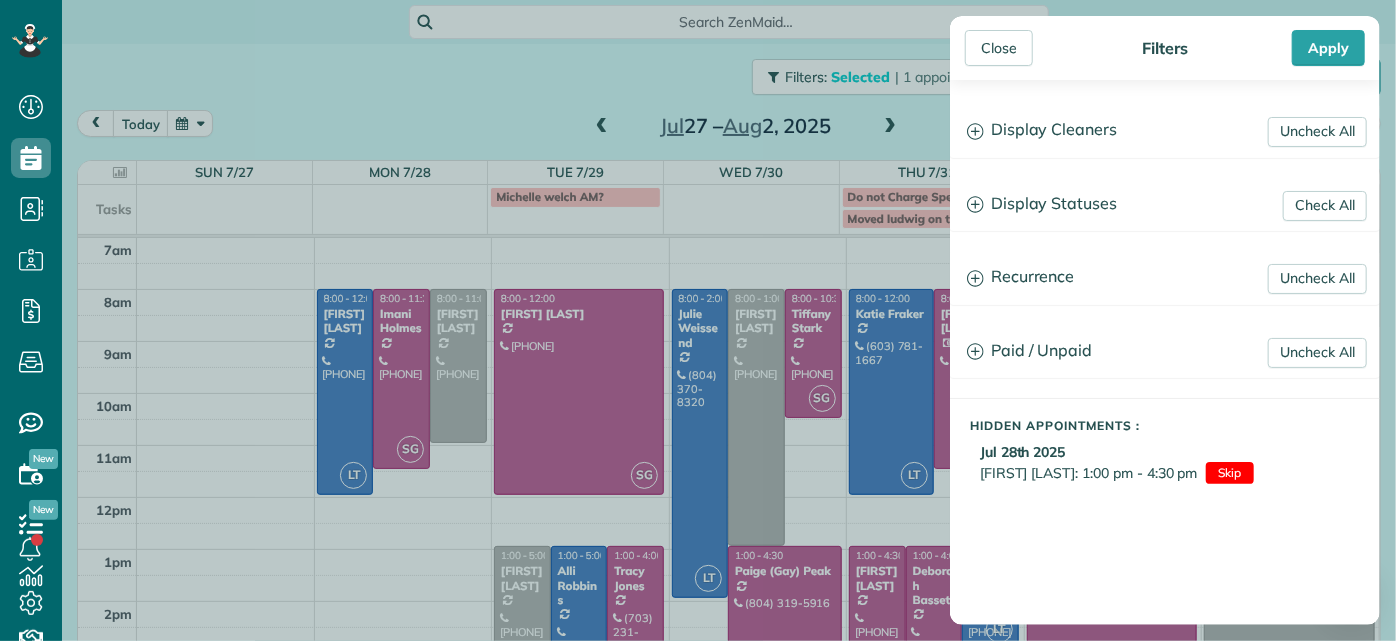 click on "Close" at bounding box center (999, 48) 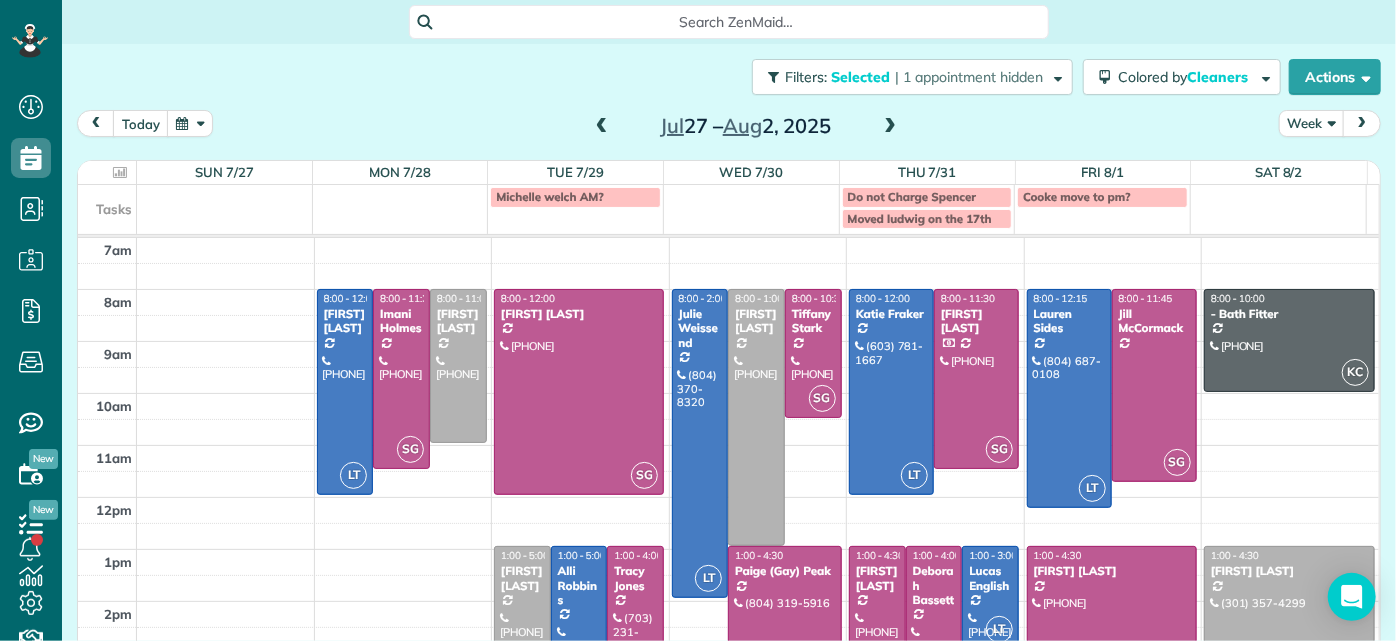 click on "Julie Bowman" at bounding box center [522, 578] 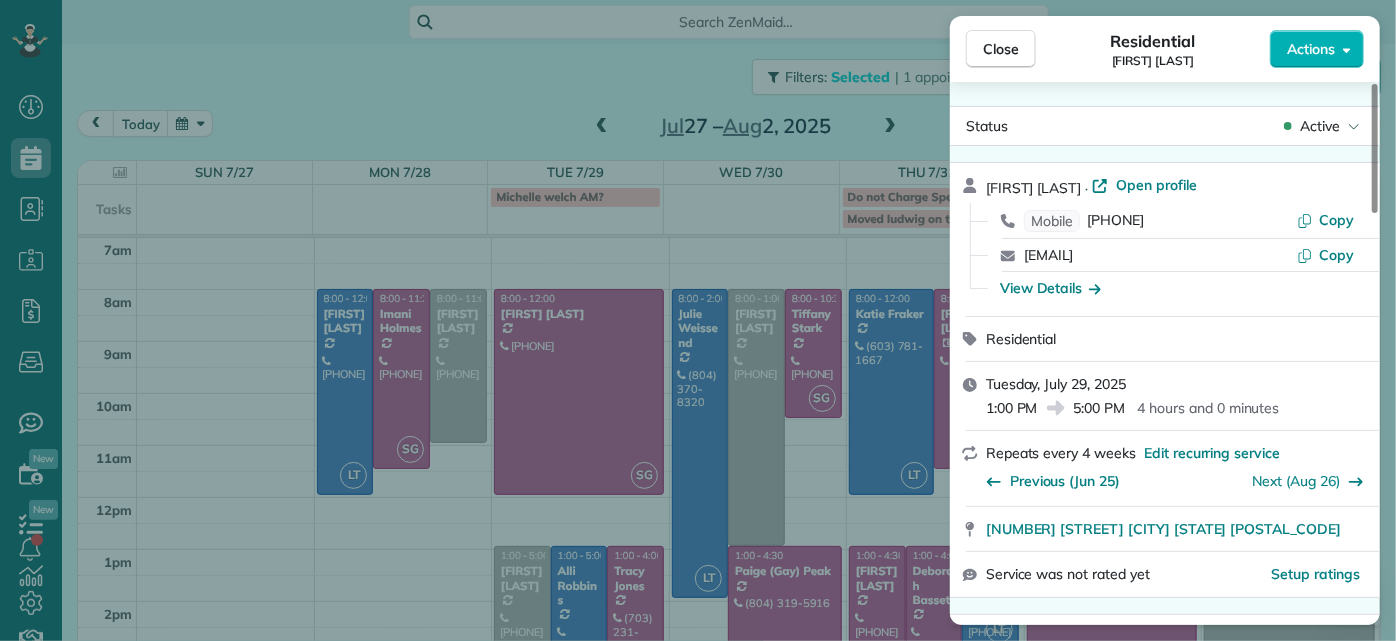 drag, startPoint x: 528, startPoint y: 596, endPoint x: 517, endPoint y: 599, distance: 11.401754 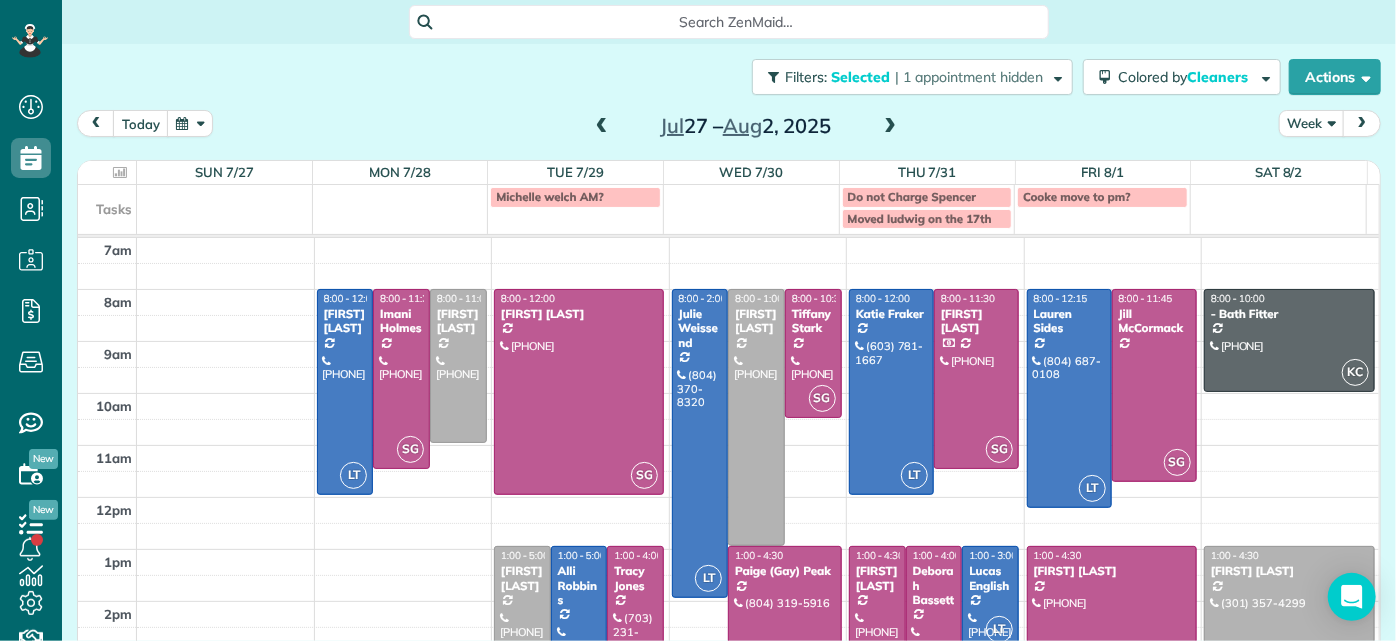 click on "Julie Bowman" at bounding box center (522, 578) 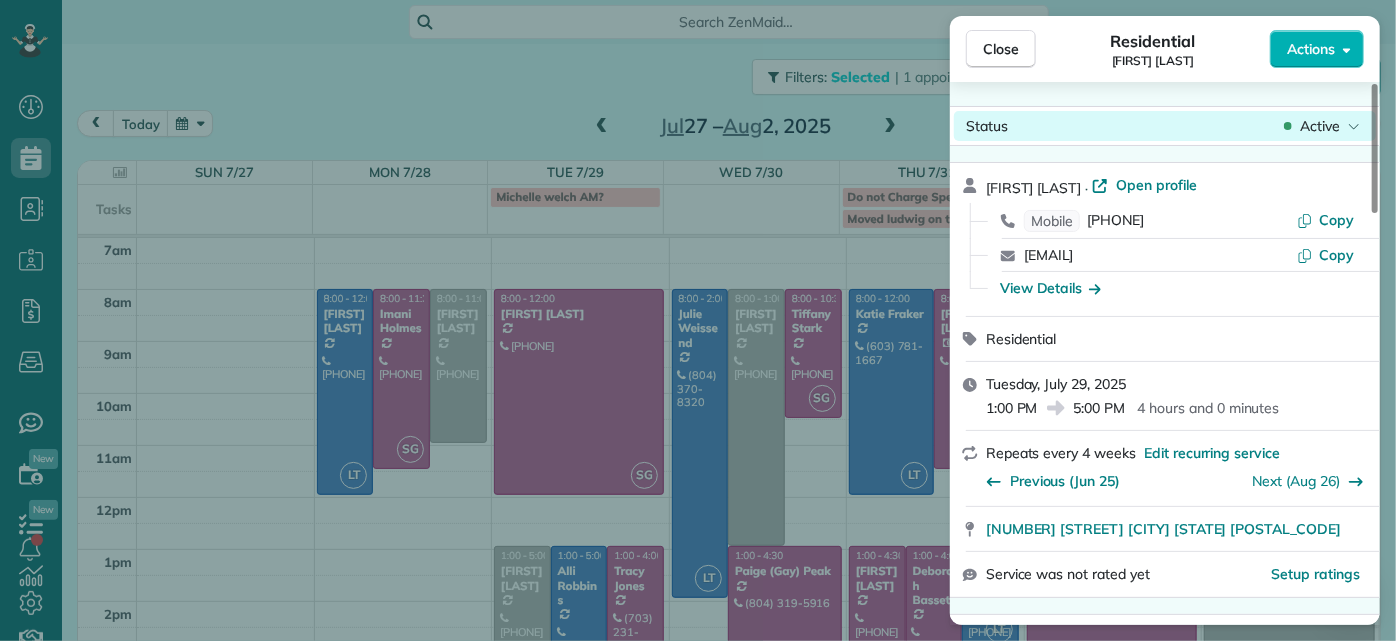 click on "Active" at bounding box center [1320, 126] 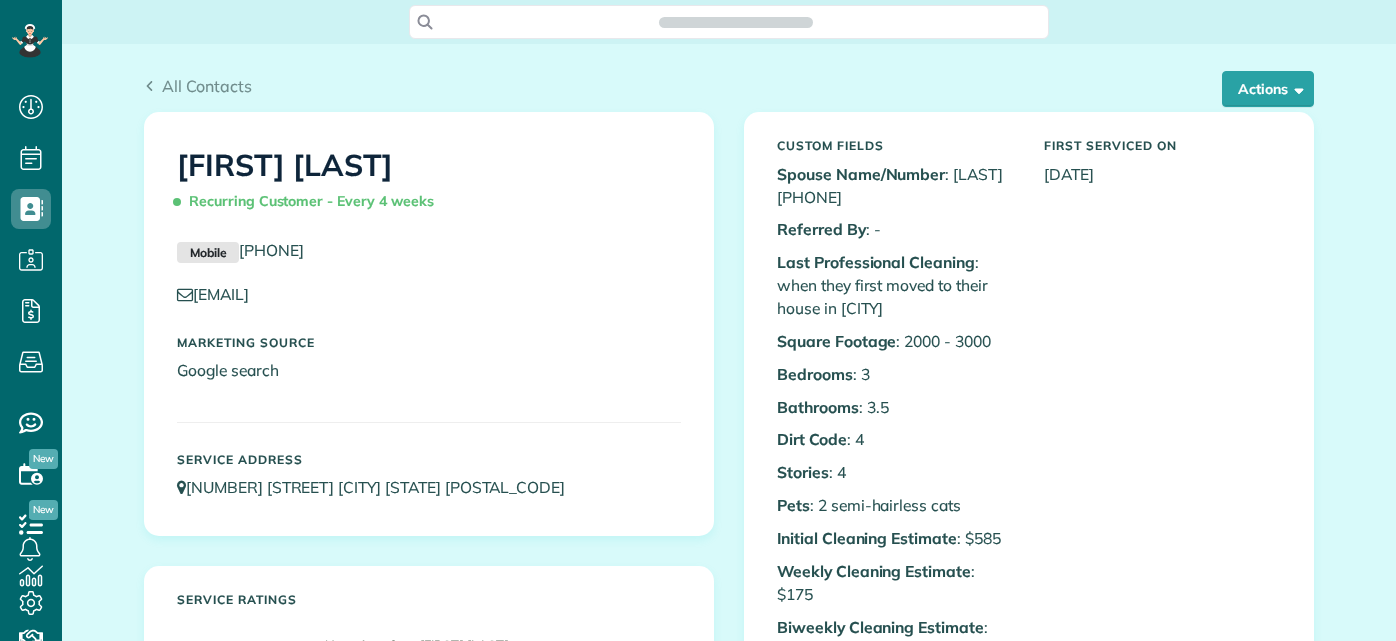 scroll, scrollTop: 0, scrollLeft: 0, axis: both 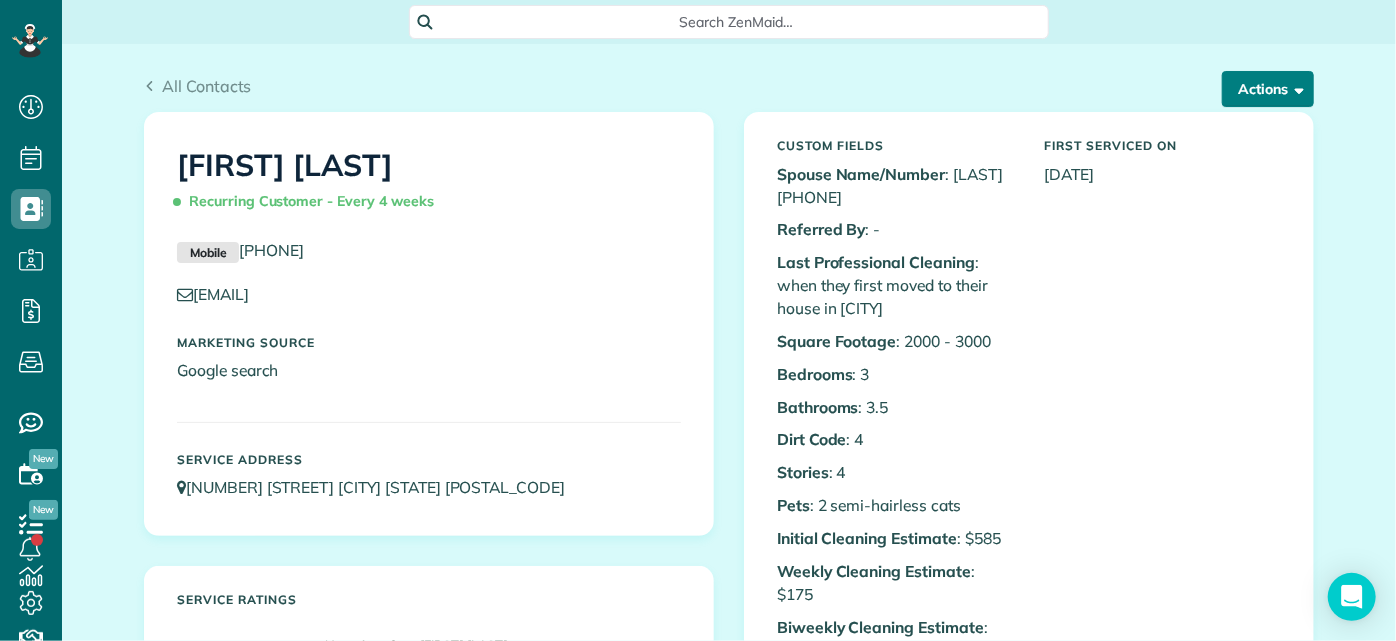 click on "Actions" at bounding box center [1268, 89] 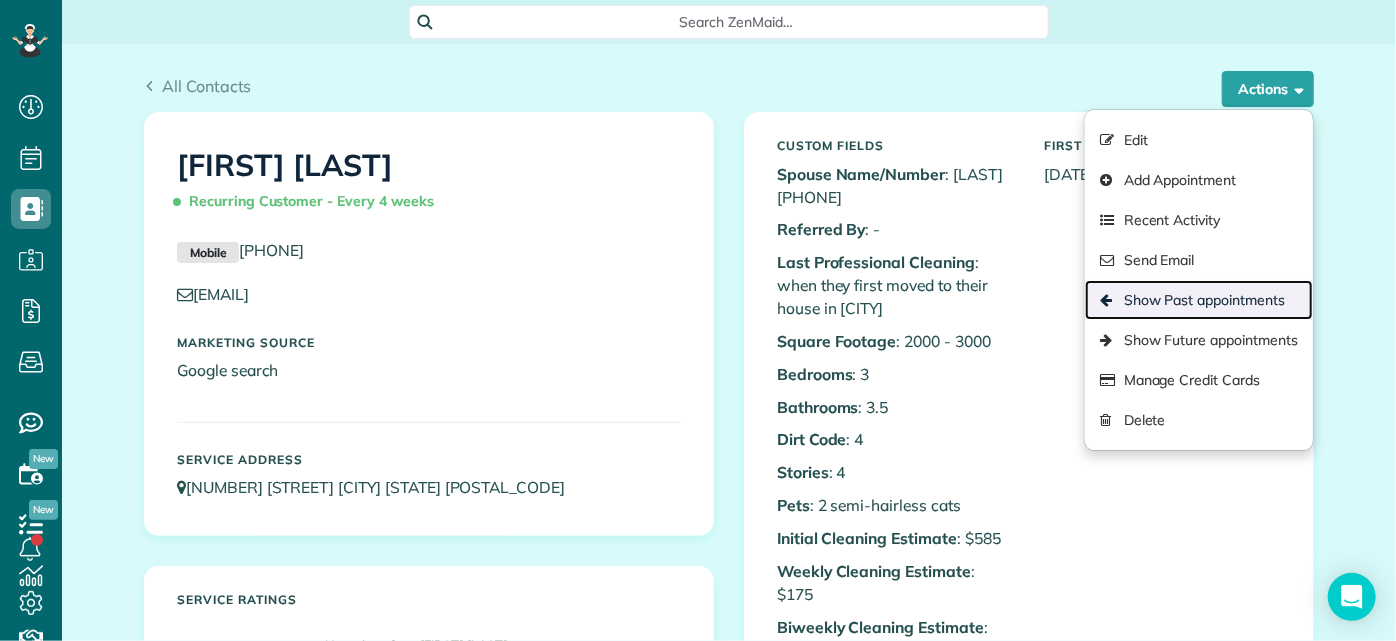 click on "Show Past appointments" at bounding box center (1199, 300) 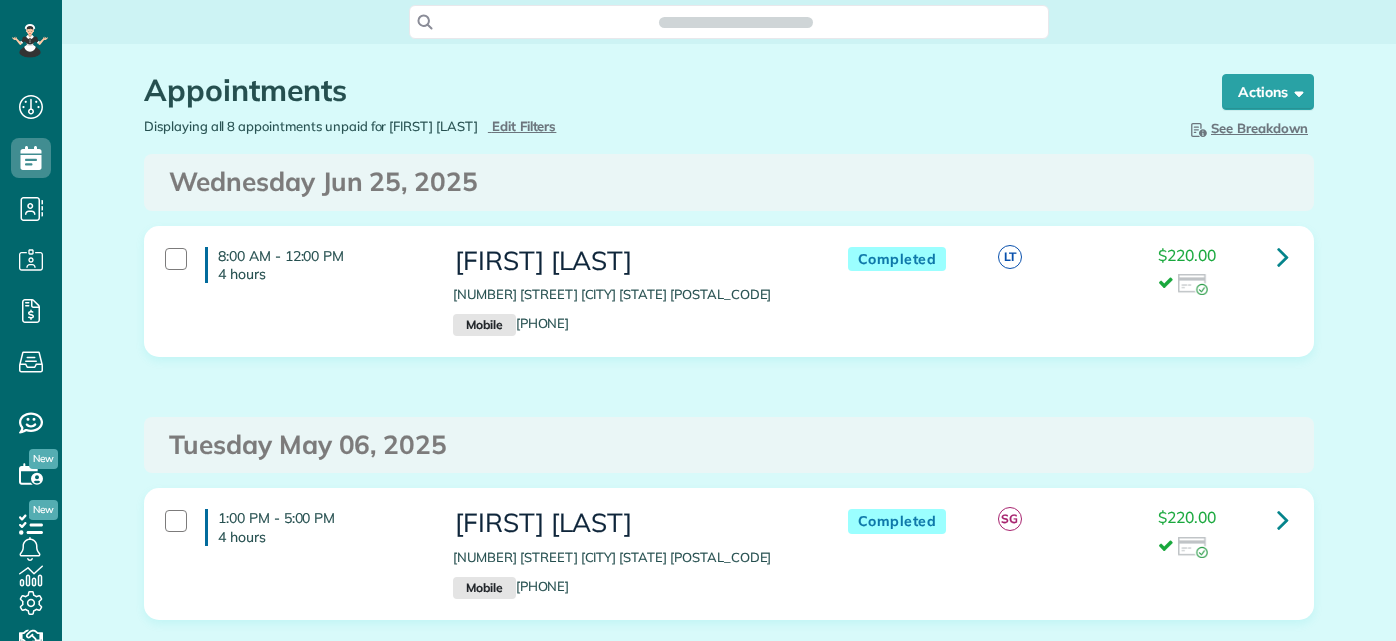 scroll, scrollTop: 0, scrollLeft: 0, axis: both 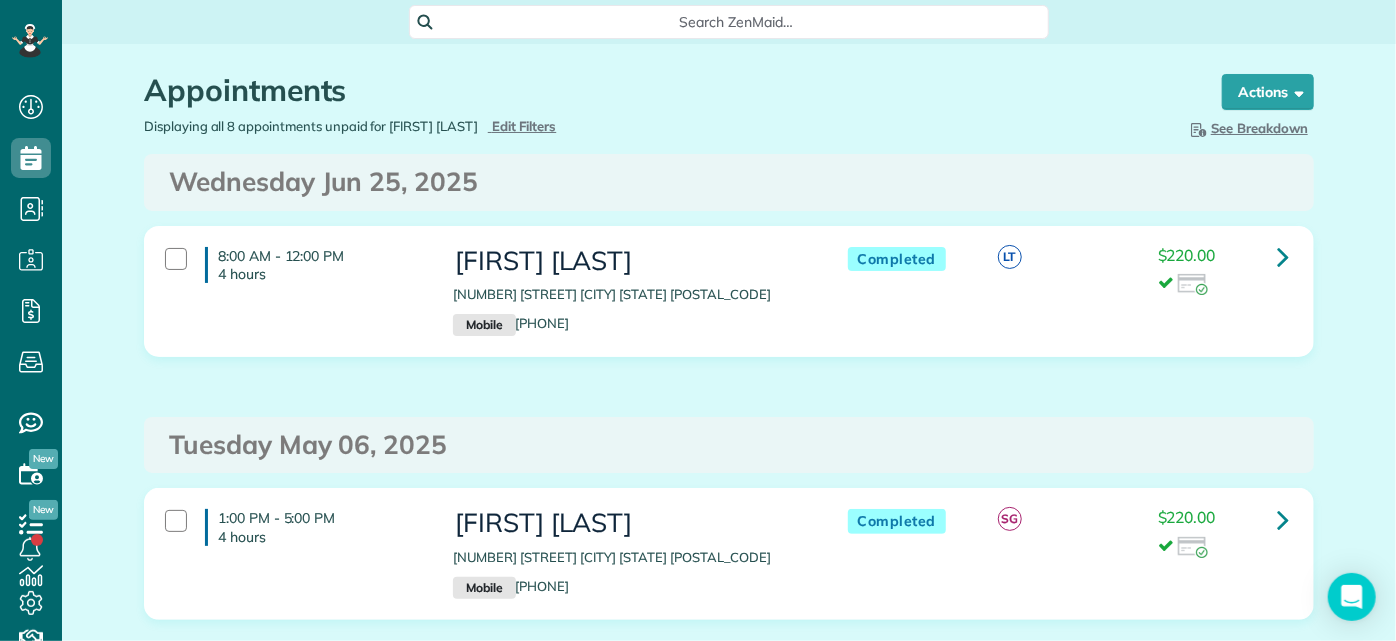 click on "[FIRST] [LAST]" at bounding box center (630, 261) 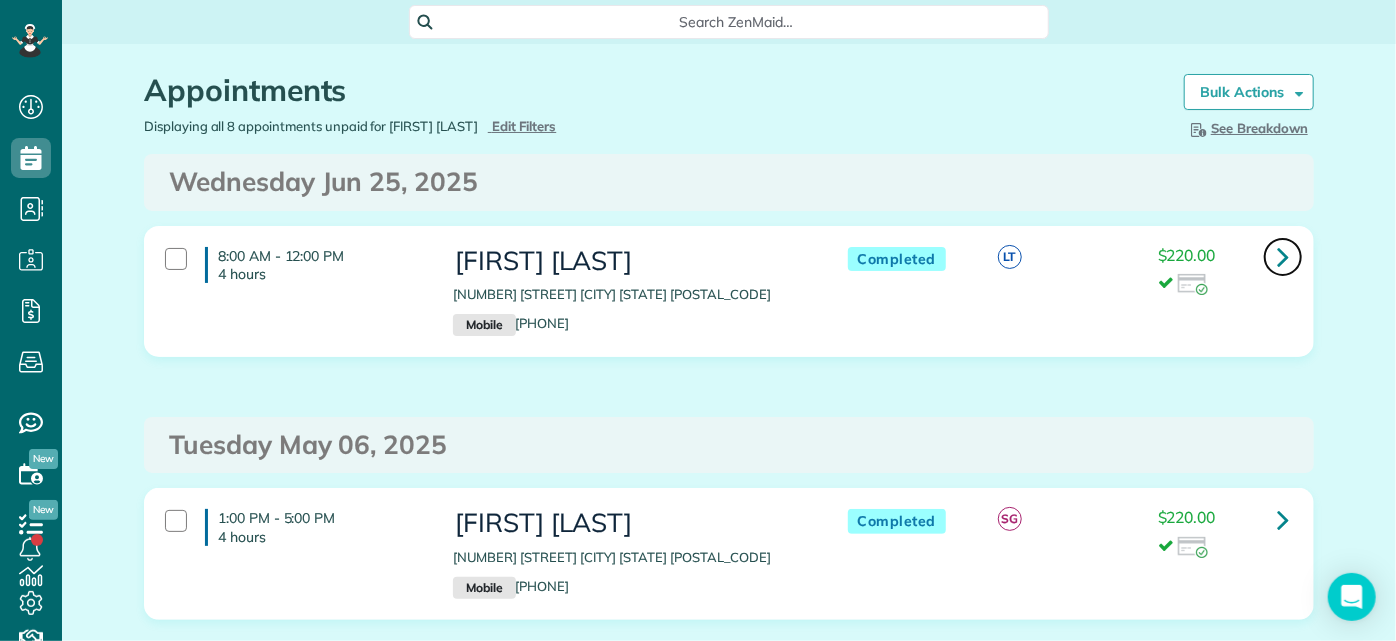 click at bounding box center [1283, 256] 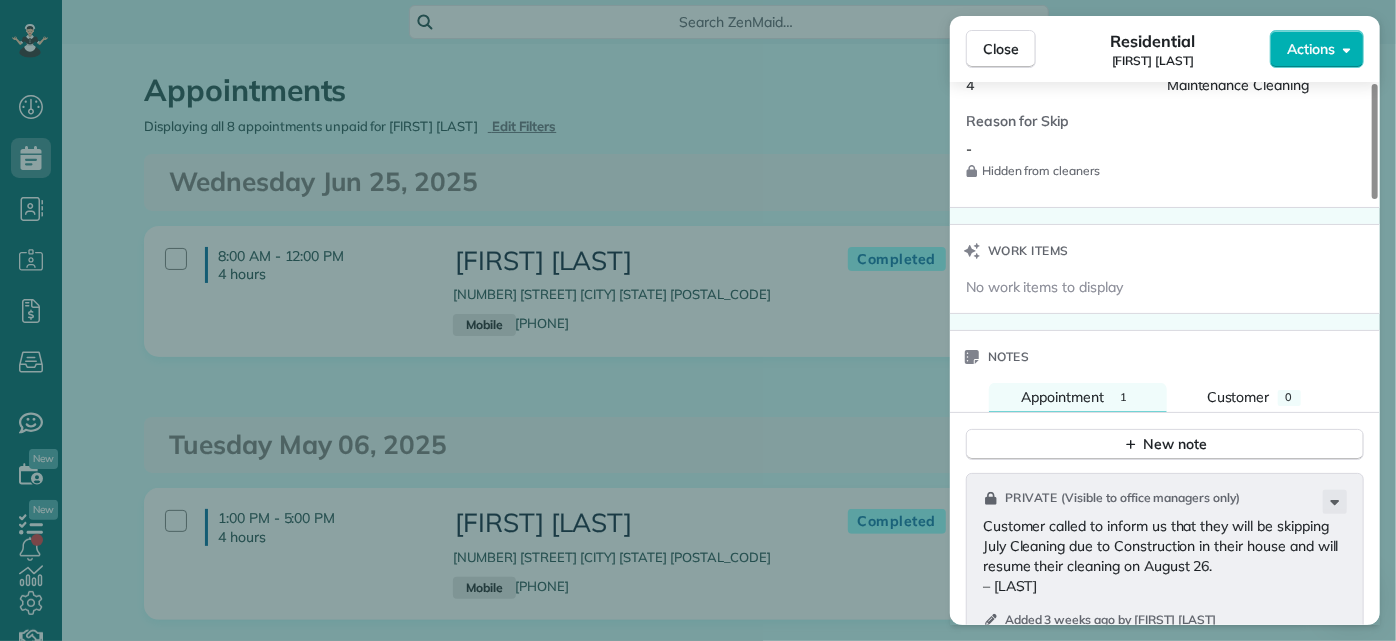 scroll, scrollTop: 1545, scrollLeft: 0, axis: vertical 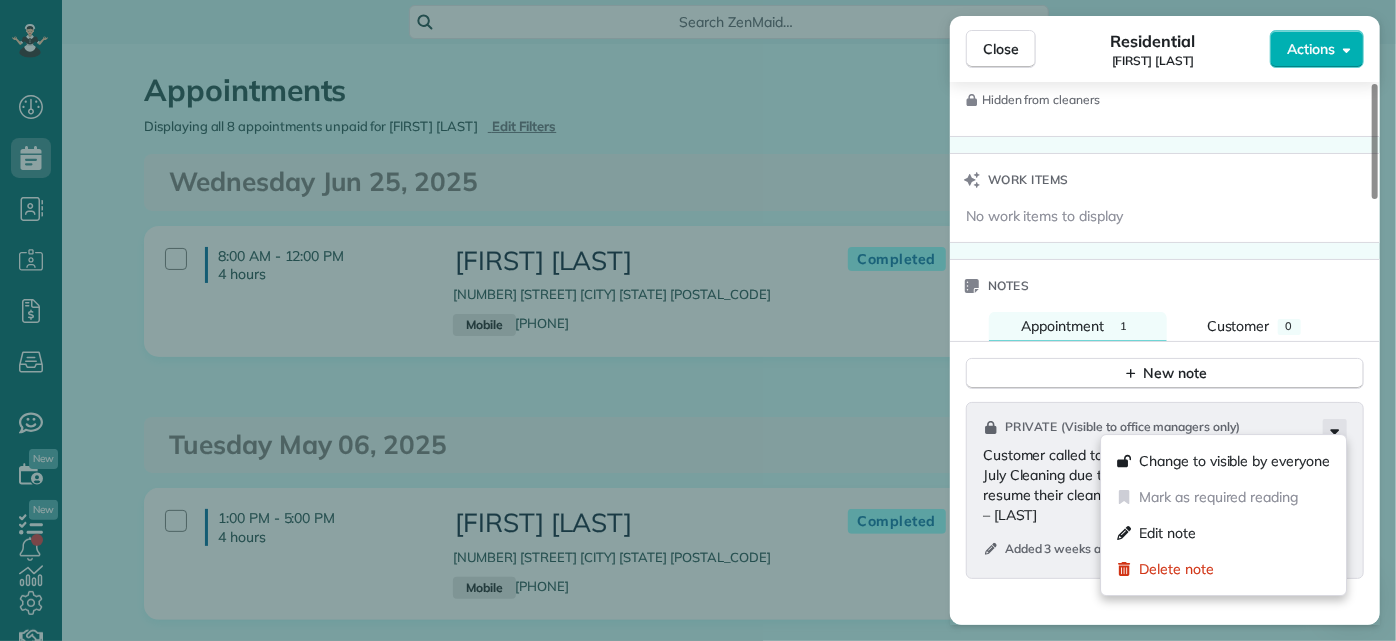 click 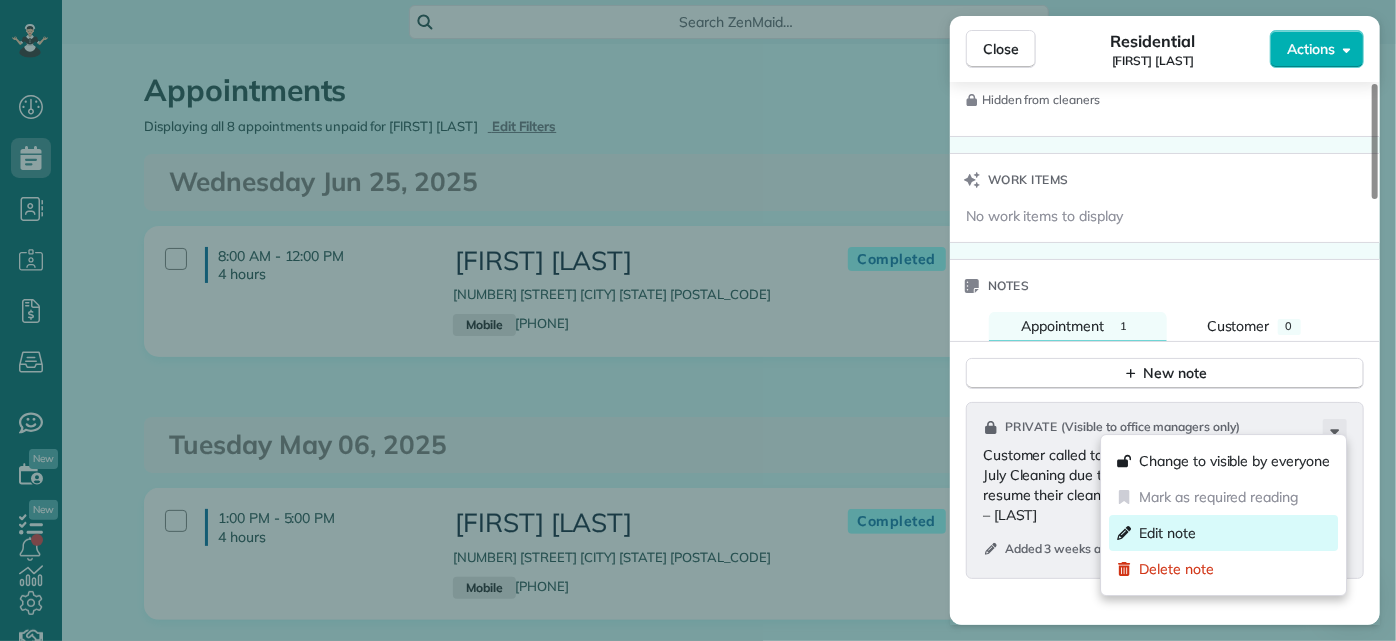 click on "Edit note" at bounding box center [1167, 533] 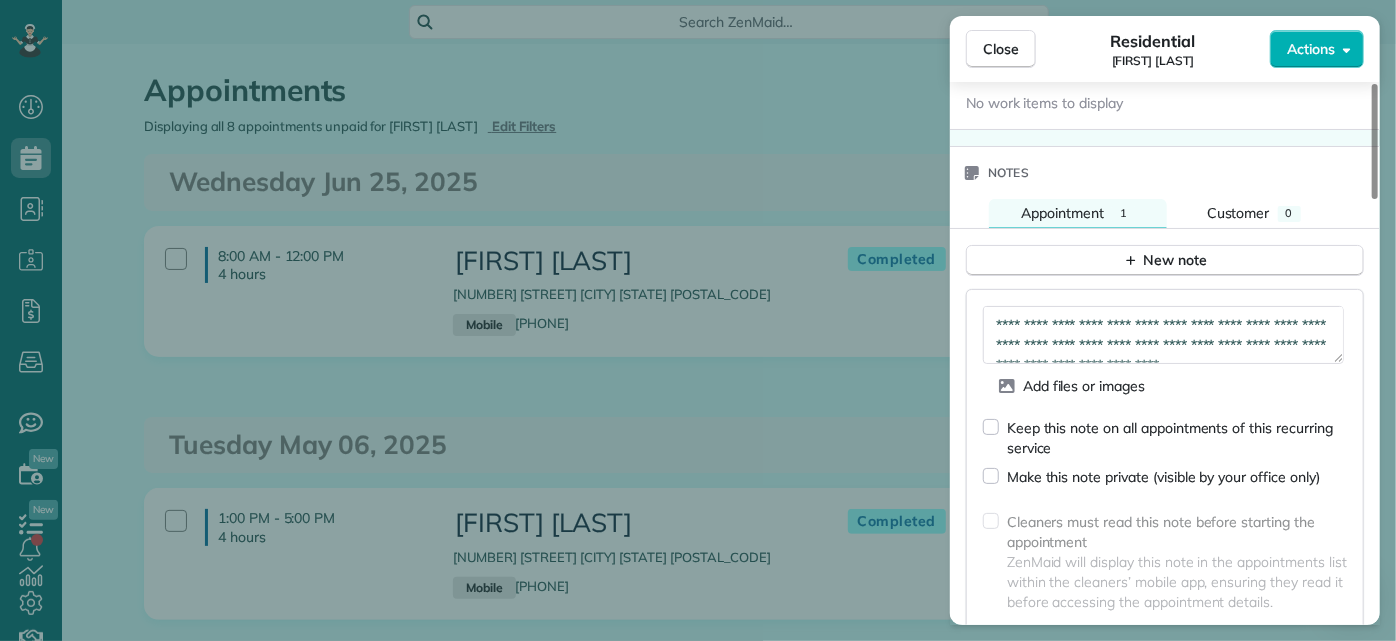 scroll, scrollTop: 1909, scrollLeft: 0, axis: vertical 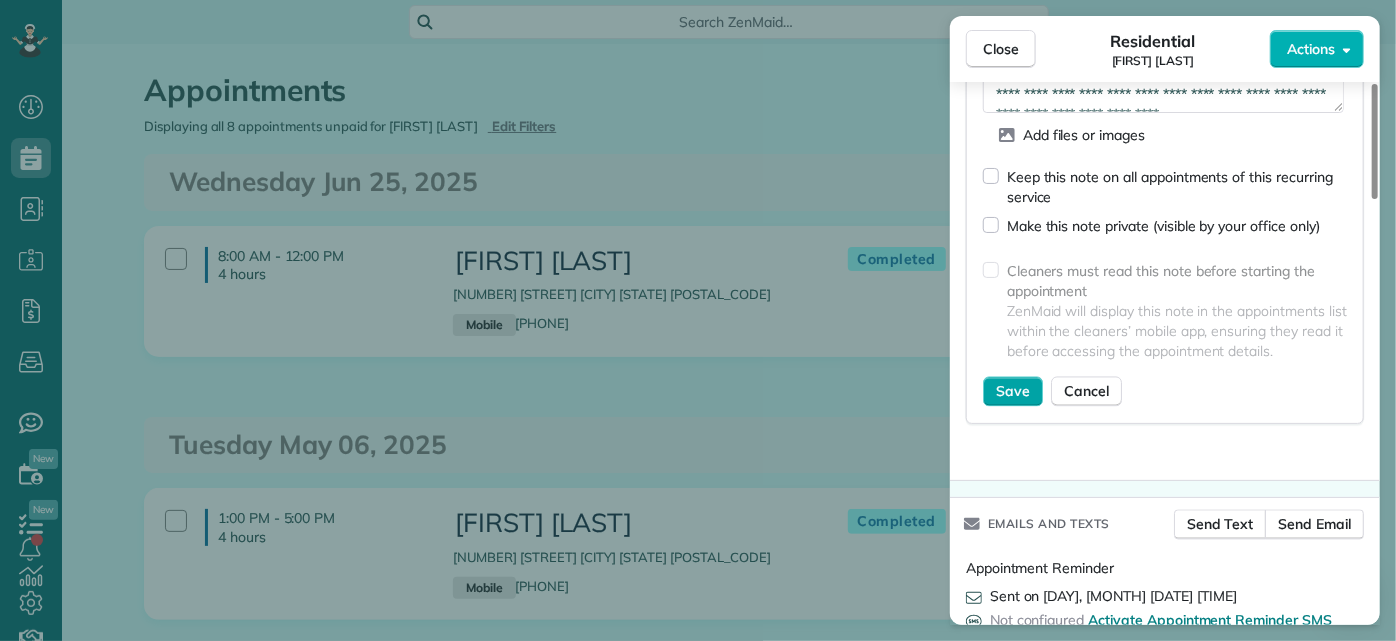 click on "Save" at bounding box center [1013, 392] 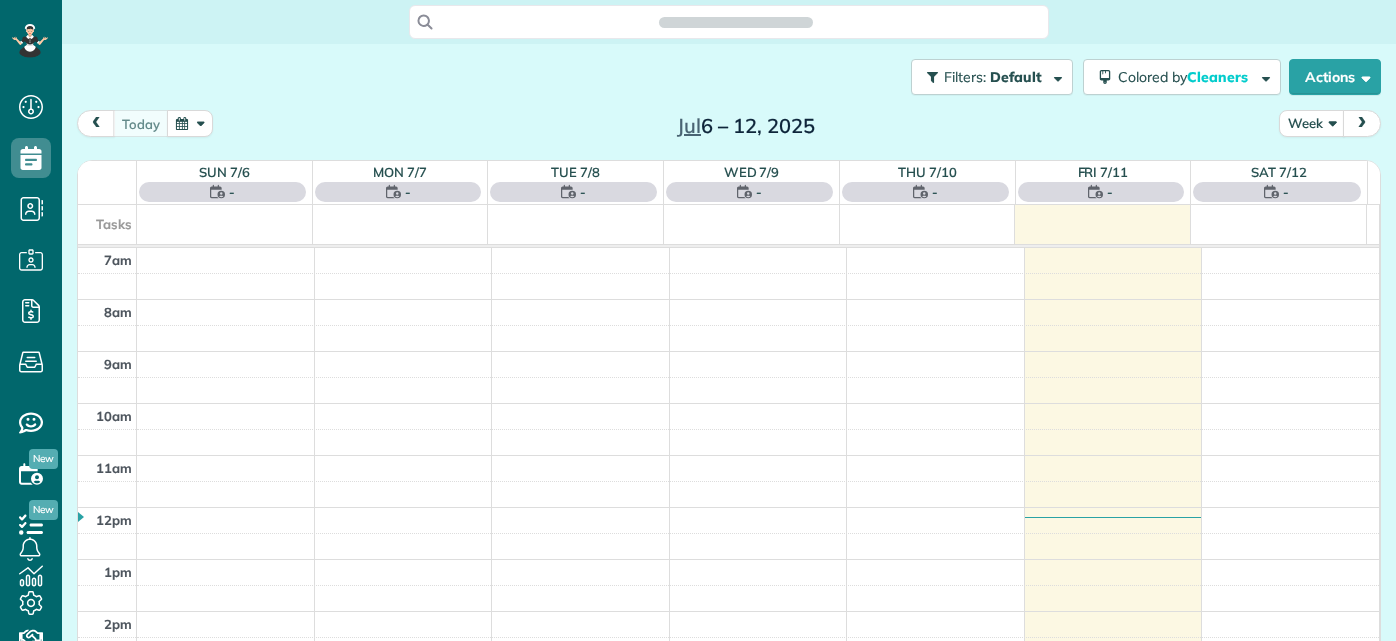 scroll, scrollTop: 0, scrollLeft: 0, axis: both 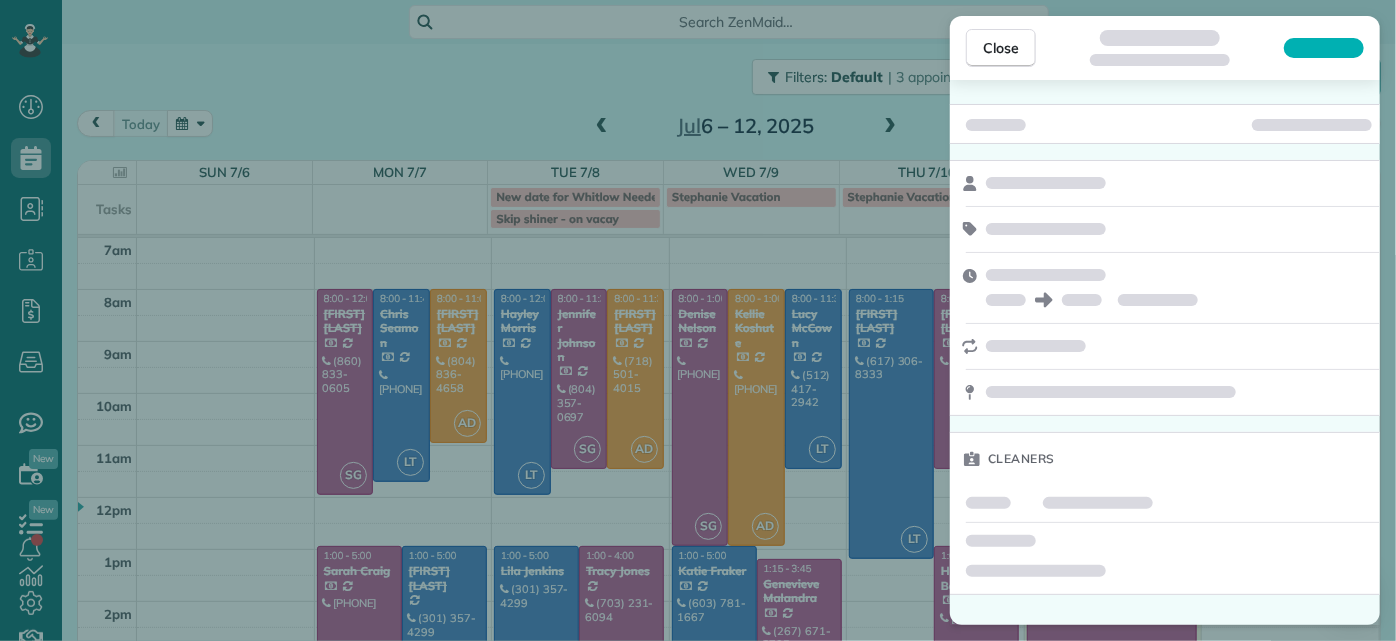 click on "Close   Cleaners" at bounding box center (698, 320) 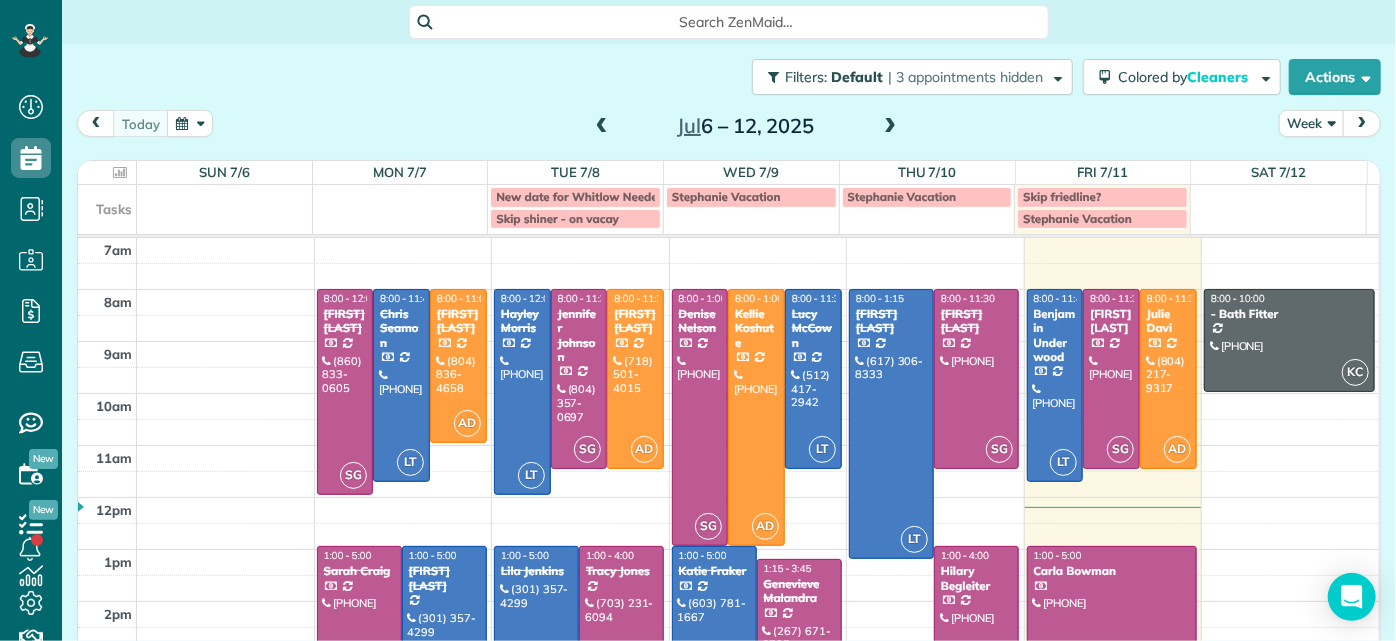 click at bounding box center [890, 127] 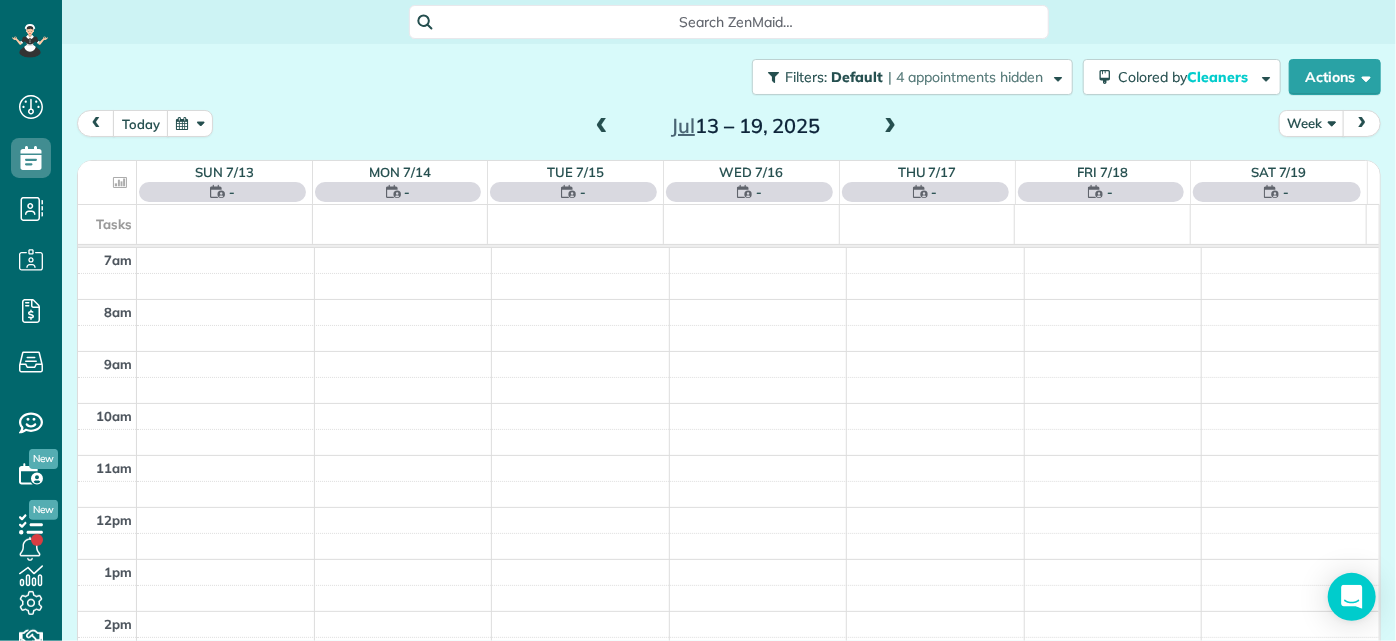 click at bounding box center [890, 127] 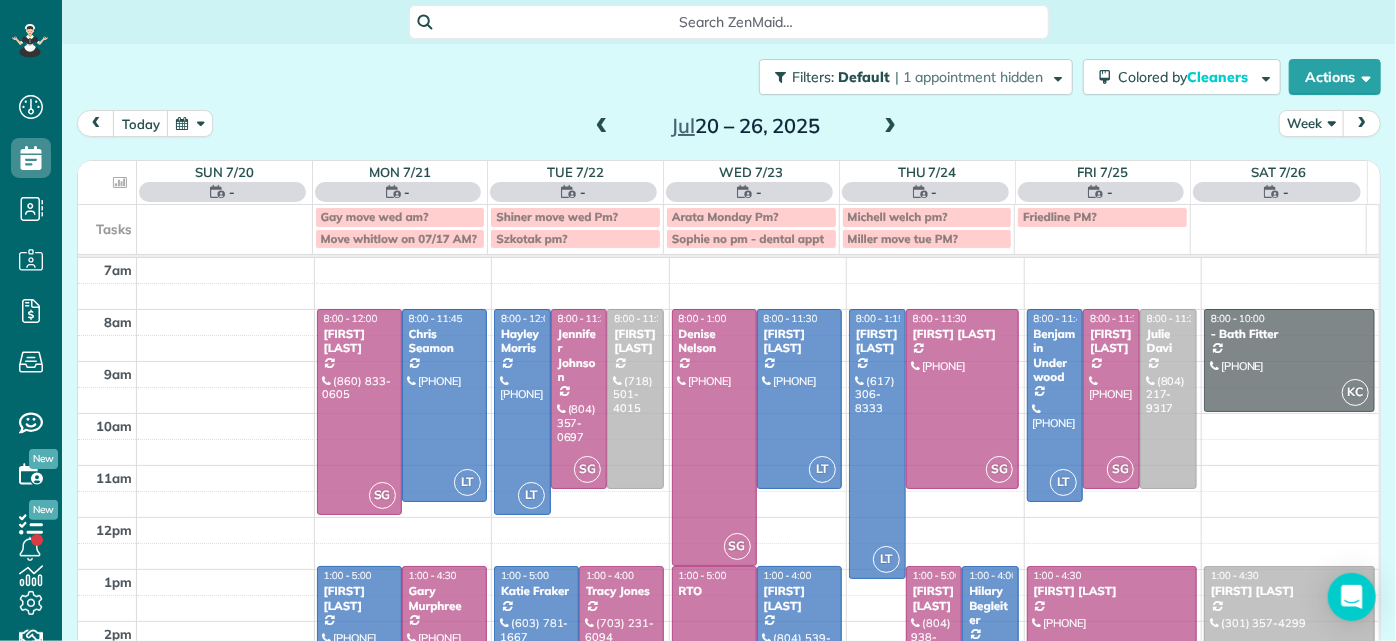 click at bounding box center [890, 127] 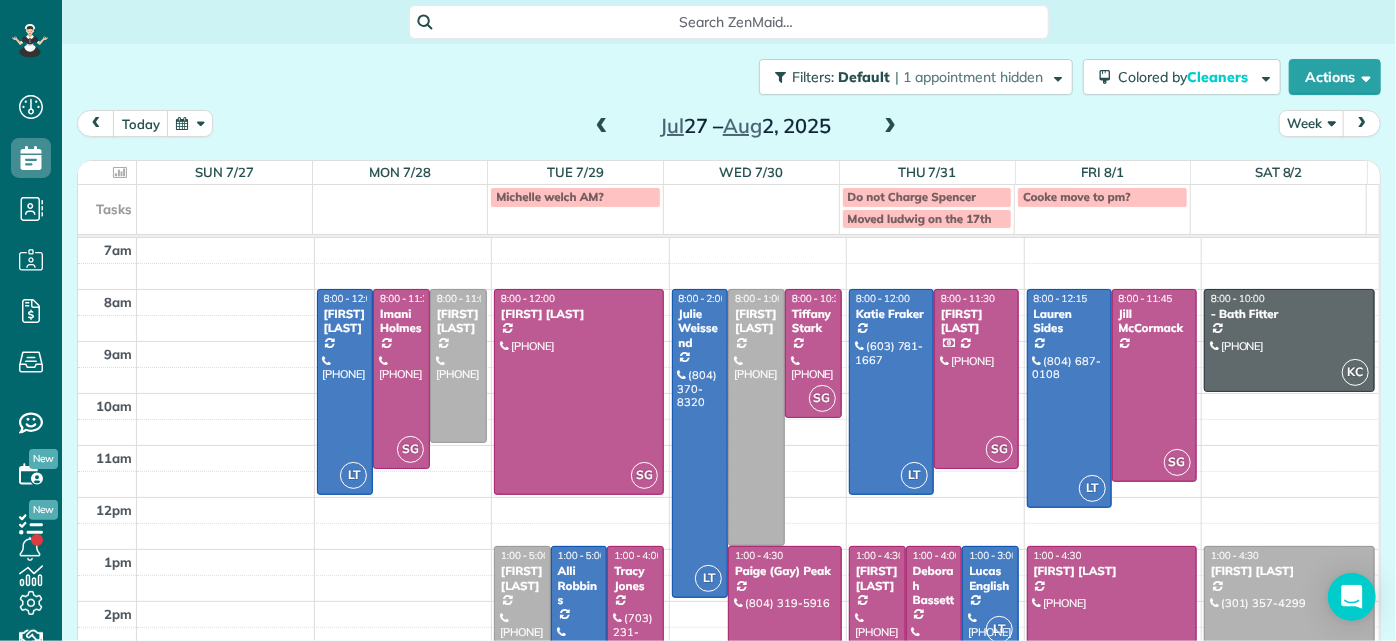 click at bounding box center [522, 649] 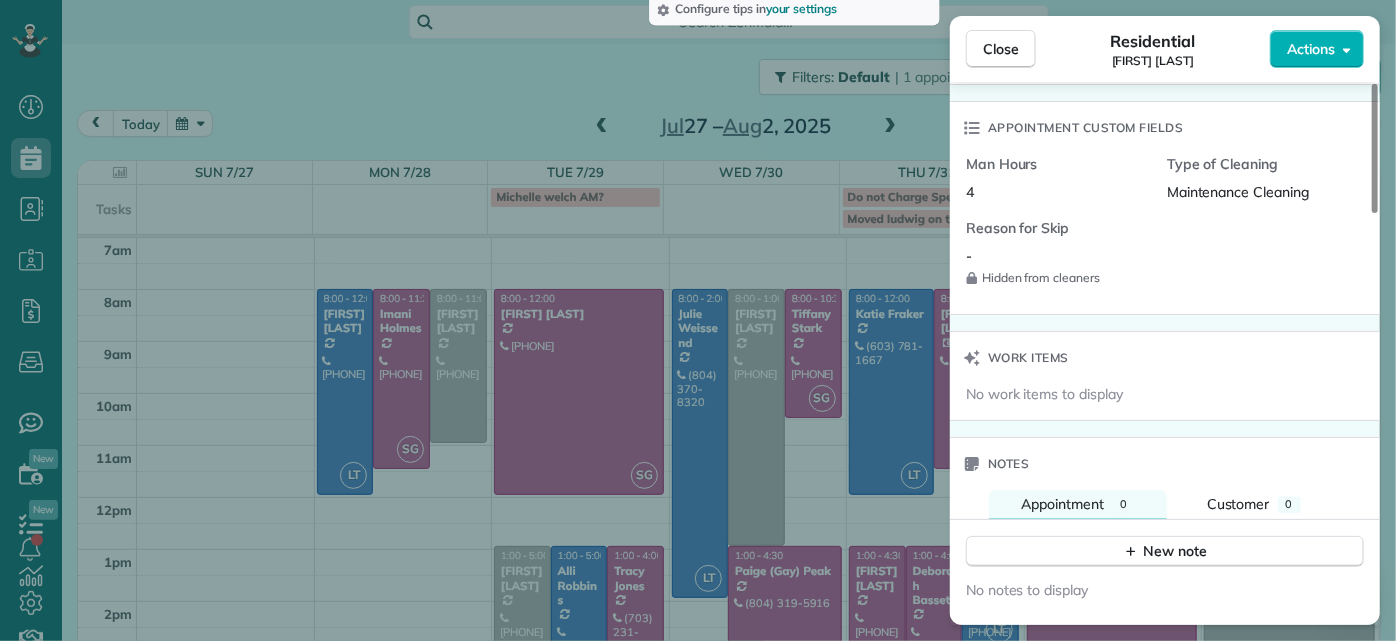 scroll, scrollTop: 1636, scrollLeft: 0, axis: vertical 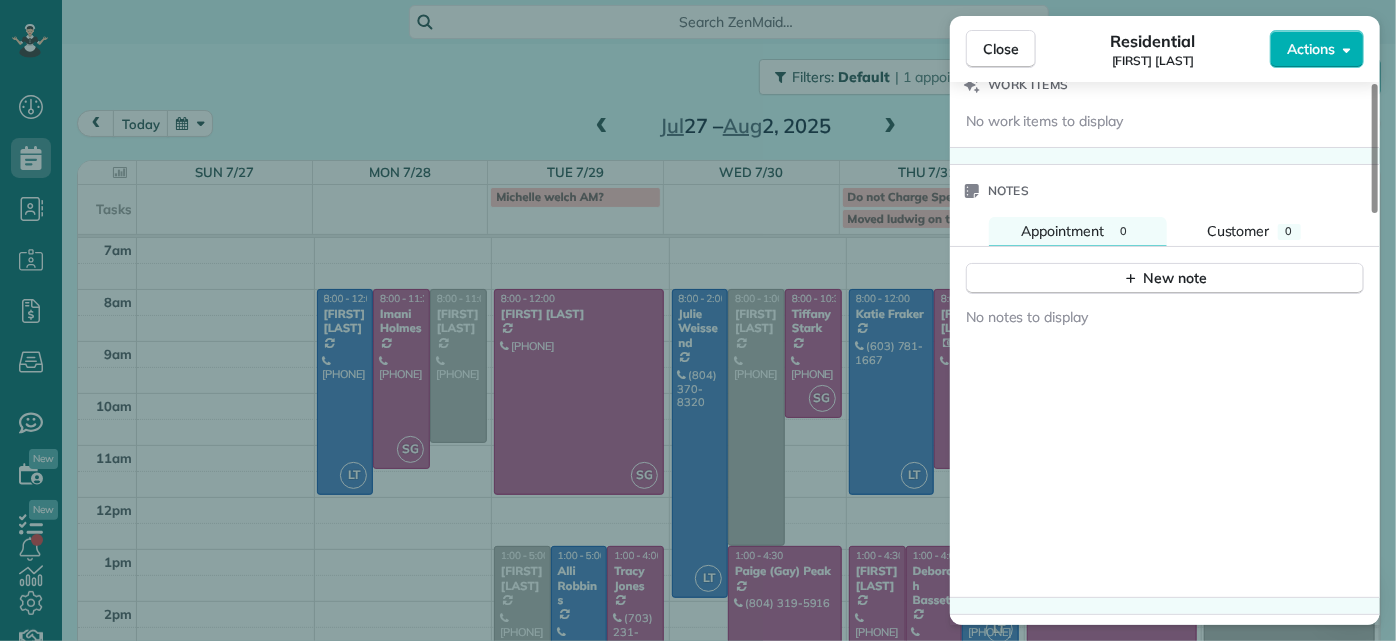 click on "Close Residential Julie Bowman Actions Status Active Julie Bowman · Open profile Mobile (804) 380-9935 Copy jrbowman90@gmail.com Copy View Details Residential Tuesday, July 29, 2025 1:00 PM 5:00 PM 4 hours and 0 minutes Repeats every 4 weeks Edit recurring service Previous (Jun 25) Next (Aug 26) 3326 Kensington Avenue Richmond VA 23221 Service was not rated yet Setup ratings Cleaners Time in and out Assign Invite Cleaners No cleaners assigned yet Checklist Try Now Keep this appointment up to your standards. Stay on top of every detail, keep your cleaners organised, and your client happy. Assign a checklist Watch a 5 min demo Billing Billing actions Price $220.00 Overcharge $0.00 Discount $0.00 Coupon discount - Primary tax - Secondary tax - Total appointment price $220.00 Tips collected New feature! $0.00 Unpaid Mark as paid Total including tip $220.00 Get paid online in no-time! Send an invoice and reward your cleaners with tips Charge customer credit card Appointment custom fields Man Hours 4 - Work items" at bounding box center (698, 320) 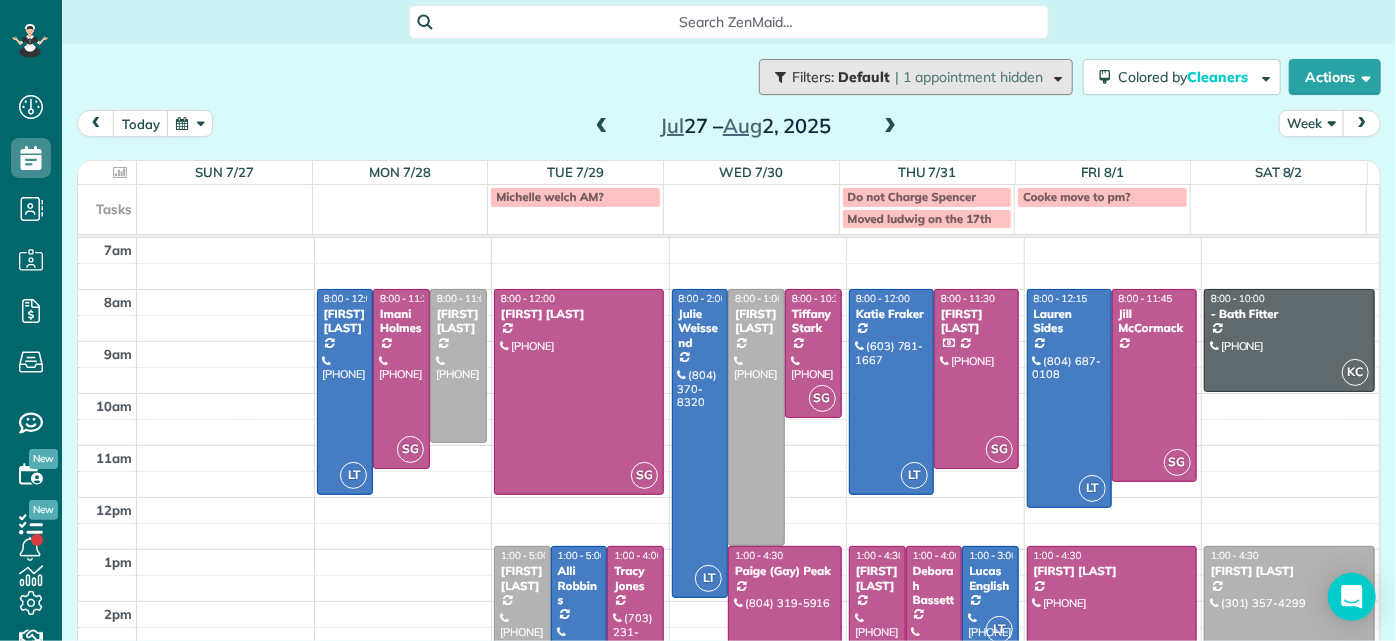 click on "|  1 appointment hidden" at bounding box center [969, 77] 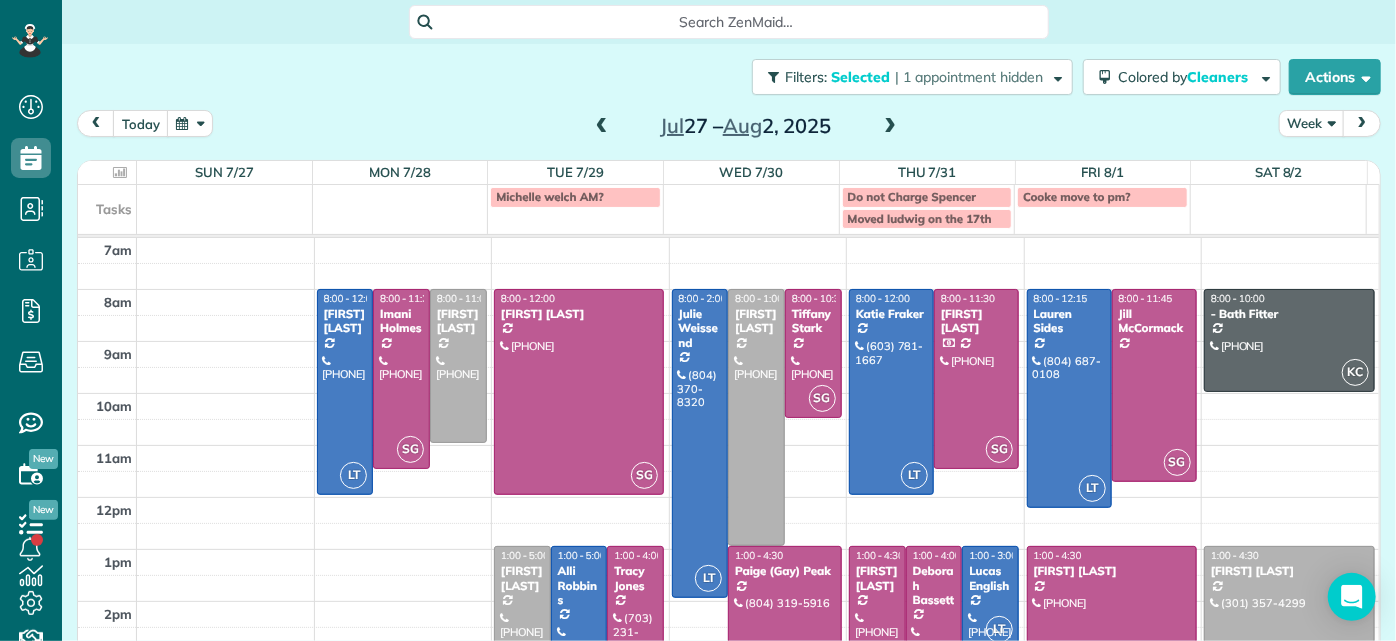 click on "Close
Filters
Apply
Uncheck All
Display Cleaners
Emily Jacobson
Stephanie Floyd
Kevin Cousins
Sophie Gibbs
Mae Enriquez
Ashley Davis
Laura Thaller" at bounding box center [698, 320] 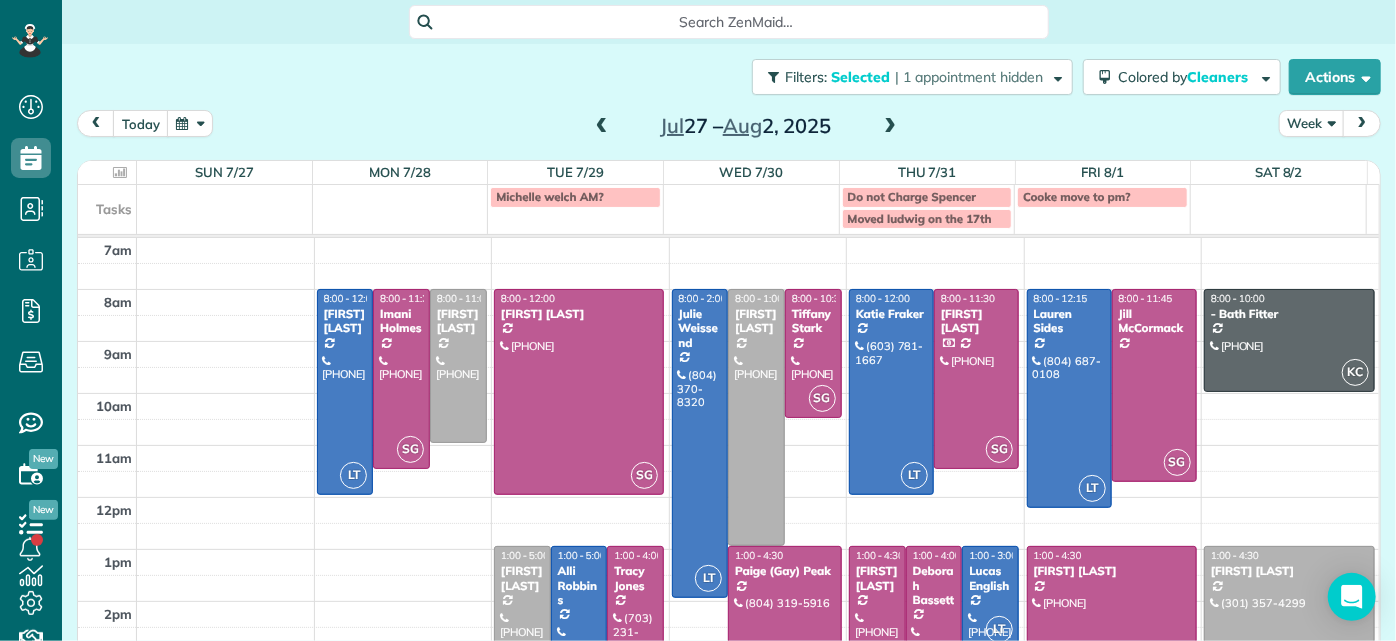 click on "Julie Bowman" at bounding box center [522, 578] 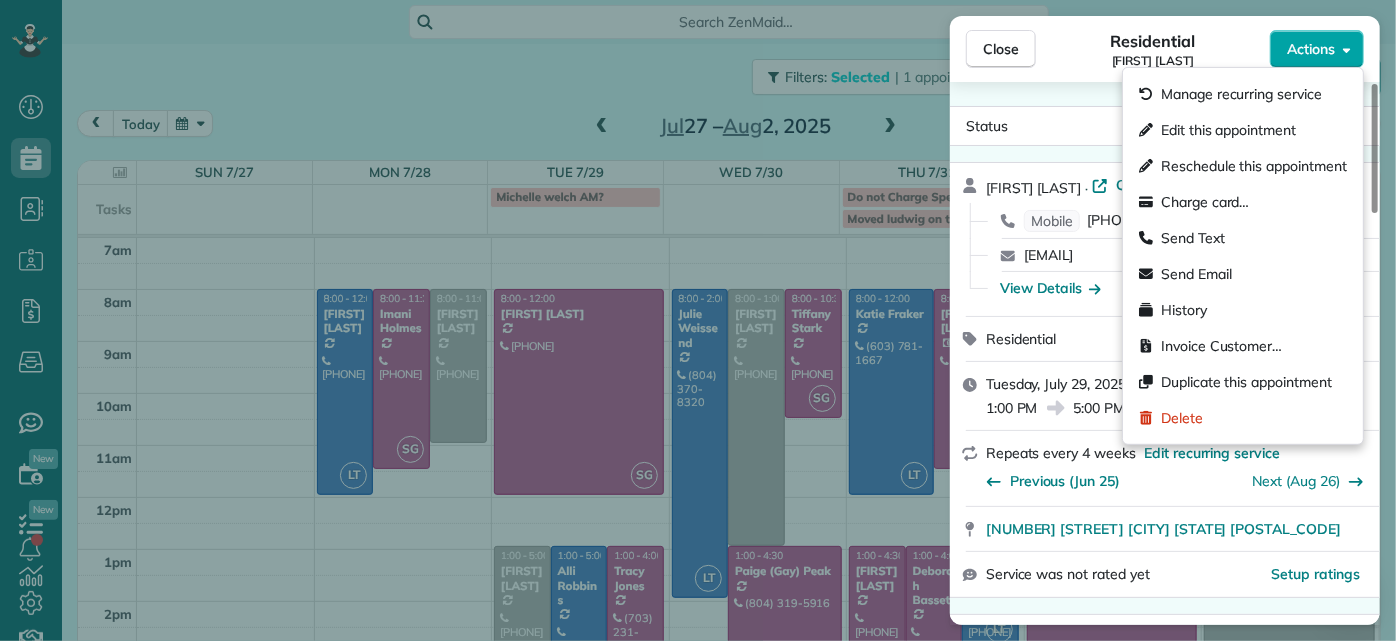 click 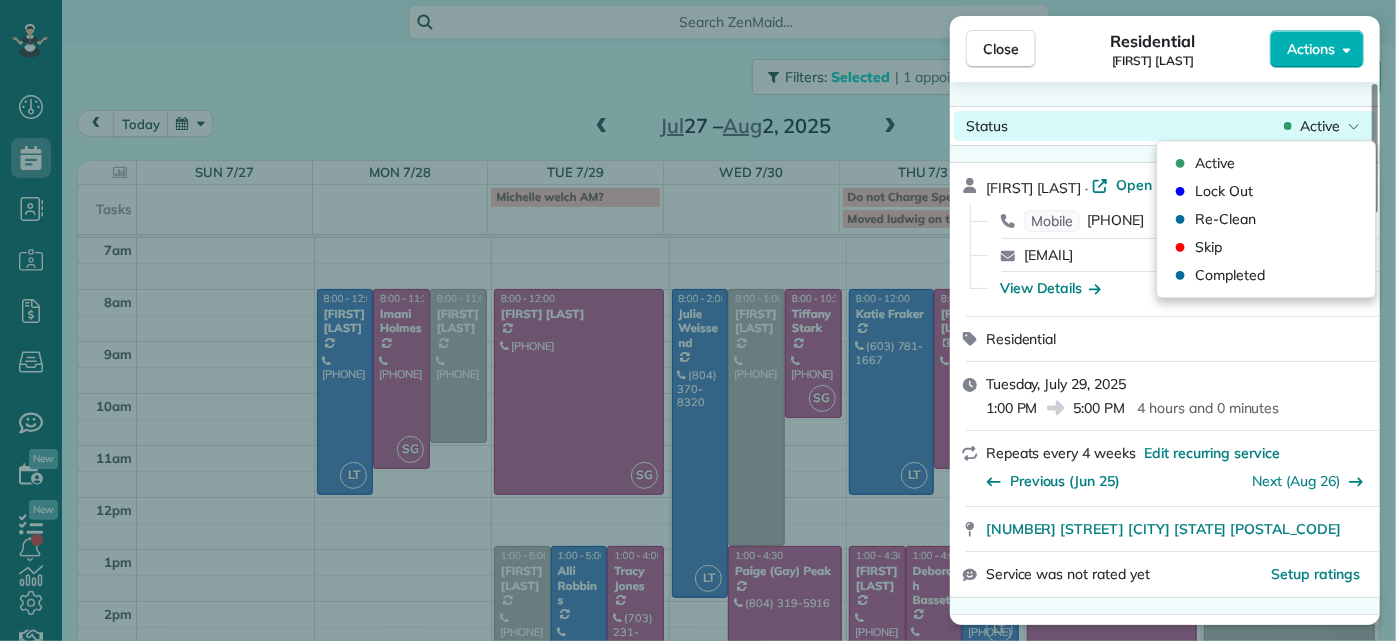 click on "Active" at bounding box center [1322, 126] 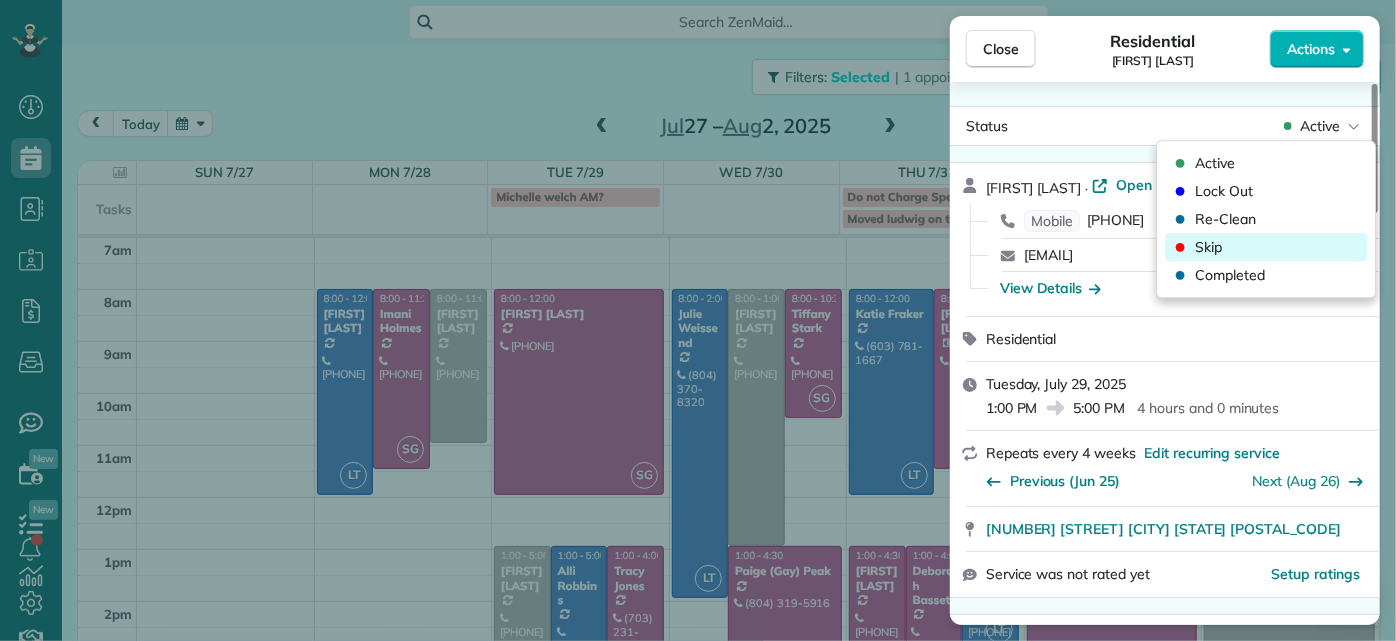 click on "Skip" at bounding box center (1208, 247) 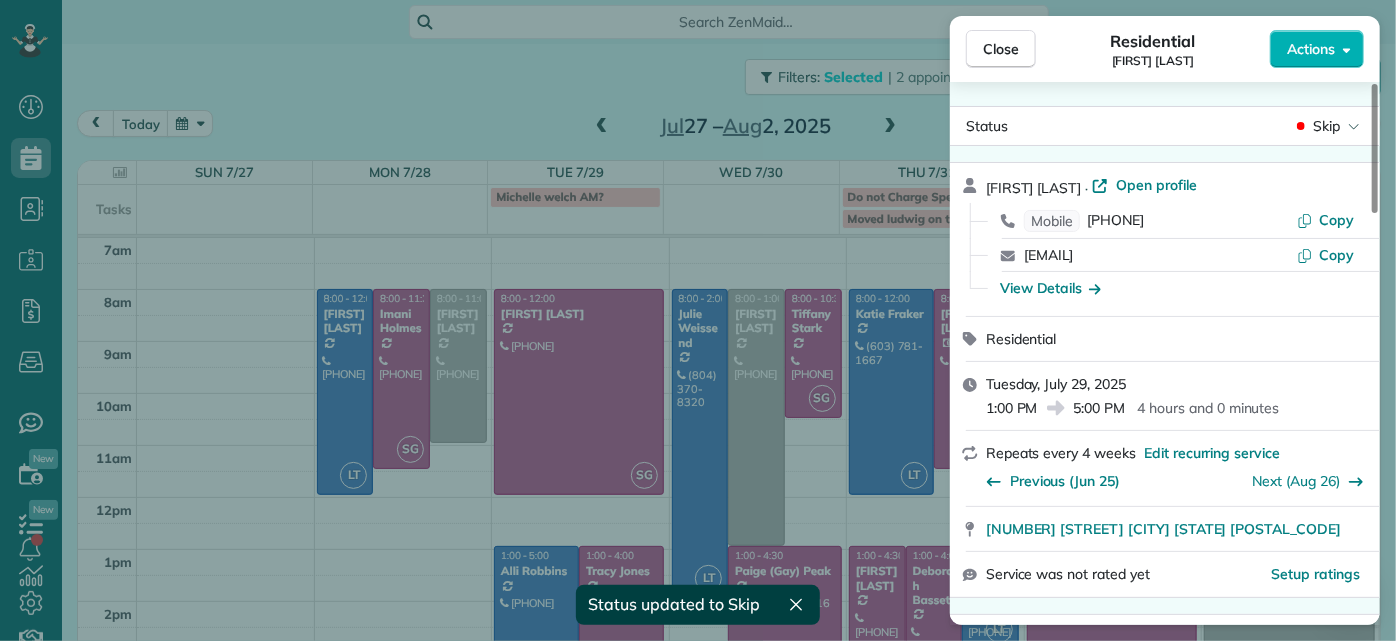 drag, startPoint x: 441, startPoint y: 98, endPoint x: 442, endPoint y: 148, distance: 50.01 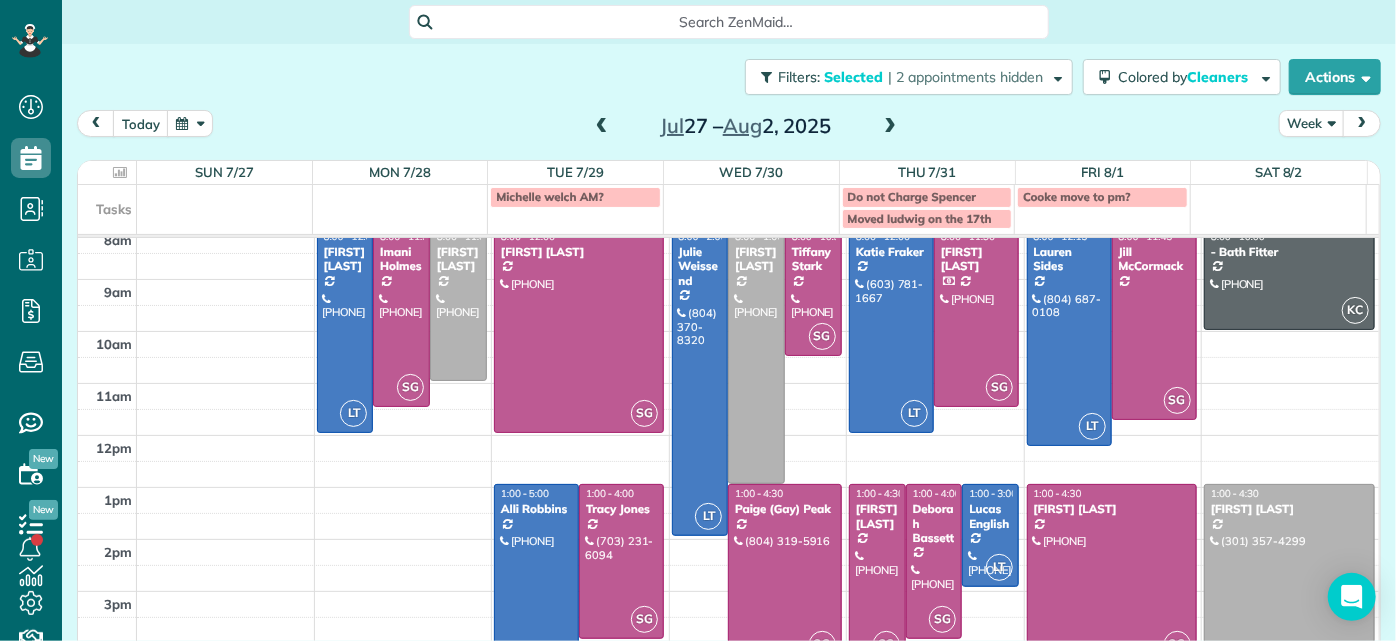 scroll, scrollTop: 0, scrollLeft: 0, axis: both 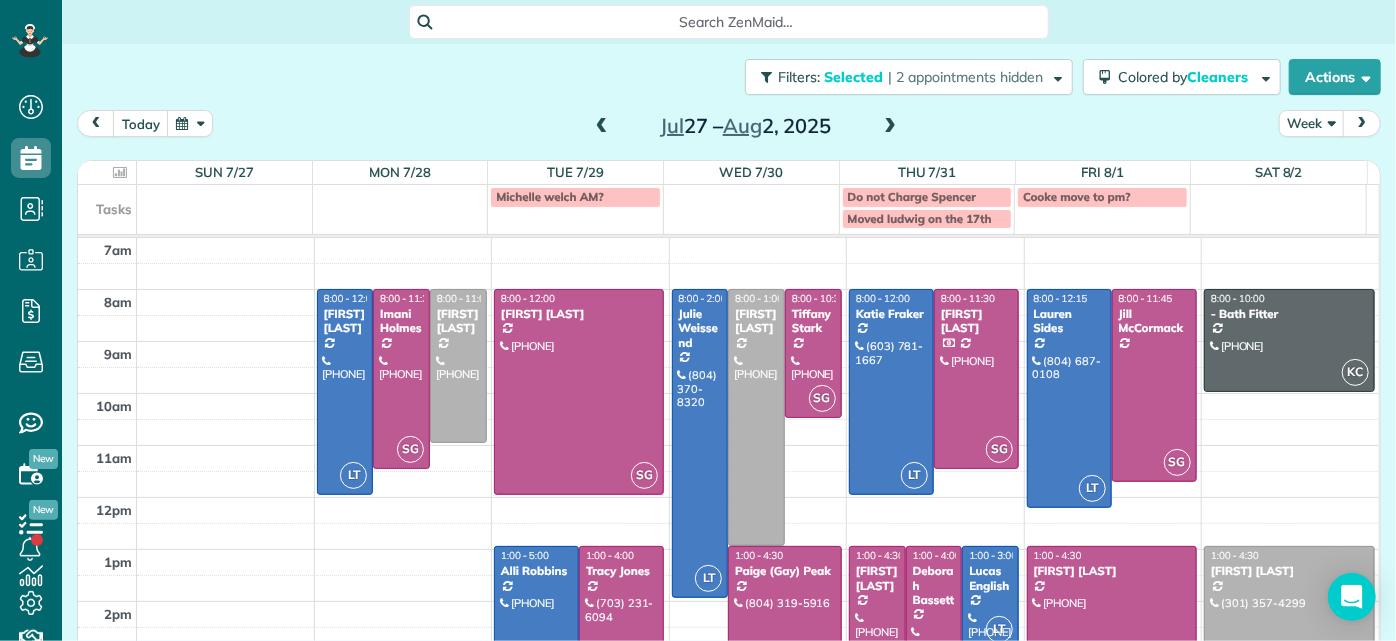 click at bounding box center (602, 127) 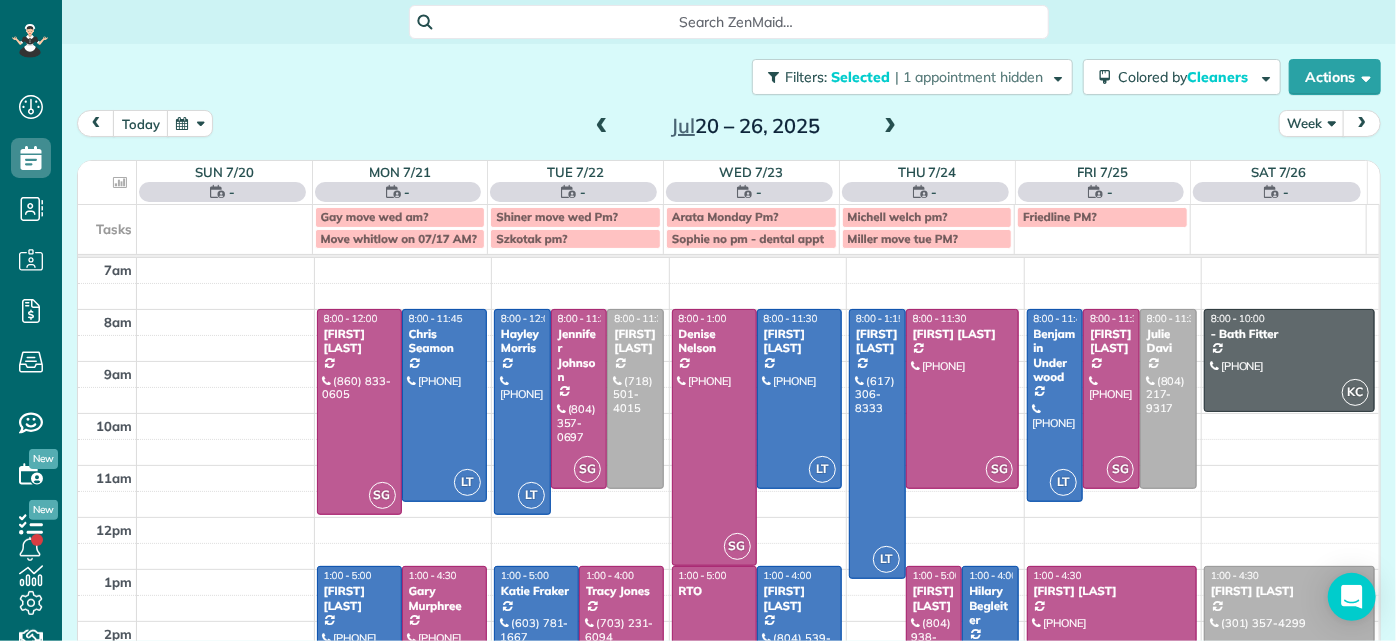 click at bounding box center [602, 127] 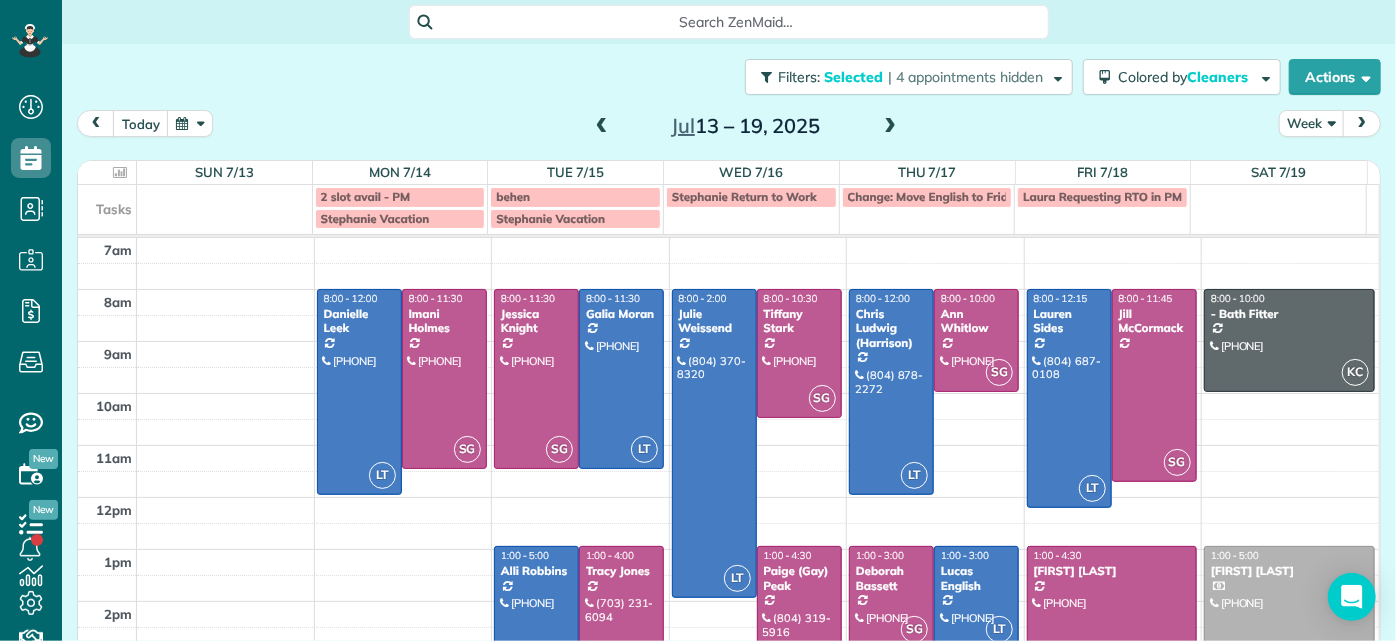 scroll, scrollTop: 0, scrollLeft: 0, axis: both 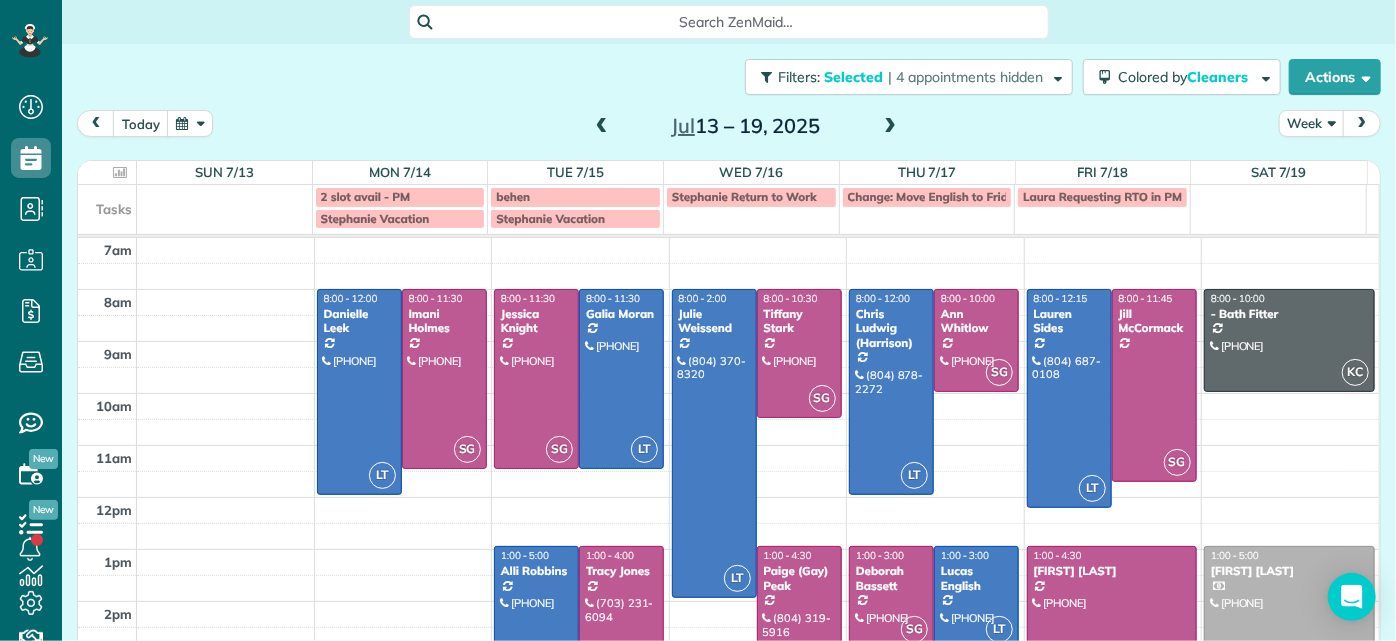 click at bounding box center [602, 127] 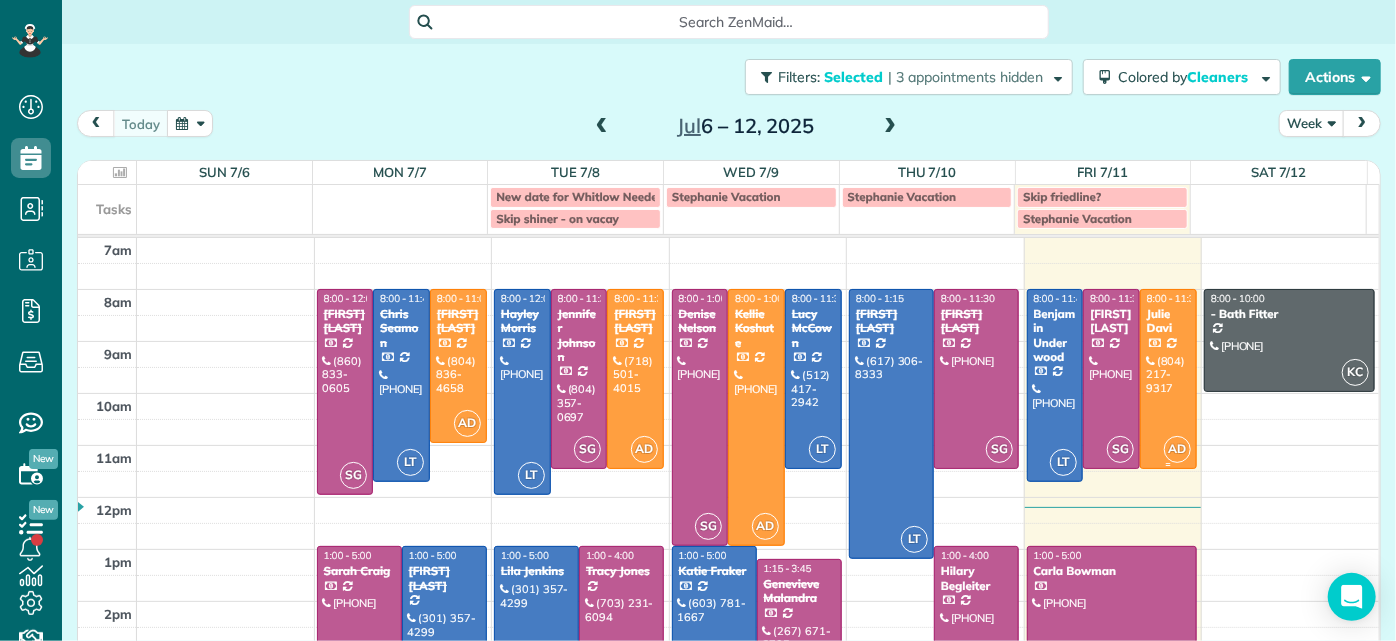 click at bounding box center [1168, 379] 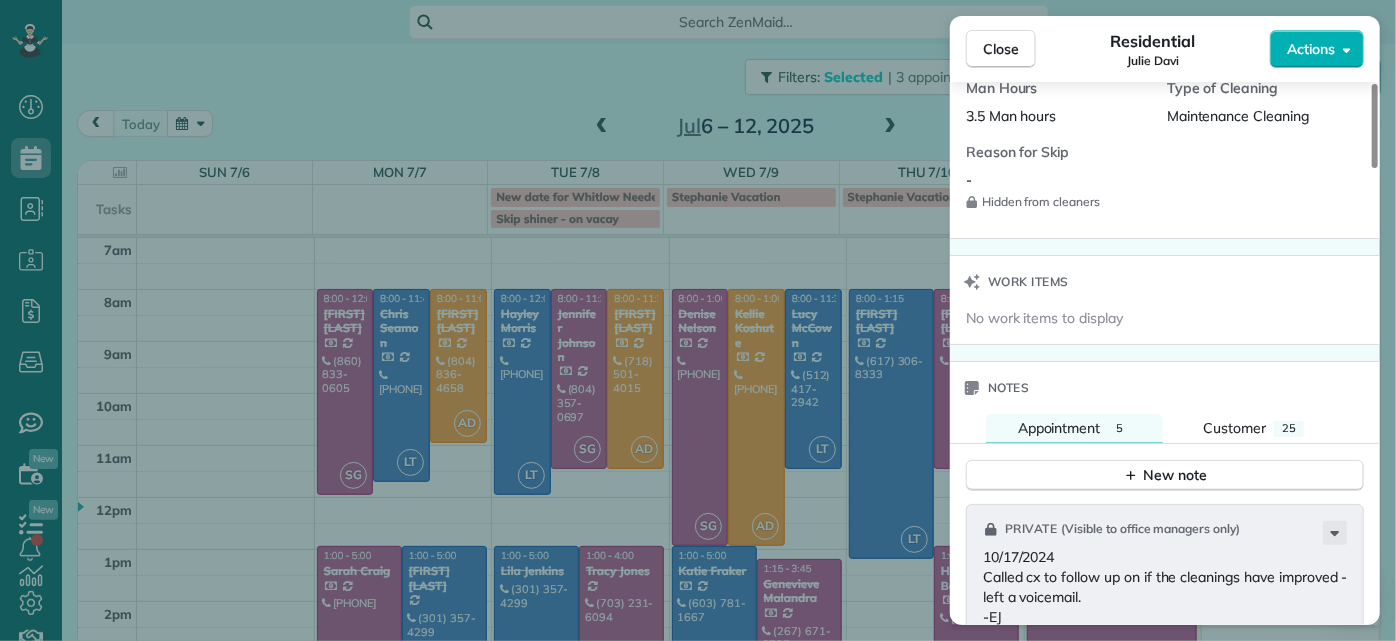 scroll, scrollTop: 1636, scrollLeft: 0, axis: vertical 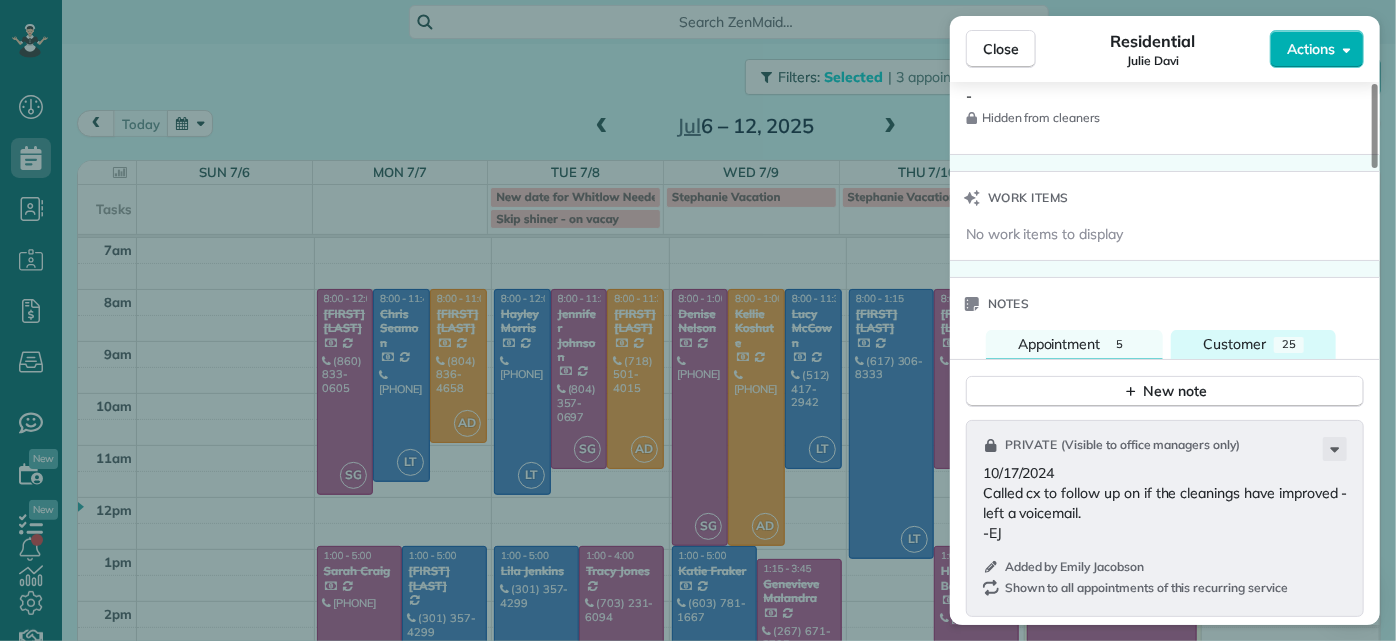 click on "Customer" at bounding box center [1234, 344] 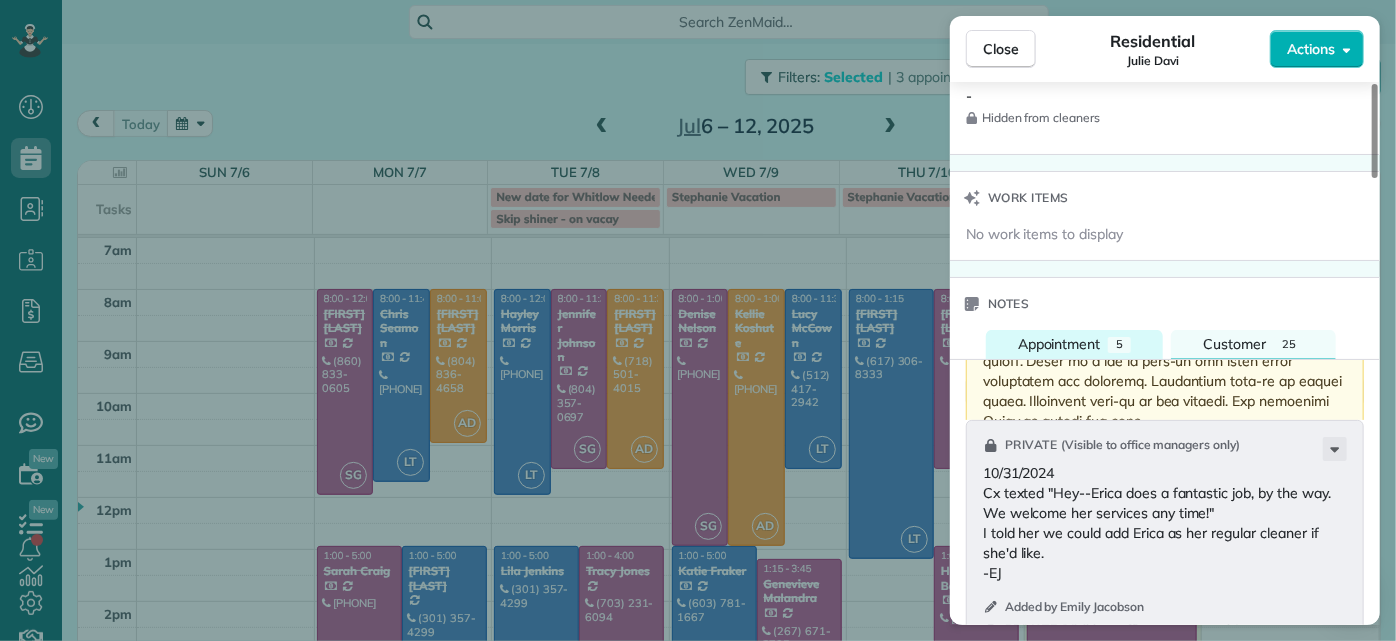 click on "Appointment" at bounding box center [1059, 344] 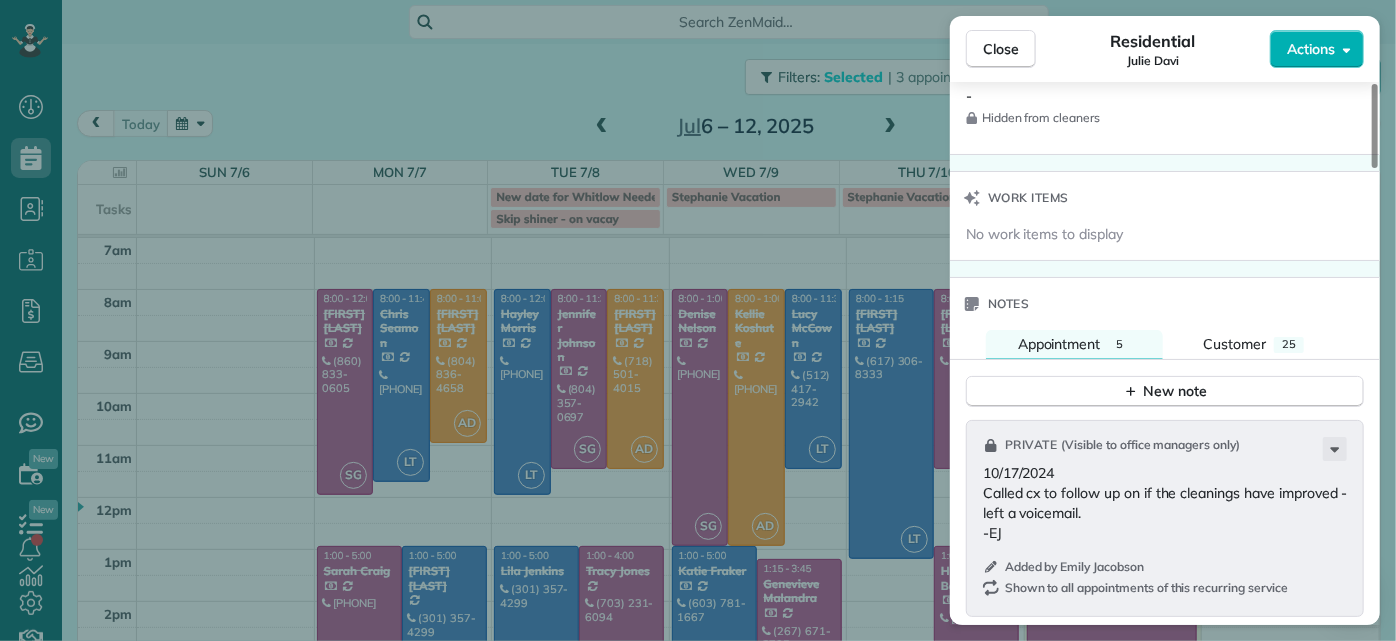 click on "Close Residential Julie Davi Actions Status Active Julie Davi · Open profile Home (804) 217-9317 Copy Mobile (804) 677-0129 Copy juliedavi127@gmail.com Copy juliedavi@verizon.net Copy juliedavi@trinityes.org Copy View Details Residential Friday, July 11, 2025 ( today ) 8:00 AM 11:30 AM 3 hours and 30 minutes Repeats every 2 weeks Edit recurring service Previous (Jun 26) Next (Jul 25) 2967 Dragana Drive Henrico VA 23233 Service was not rated yet Setup ratings Cleaners Time in and out Assign Invite Cleaners Ashley   Davis 8:00 AM 11:30 AM Checklist Try Now Keep this appointment up to your standards. Stay on top of every detail, keep your cleaners organised, and your client happy. Assign a checklist Watch a 5 min demo Billing Billing actions Price $130.00 Overcharge $0.00 Discount $0.00 Coupon discount - Primary tax - Secondary tax - Total appointment price $130.00 Tips collected New feature! $0.00 Paid by card Total including tip $130.00 Get paid online in no-time! Charge customer credit card Man Hours - Notes" at bounding box center (698, 320) 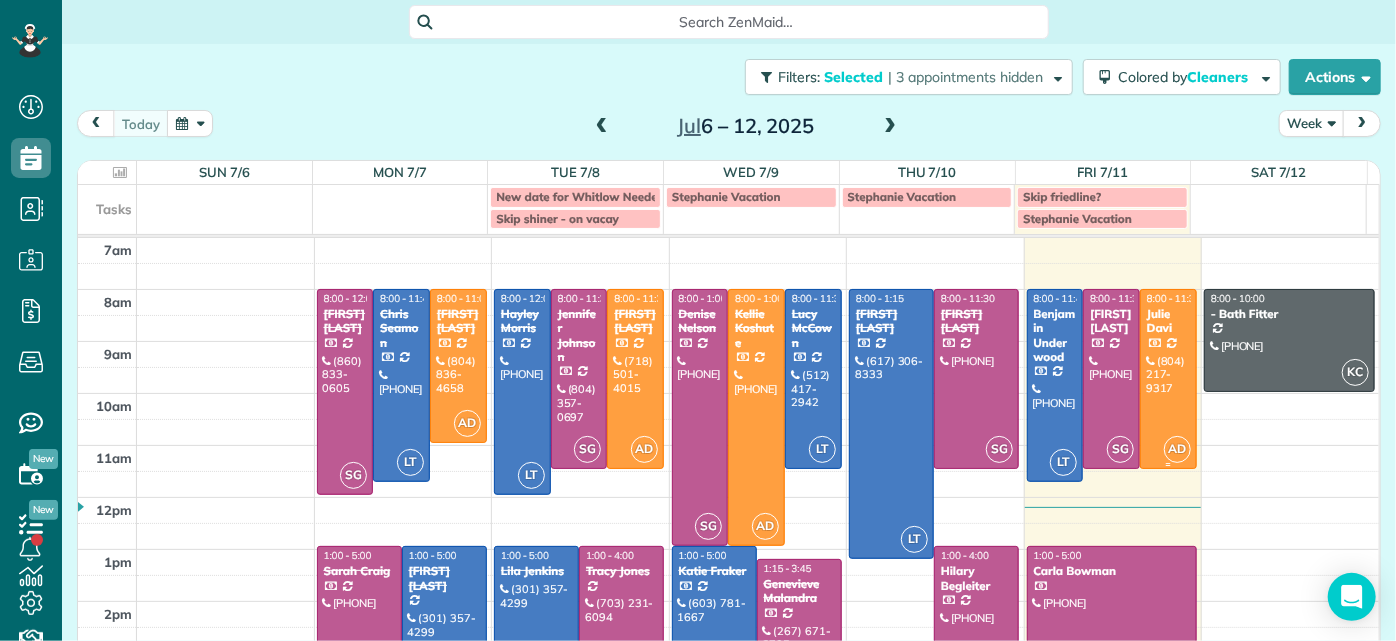 click at bounding box center [1168, 379] 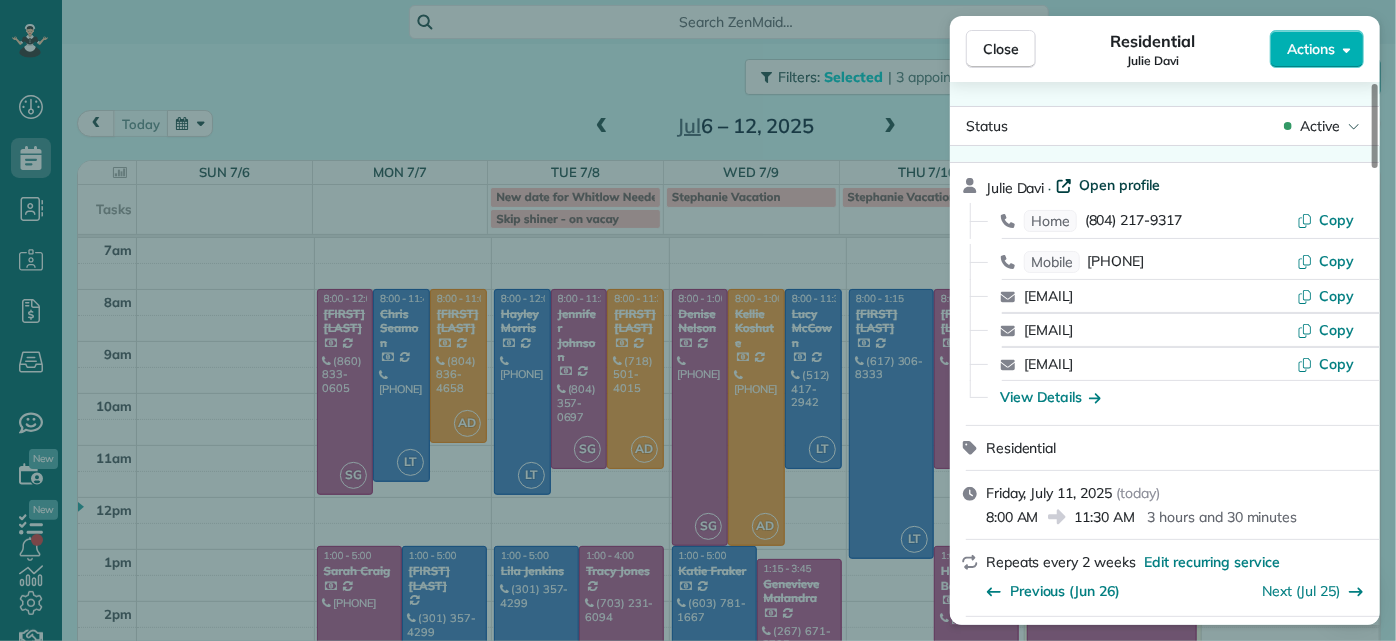 click on "Open profile" at bounding box center (1120, 185) 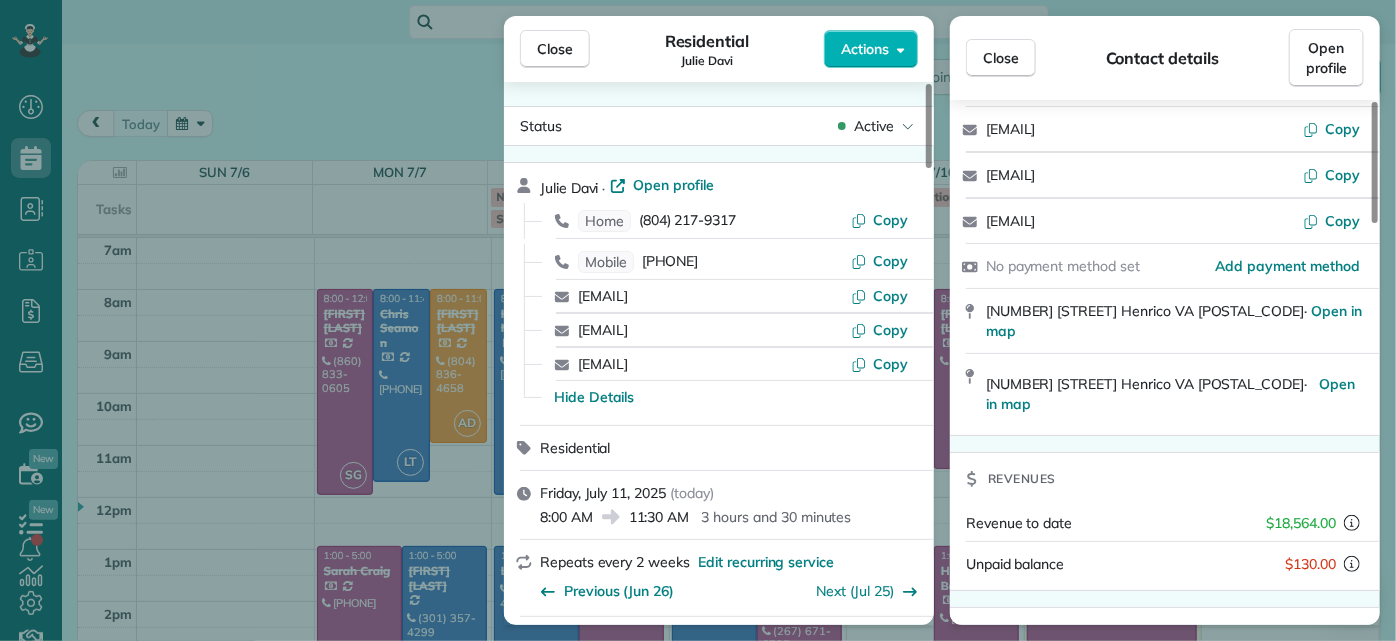 scroll, scrollTop: 181, scrollLeft: 0, axis: vertical 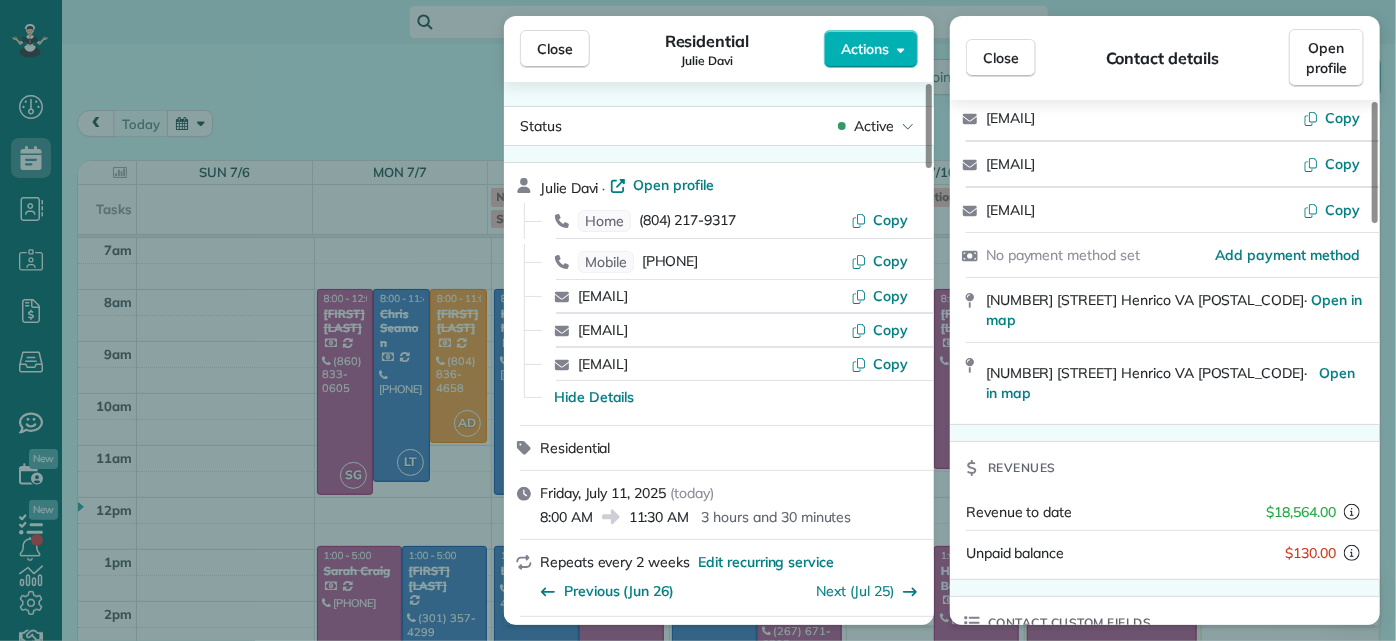 click on "Close Residential Julie Davi Actions Status Active Julie Davi · Open profile Home (804) 217-9317 Copy Mobile (804) 677-0129 Copy juliedavi127@gmail.com Copy juliedavi@verizon.net Copy juliedavi@trinityes.org Copy Hide Details Residential Friday, July 11, 2025 ( today ) 8:00 AM 11:30 AM 3 hours and 30 minutes Repeats every 2 weeks Edit recurring service Previous (Jun 26) Next (Jul 25) 2967 Dragana Drive Henrico VA 23233 Service was not rated yet Setup ratings Cleaners Time in and out Assign Invite Cleaners Ashley   Davis 8:00 AM 11:30 AM Checklist Try Now Keep this appointment up to your standards. Stay on top of every detail, keep your cleaners organised, and your client happy. Assign a checklist Watch a 5 min demo Billing Billing actions Price $130.00 Overcharge $0.00 Discount $0.00 Coupon discount - Primary tax - Secondary tax - Total appointment price $130.00 Tips collected New feature! $0.00 Paid by card Total including tip $130.00 Get paid online in no-time! Charge customer credit card Man Hours - Notes" at bounding box center [698, 320] 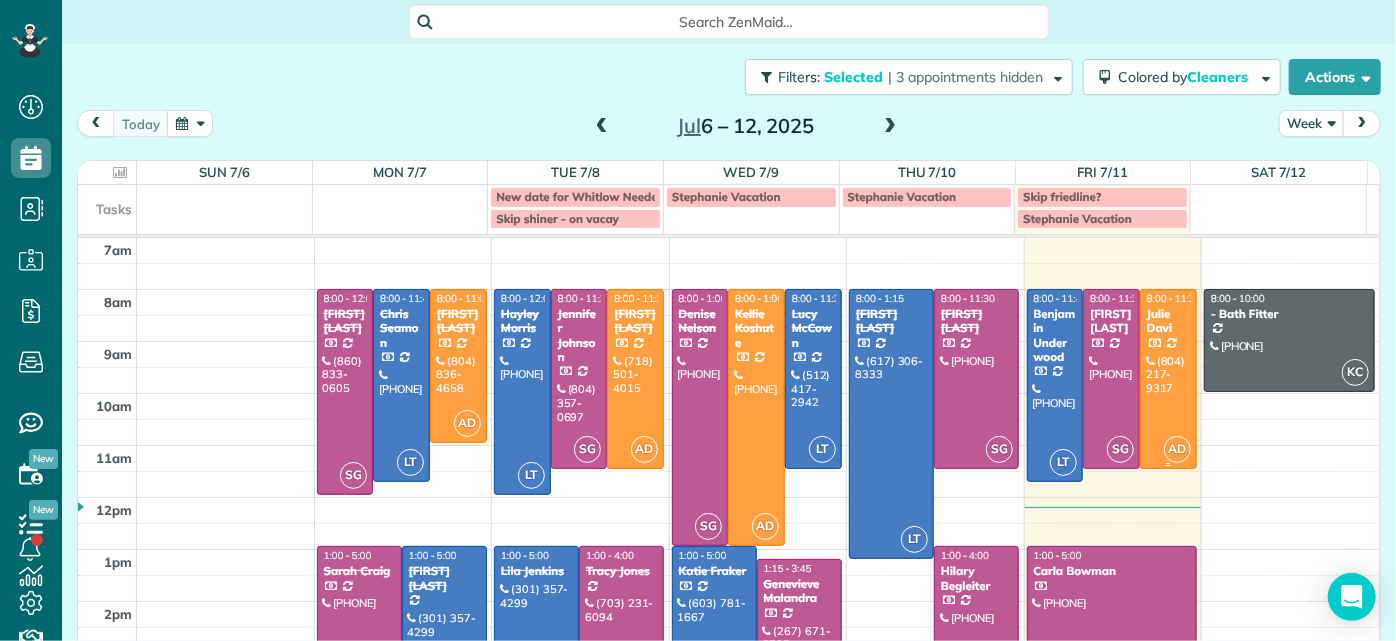 click at bounding box center (1168, 379) 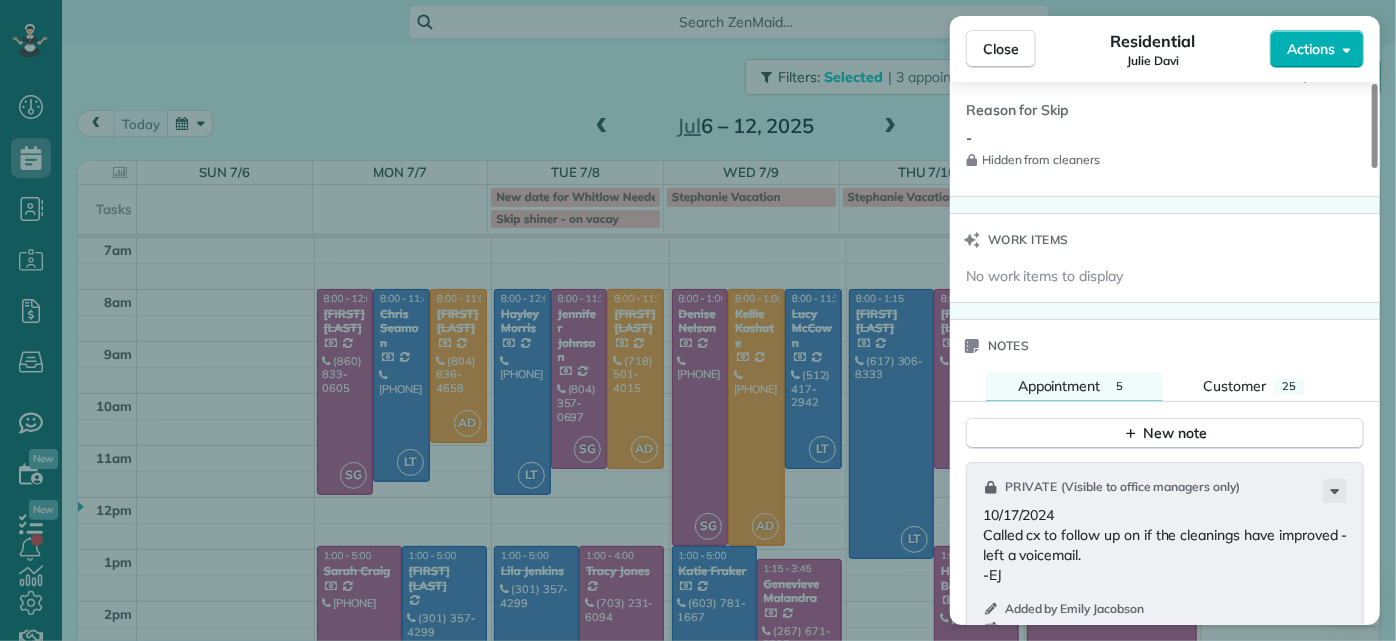 scroll, scrollTop: 1636, scrollLeft: 0, axis: vertical 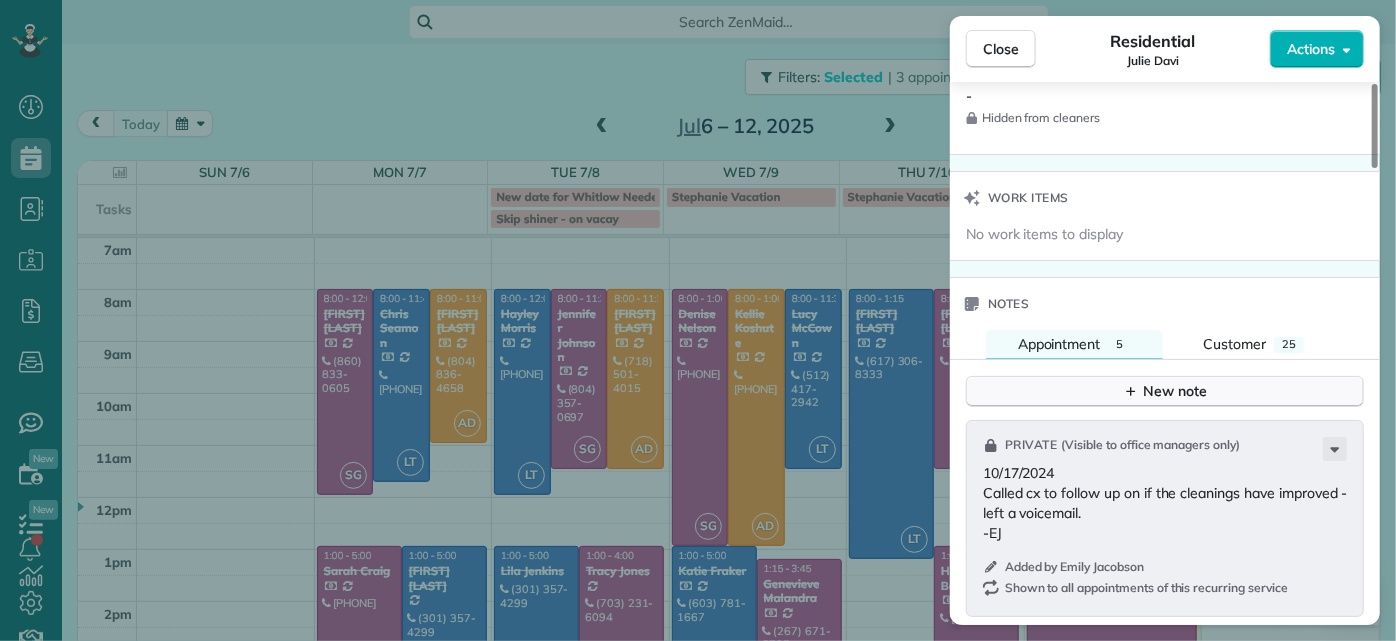 click on "New note" at bounding box center (1165, 391) 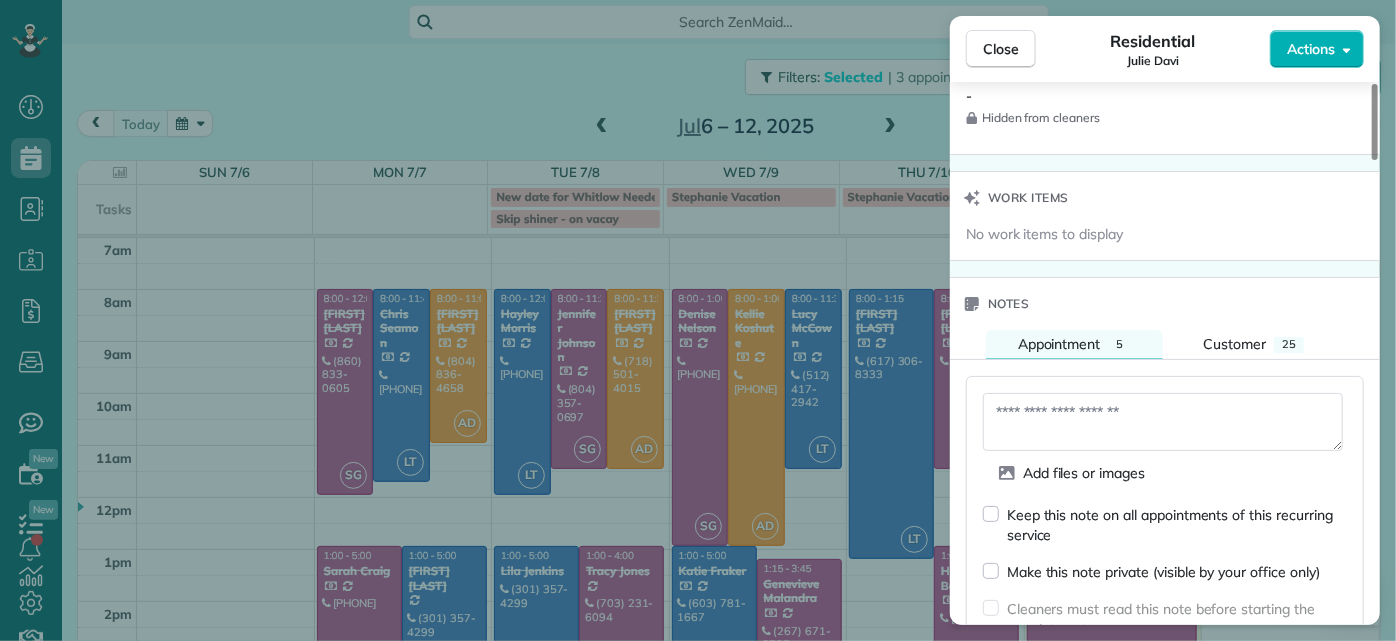 click at bounding box center (1163, 422) 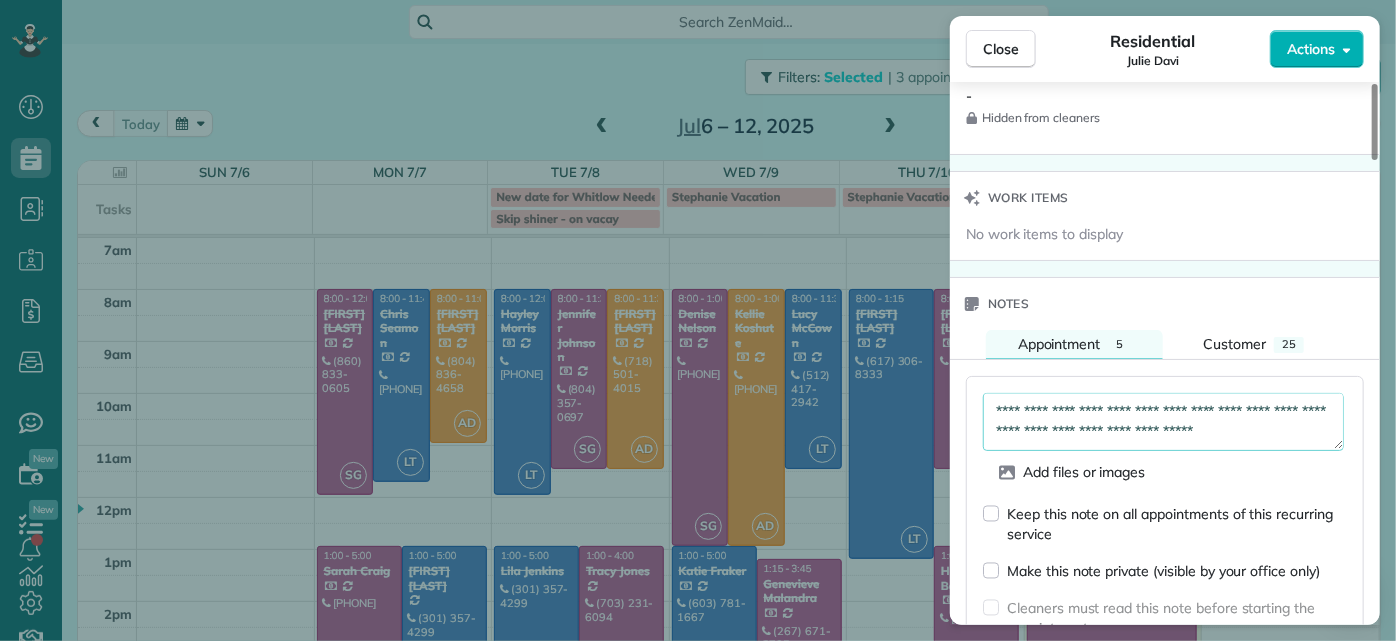 drag, startPoint x: 1216, startPoint y: 421, endPoint x: 1250, endPoint y: 419, distance: 34.058773 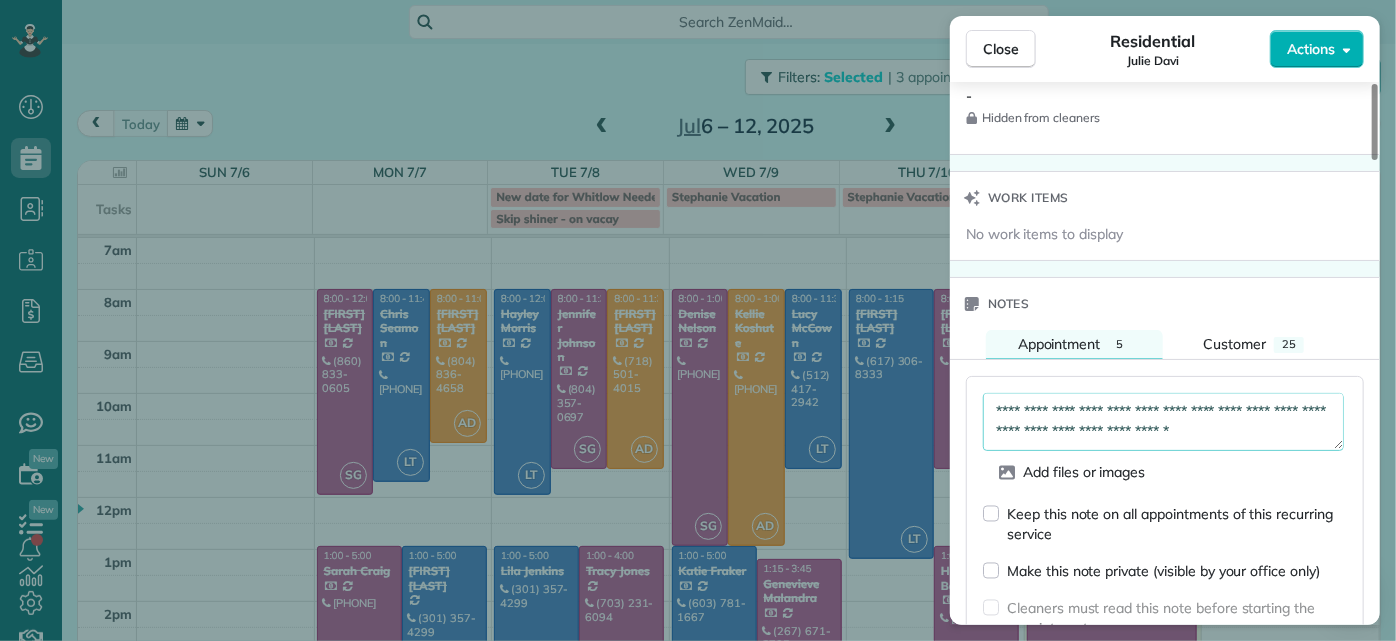 click on "**********" at bounding box center [1163, 421] 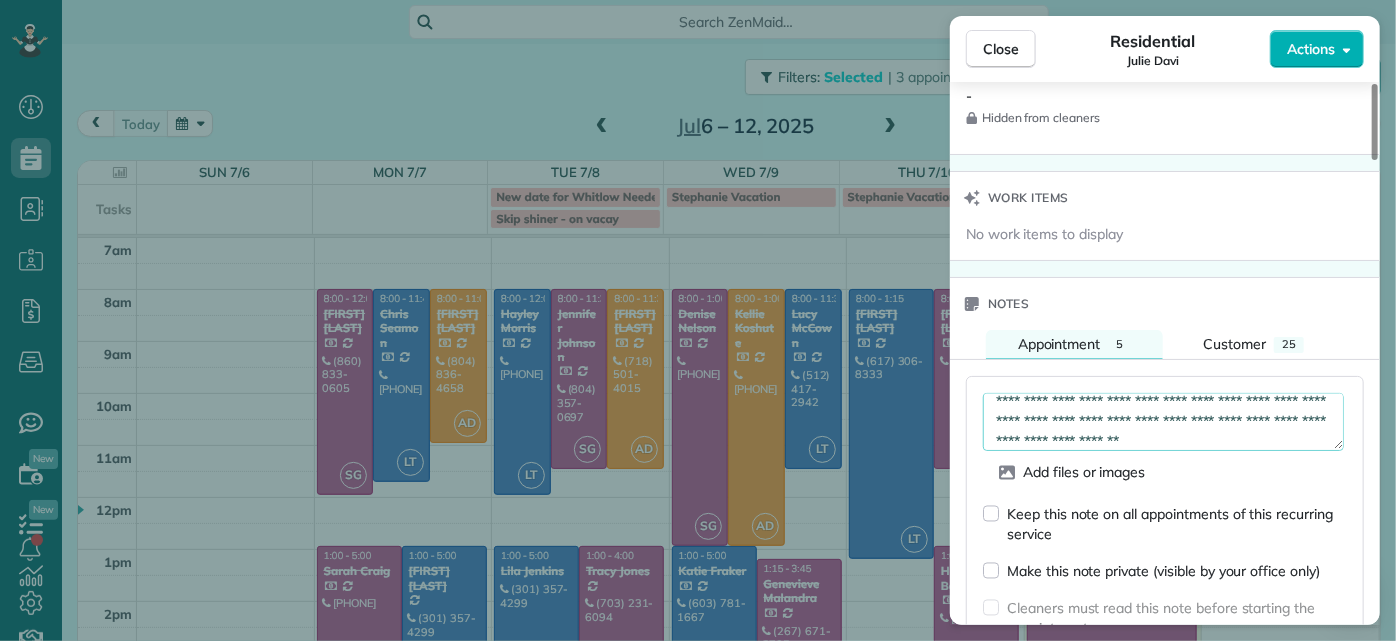 scroll, scrollTop: 30, scrollLeft: 0, axis: vertical 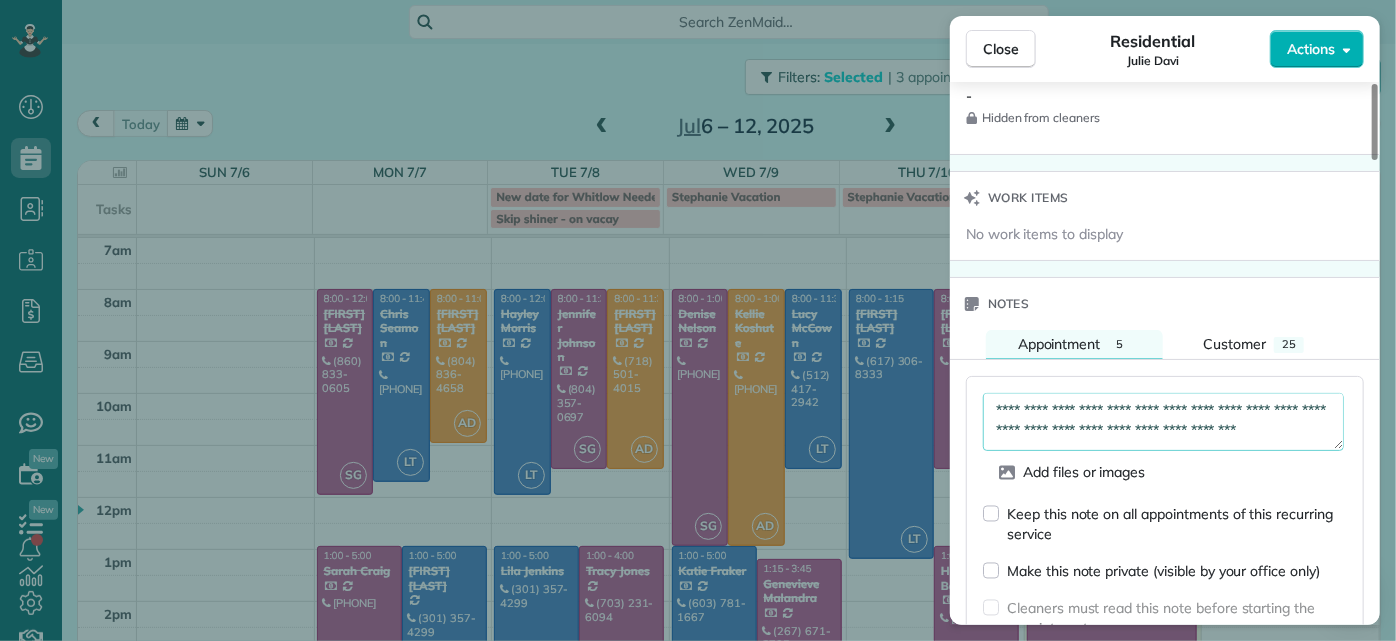 click on "**********" at bounding box center [1163, 421] 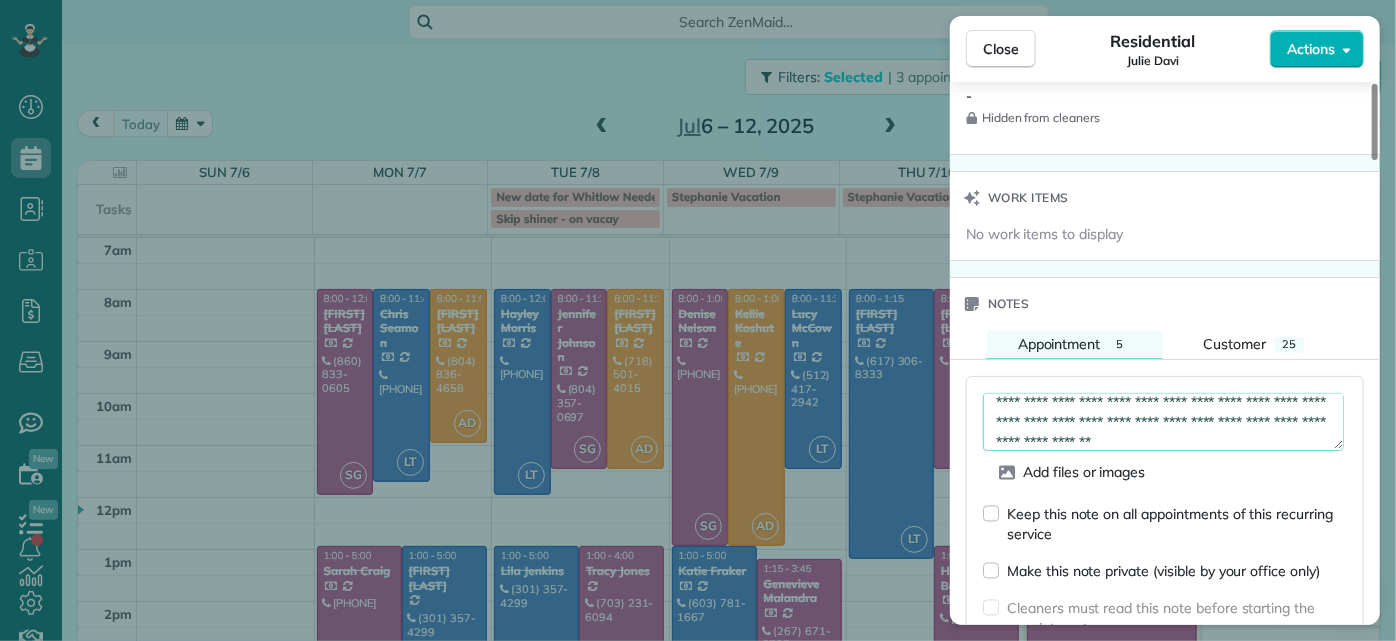 scroll, scrollTop: 50, scrollLeft: 0, axis: vertical 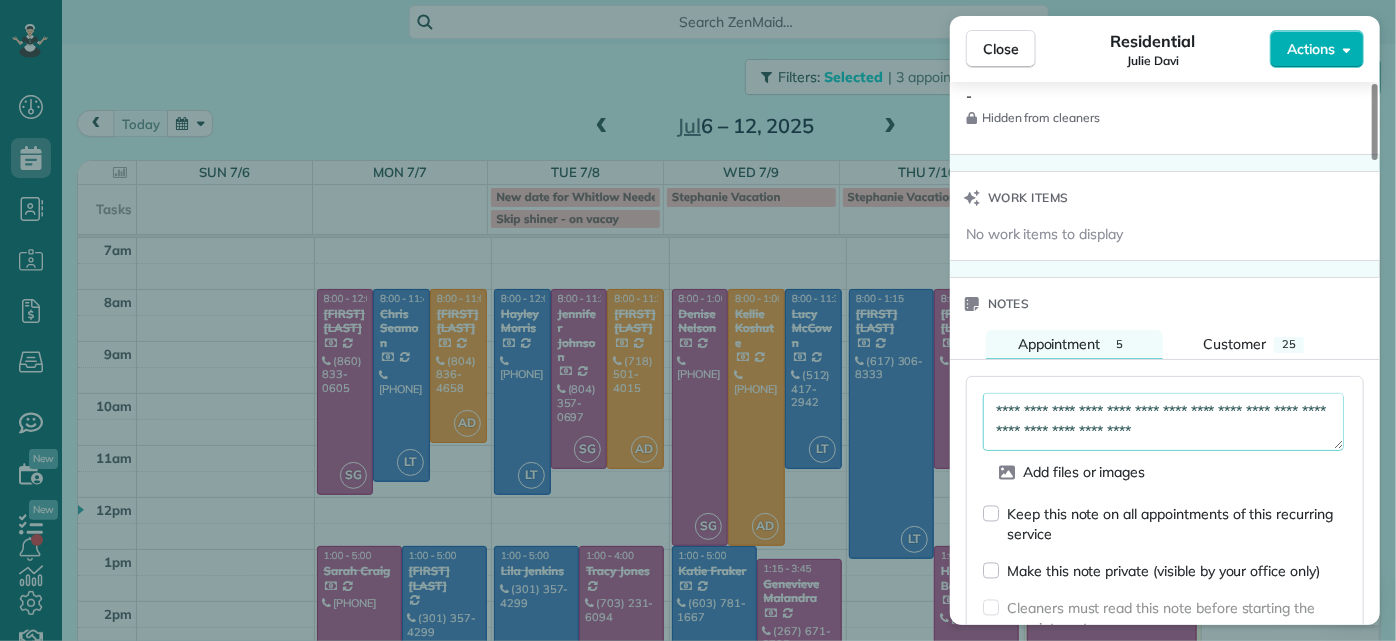 drag, startPoint x: 1037, startPoint y: 437, endPoint x: 1023, endPoint y: 437, distance: 14 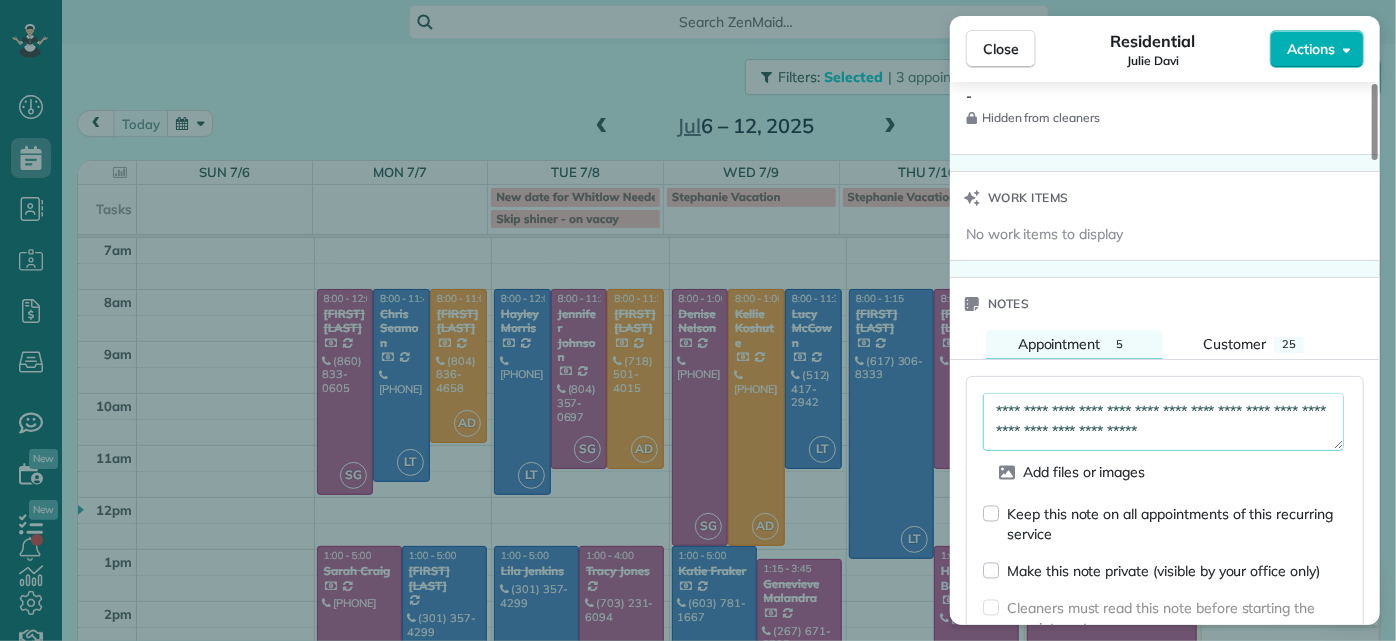 drag, startPoint x: 1056, startPoint y: 434, endPoint x: 1113, endPoint y: 39, distance: 399.09146 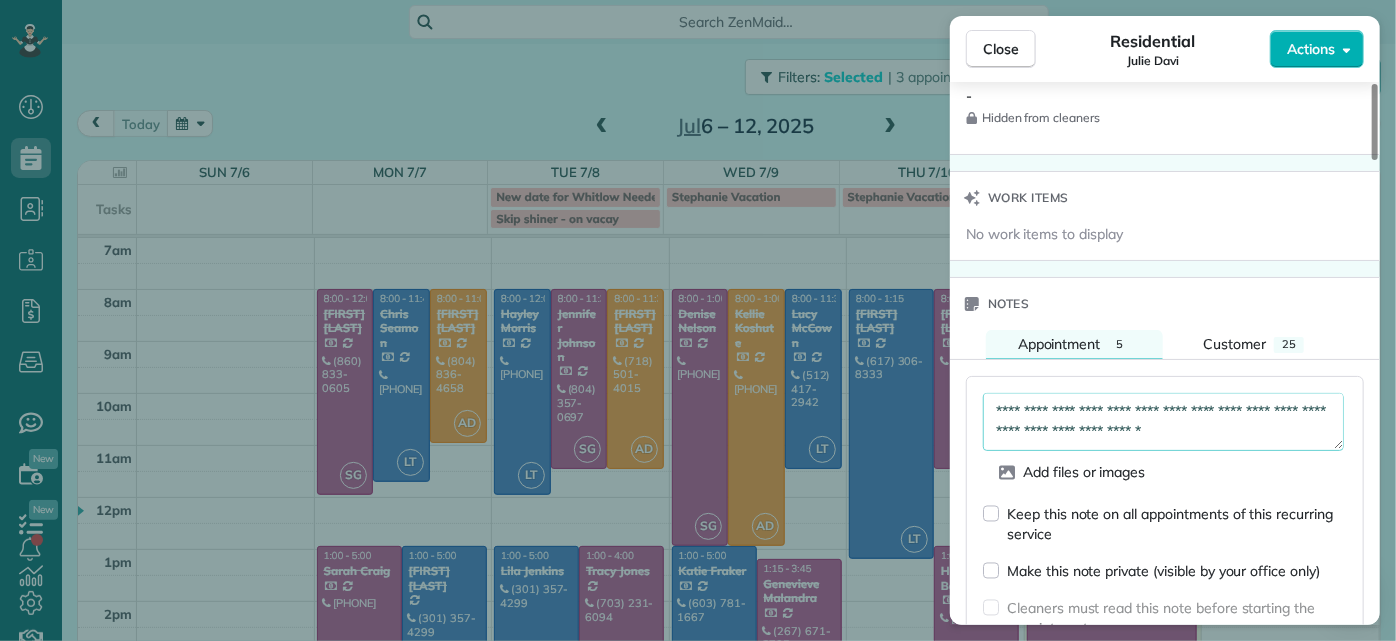 click on "**********" at bounding box center [1163, 421] 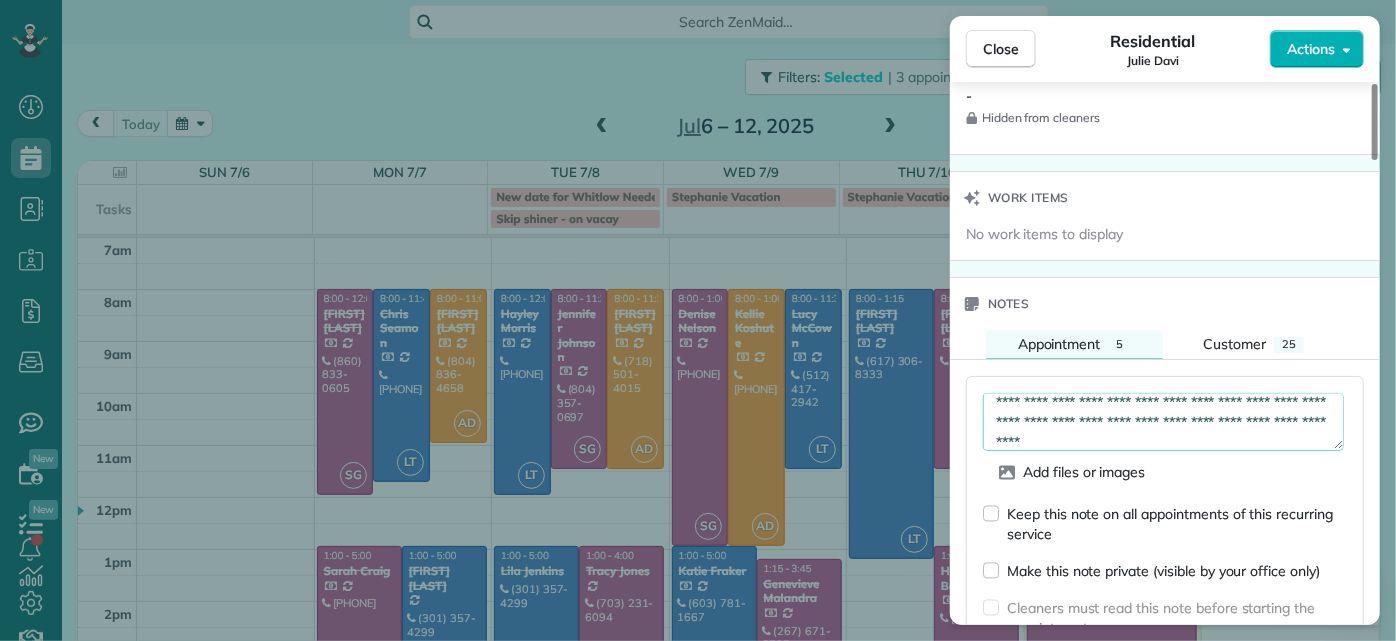 click on "**********" at bounding box center (1163, 421) 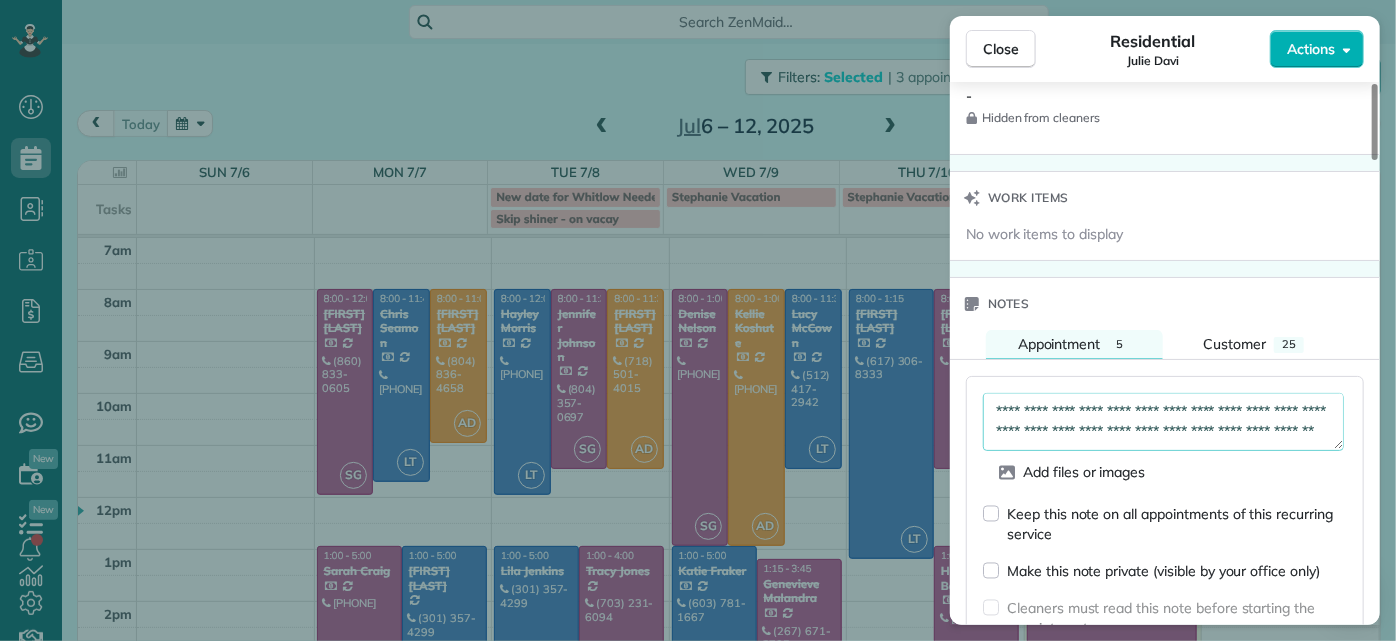 scroll, scrollTop: 90, scrollLeft: 0, axis: vertical 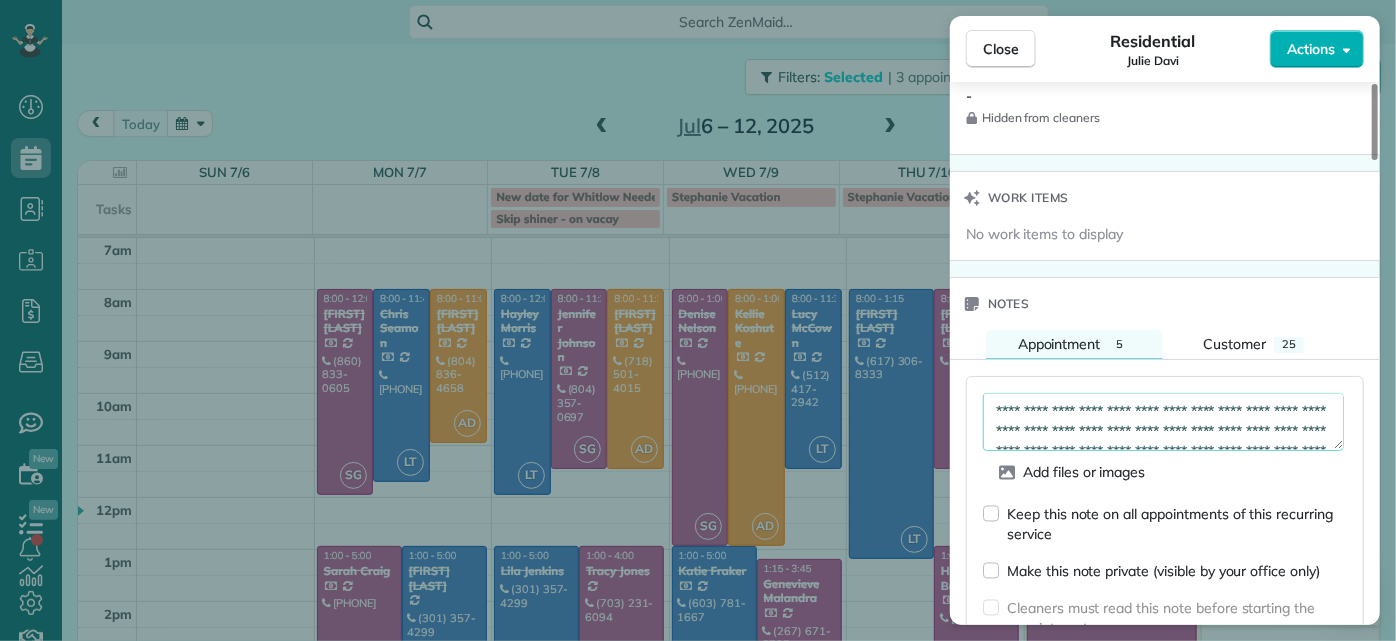 drag, startPoint x: 1124, startPoint y: 430, endPoint x: 950, endPoint y: 295, distance: 220.22943 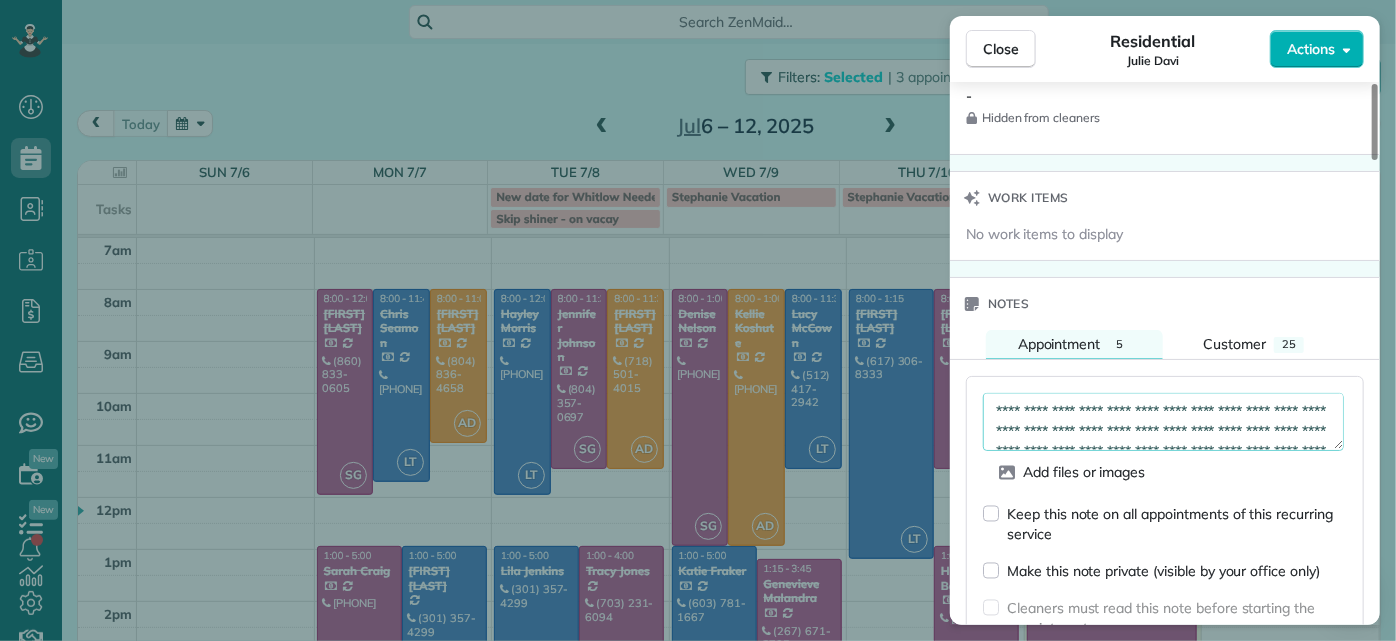 type on "**********" 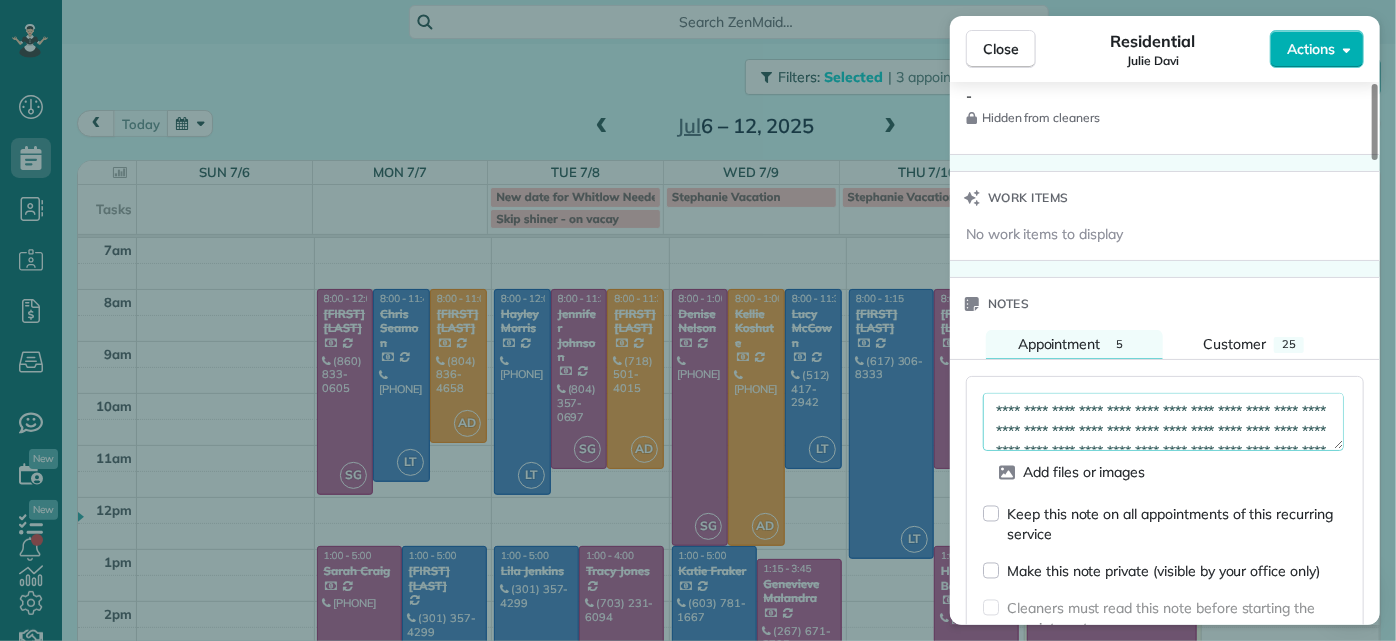click on "Close Residential Julie Davi Actions Status Active Julie Davi · Open profile Home (804) 217-9317 Copy Mobile (804) 677-0129 Copy juliedavi127@gmail.com Copy juliedavi@verizon.net Copy juliedavi@trinityes.org Copy View Details Residential Friday, July 11, 2025 ( today ) 8:00 AM 11:30 AM 3 hours and 30 minutes Repeats every 2 weeks Edit recurring service Previous (Jun 26) Next (Jul 25) 2967 Dragana Drive Henrico VA 23233 Service was not rated yet Setup ratings Cleaners Time in and out Assign Invite Cleaners Ashley   Davis 8:00 AM 11:30 AM Checklist Try Now Keep this appointment up to your standards. Stay on top of every detail, keep your cleaners organised, and your client happy. Assign a checklist Watch a 5 min demo Billing Billing actions Price $130.00 Overcharge $0.00 Discount $0.00 Coupon discount - Primary tax - Secondary tax - Total appointment price $130.00 Tips collected New feature! $0.00 Paid by card Total including tip $130.00 Get paid online in no-time! Charge customer credit card Man Hours - Notes" at bounding box center [698, 320] 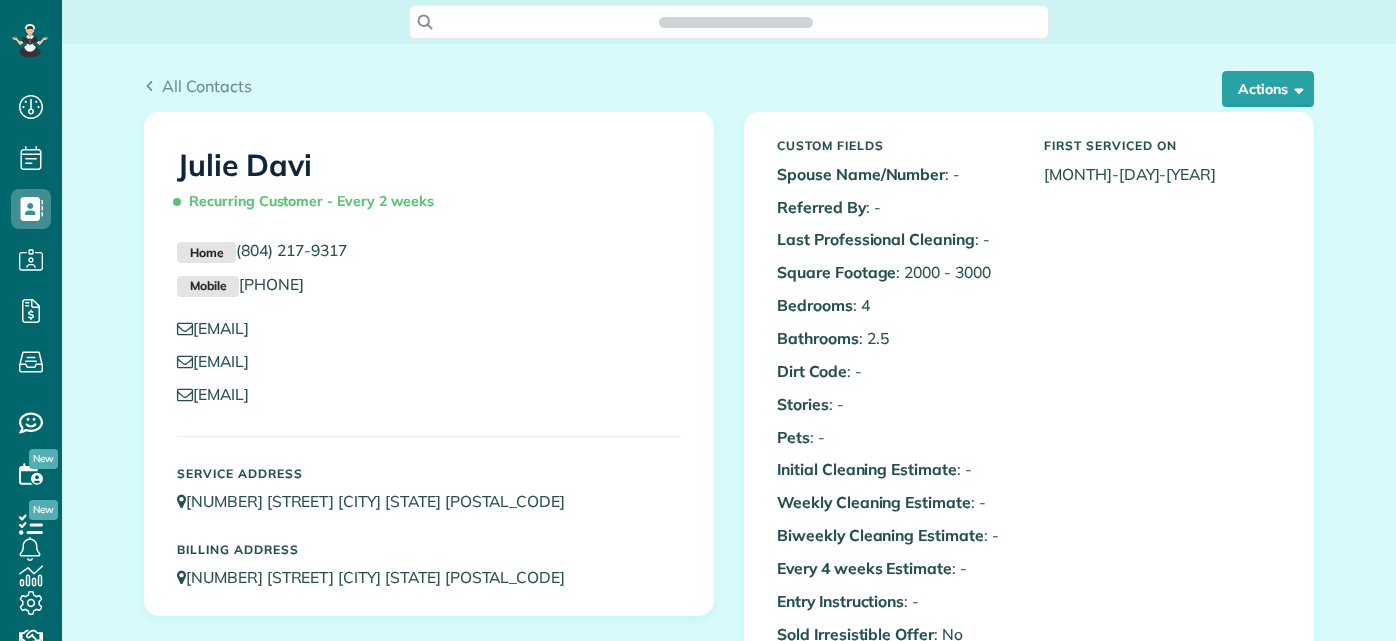 scroll, scrollTop: 0, scrollLeft: 0, axis: both 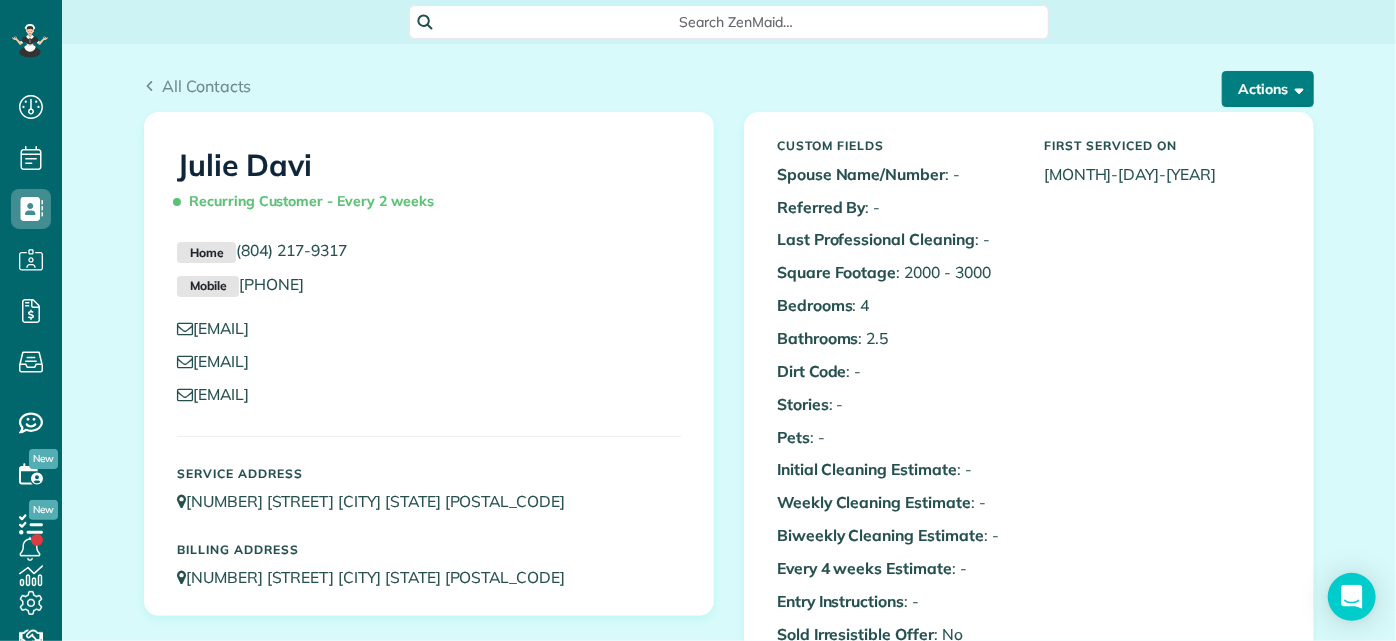 click at bounding box center [1295, 88] 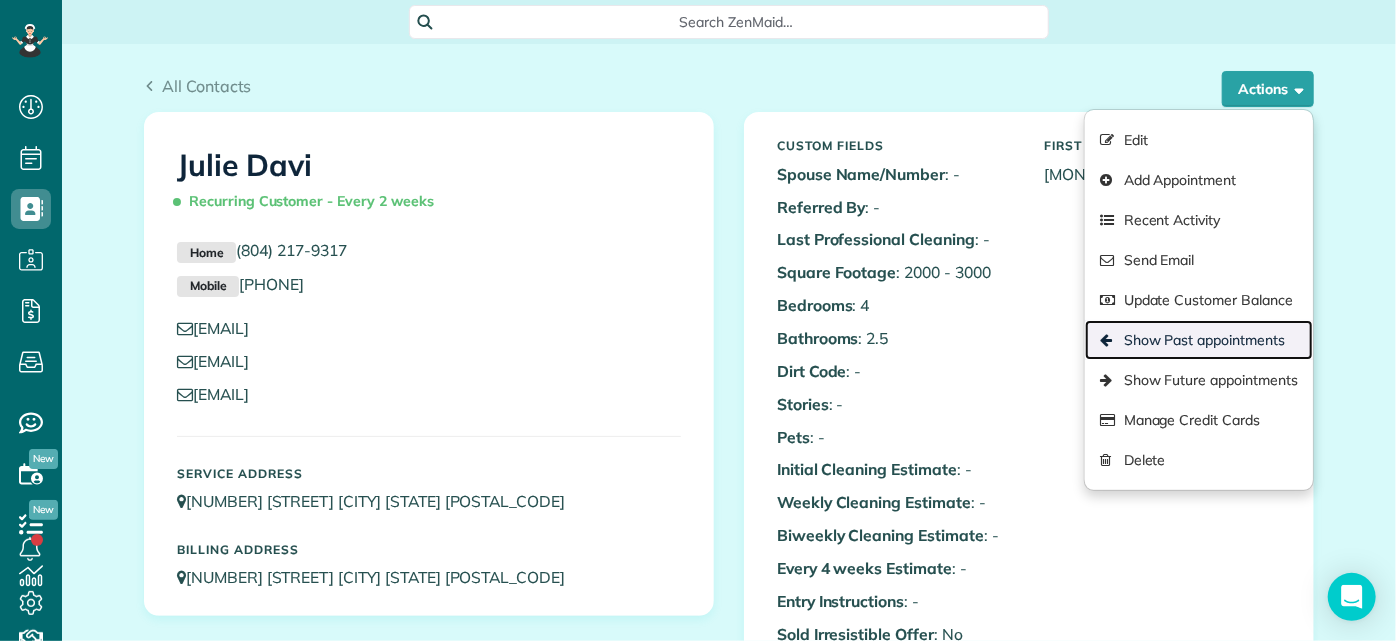 click on "Show Past appointments" at bounding box center (1199, 340) 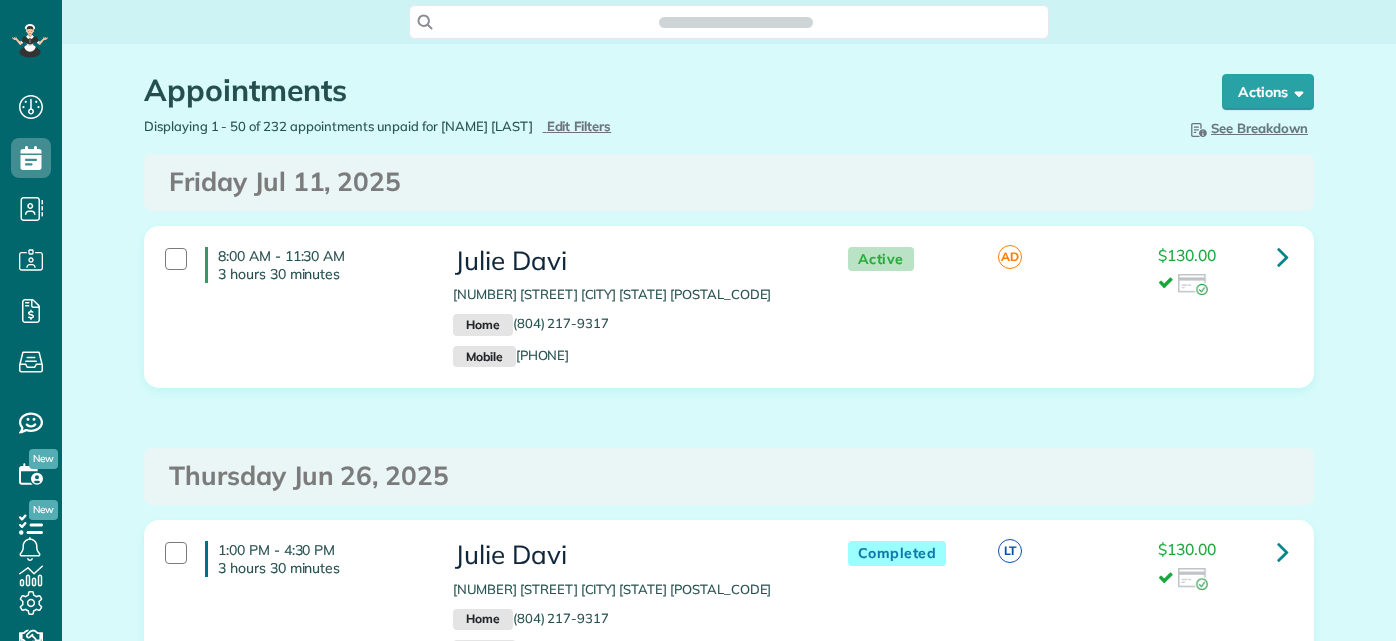 scroll, scrollTop: 0, scrollLeft: 0, axis: both 